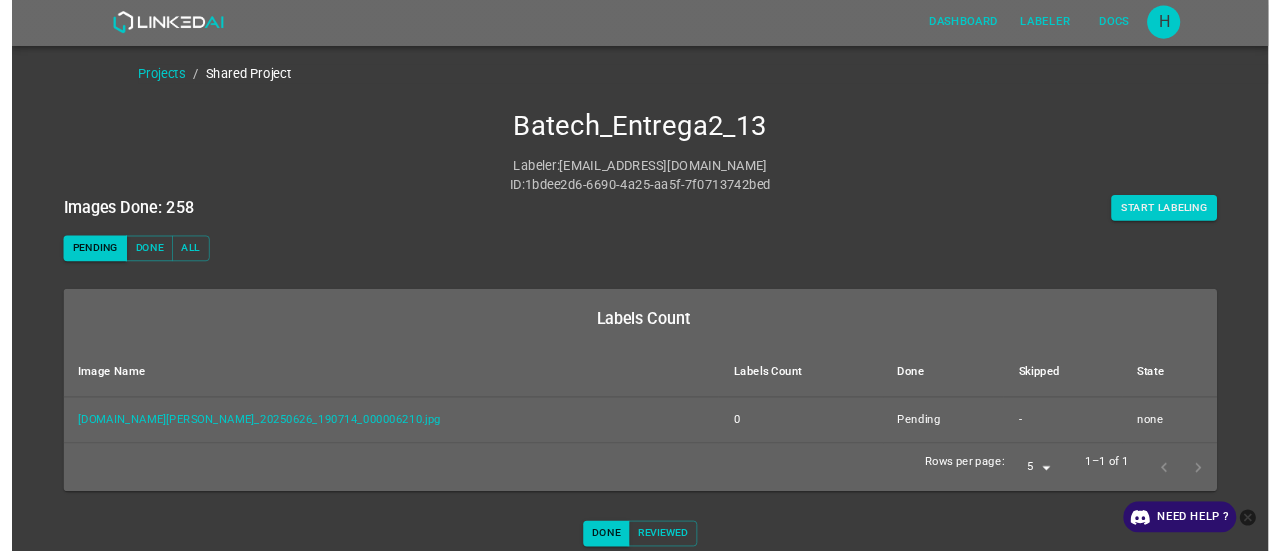 scroll, scrollTop: 0, scrollLeft: 0, axis: both 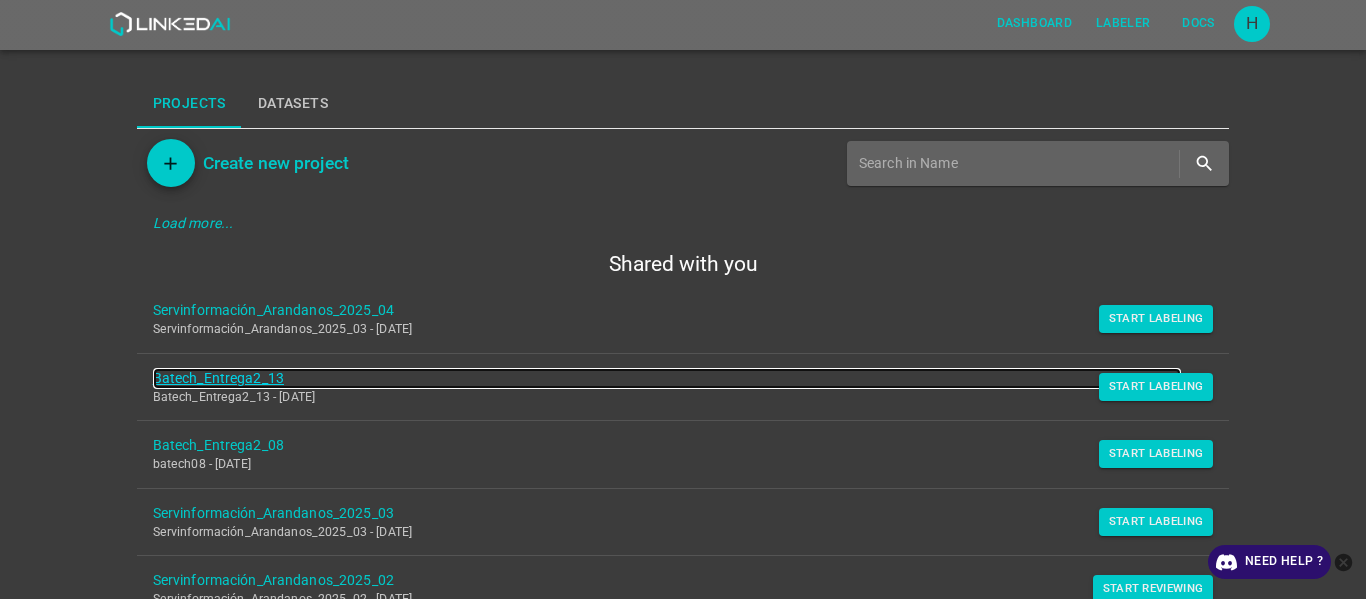 click on "Batech_Entrega2_13" at bounding box center (667, 378) 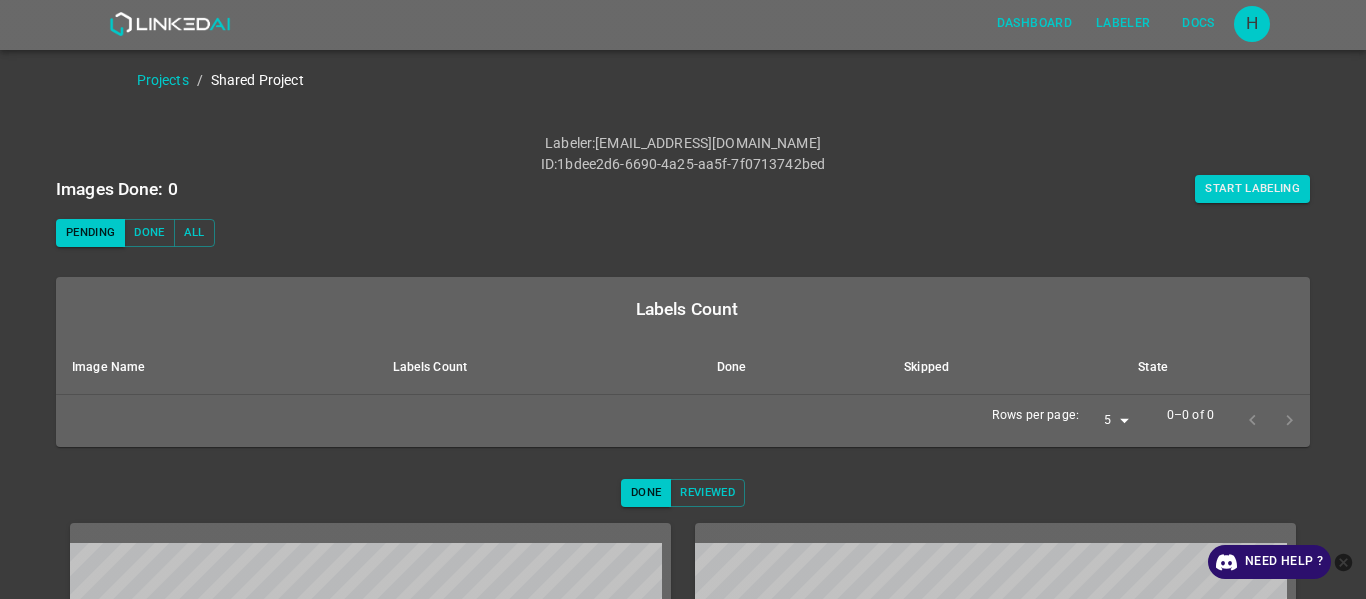scroll, scrollTop: 0, scrollLeft: 0, axis: both 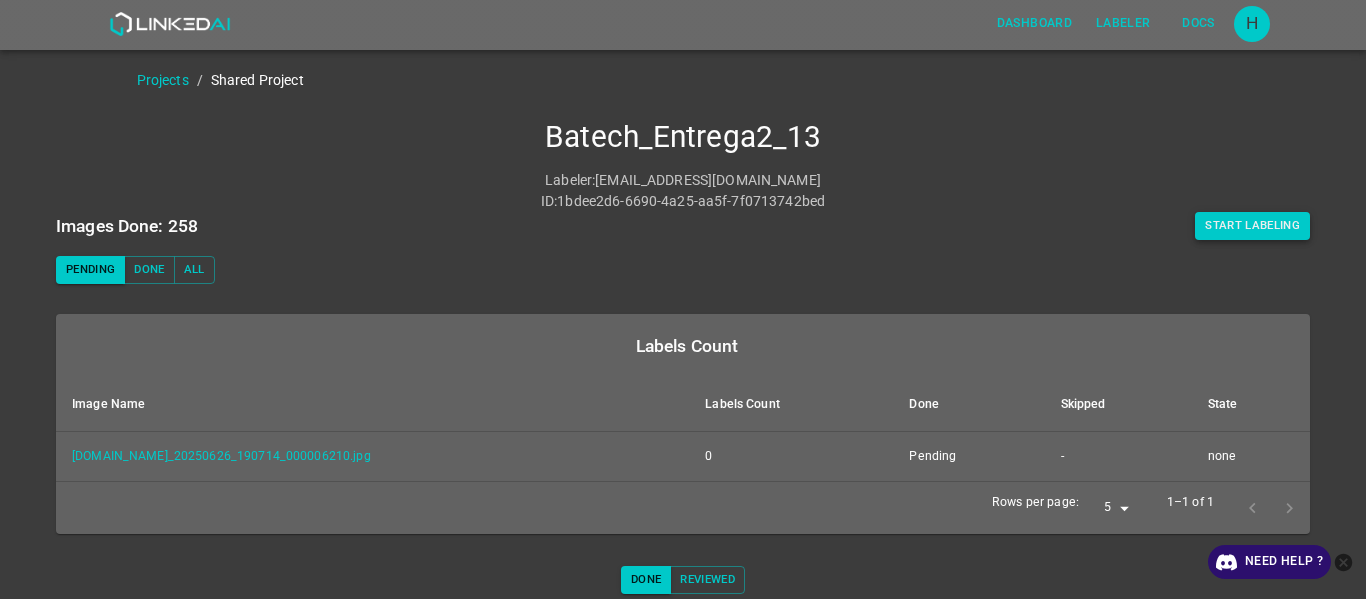 click on "Start Labeling" at bounding box center (1252, 226) 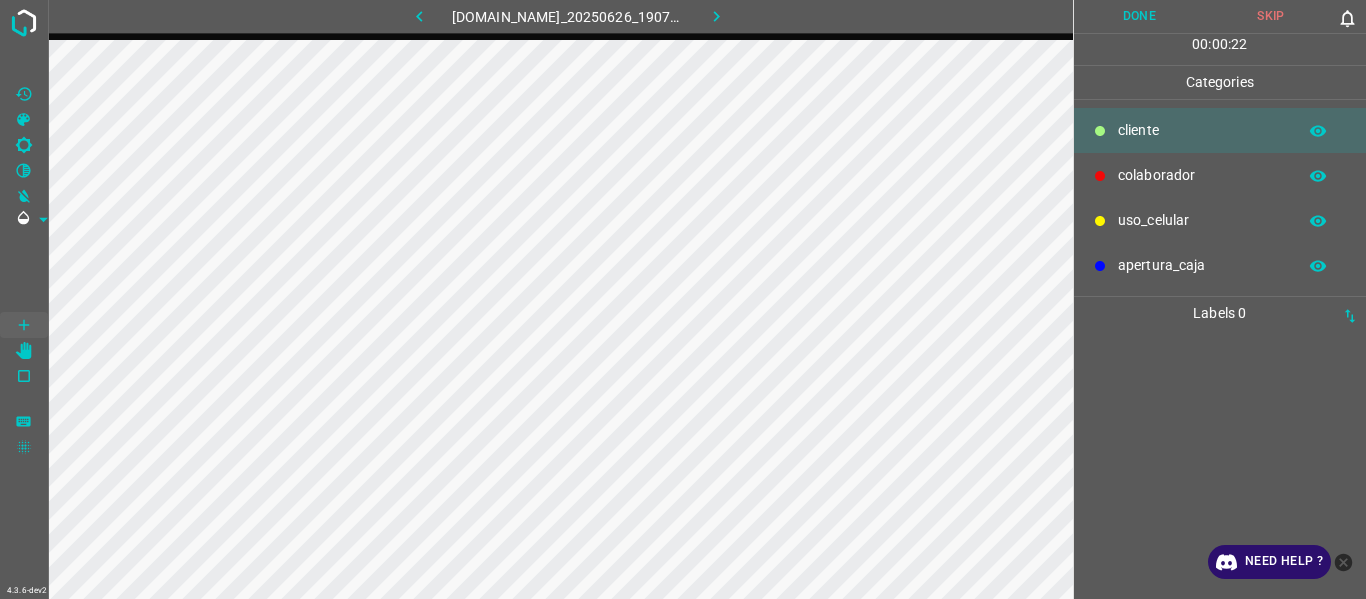 click at bounding box center (1220, 464) 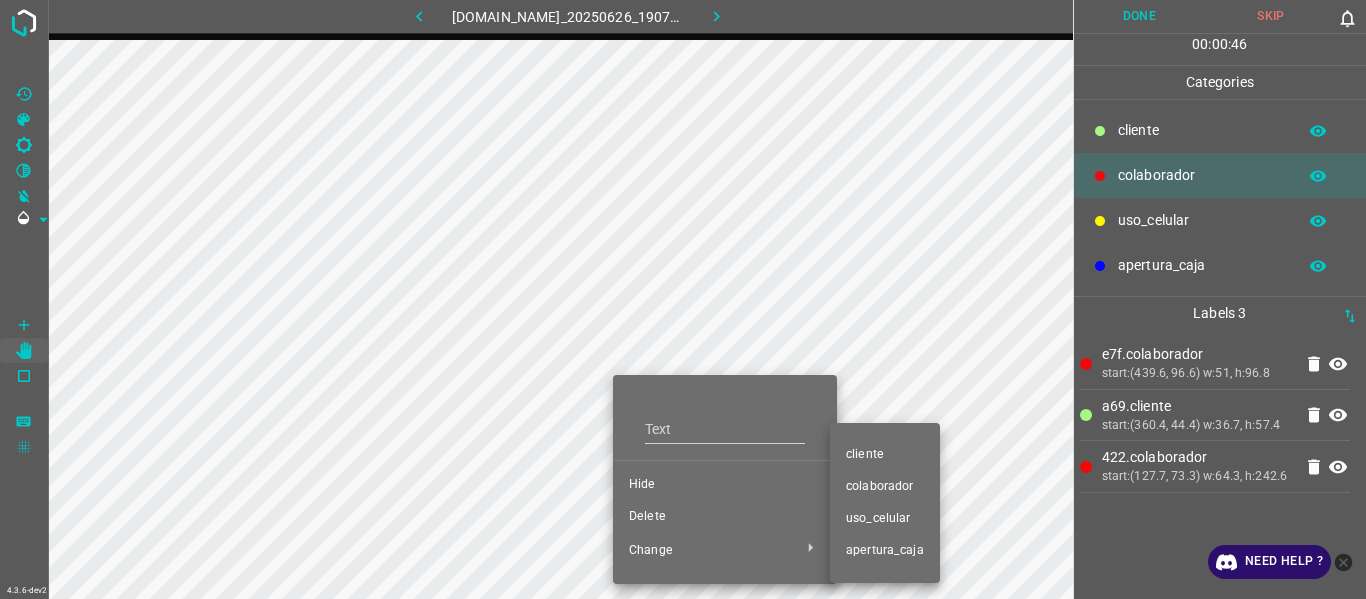 click on "​​cliente" at bounding box center [885, 455] 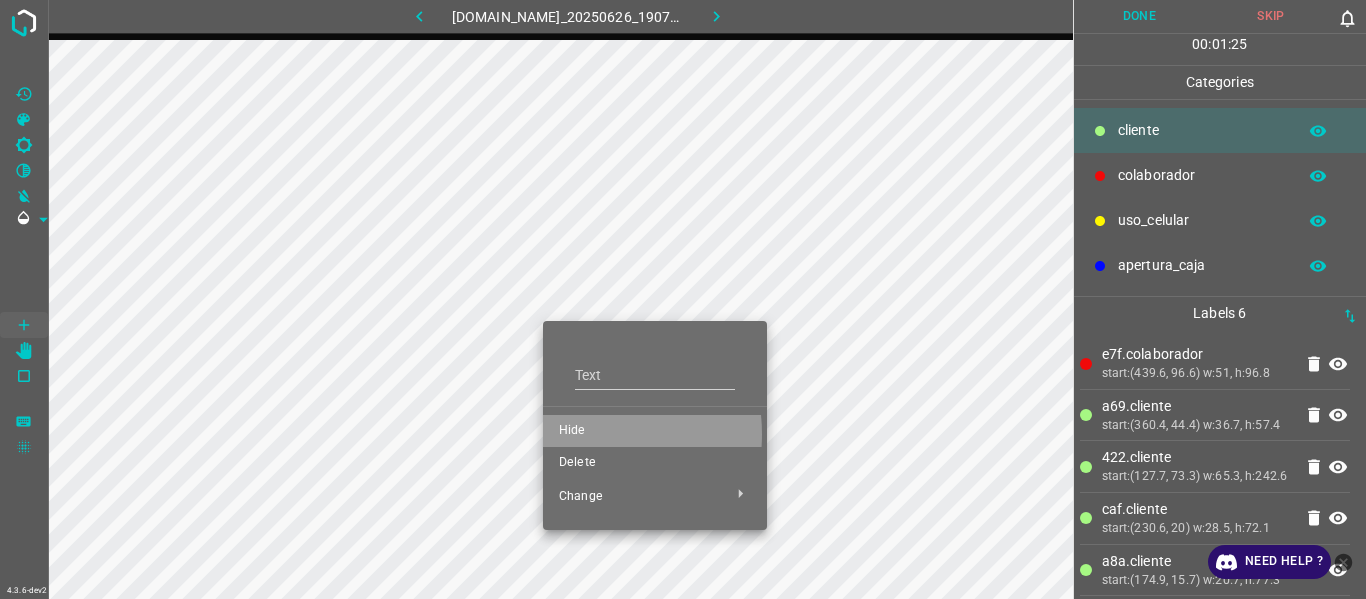 click on "Hide" at bounding box center [655, 431] 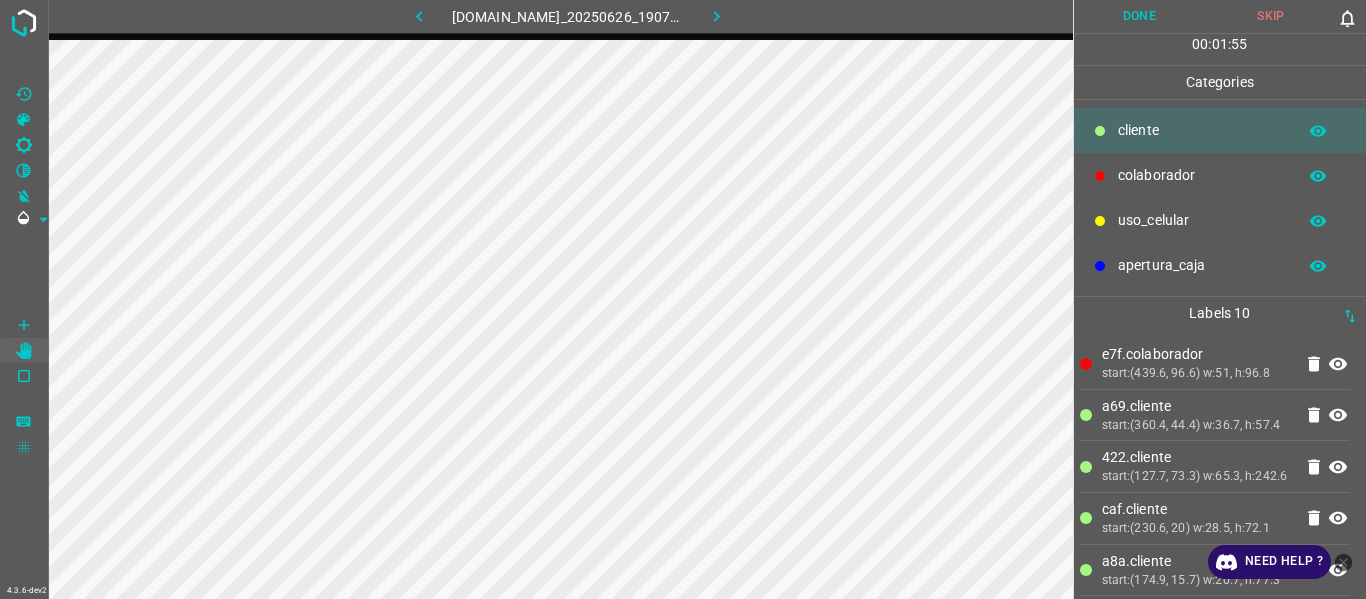 drag, startPoint x: 1157, startPoint y: 14, endPoint x: 1077, endPoint y: 68, distance: 96.519424 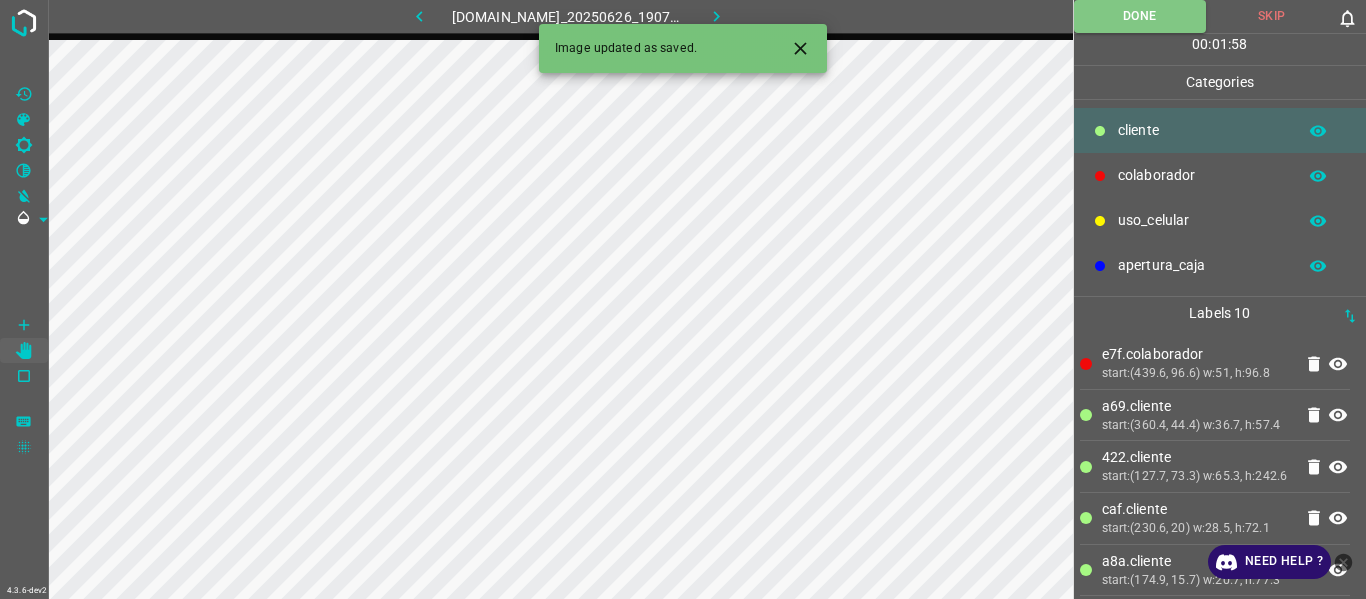 click 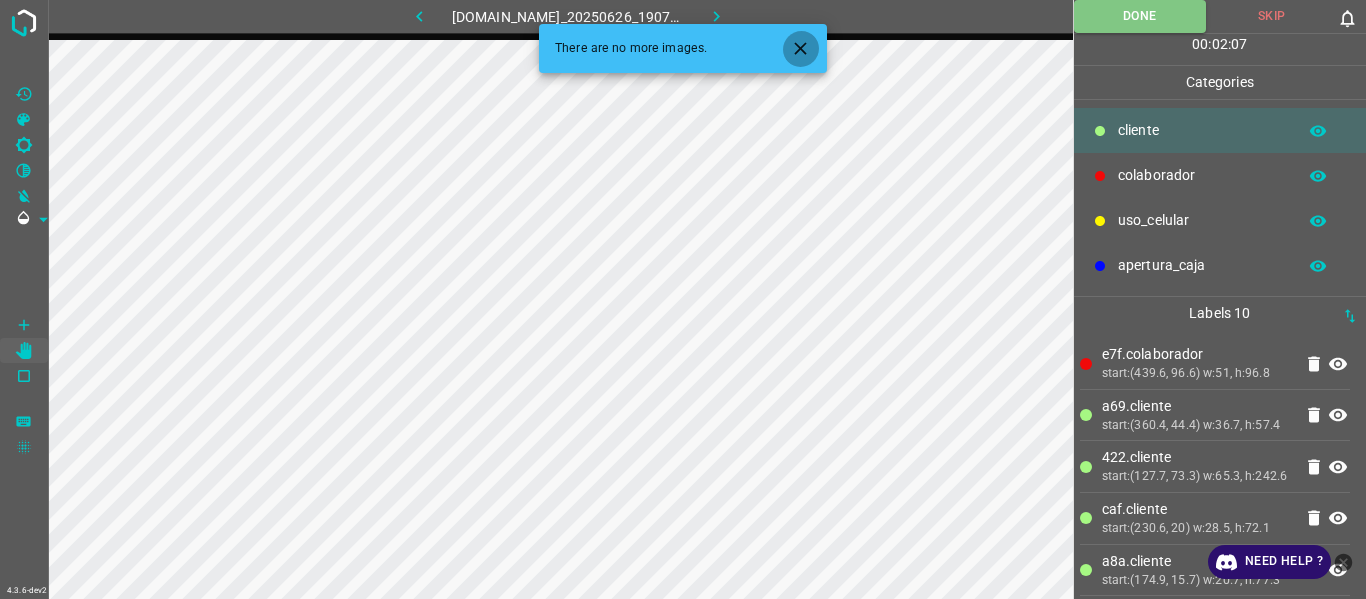 click 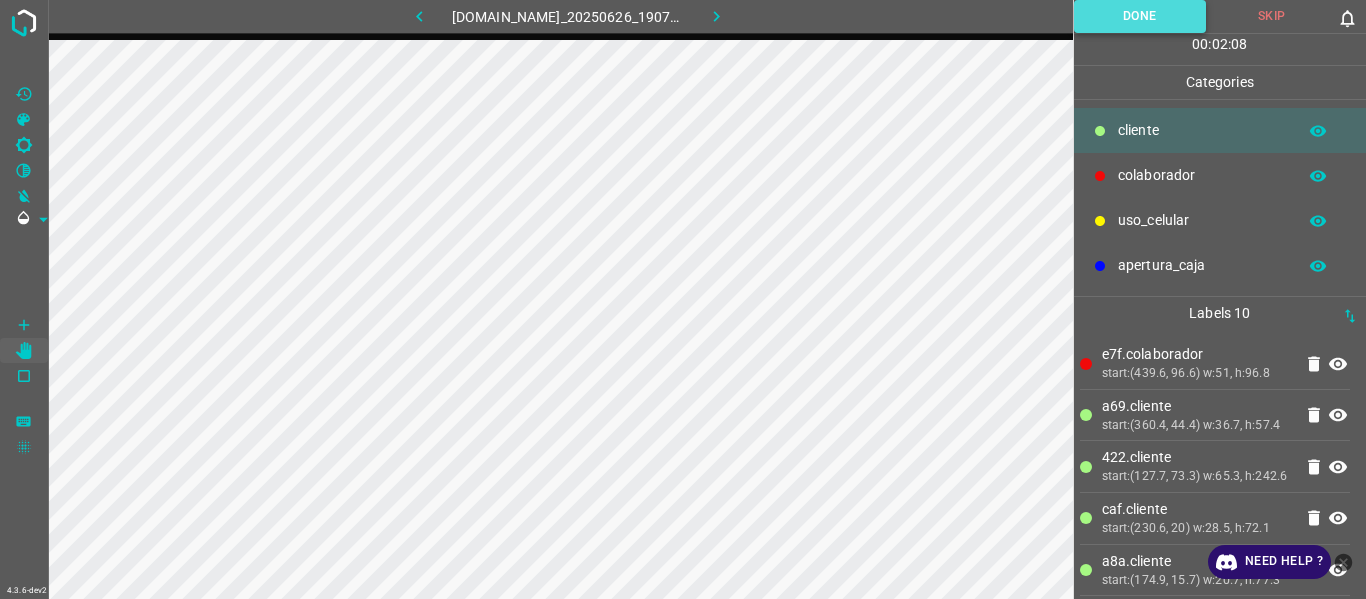 click on "Done" at bounding box center (1140, 16) 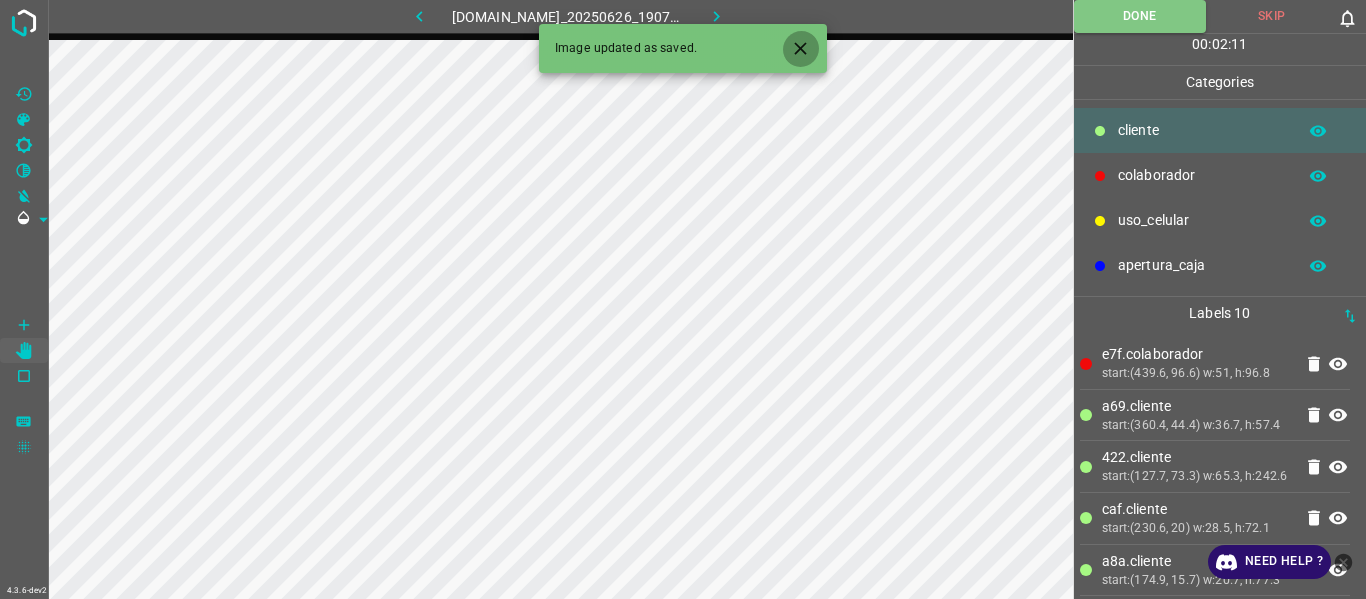 click 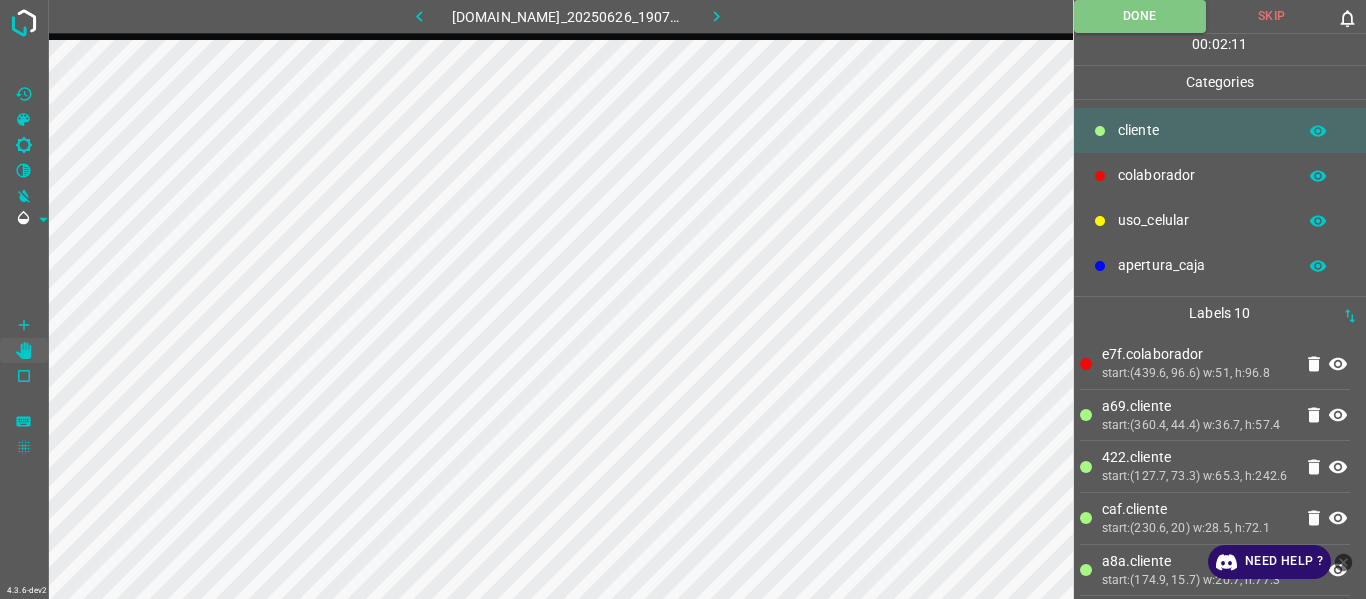 click at bounding box center [717, 16] 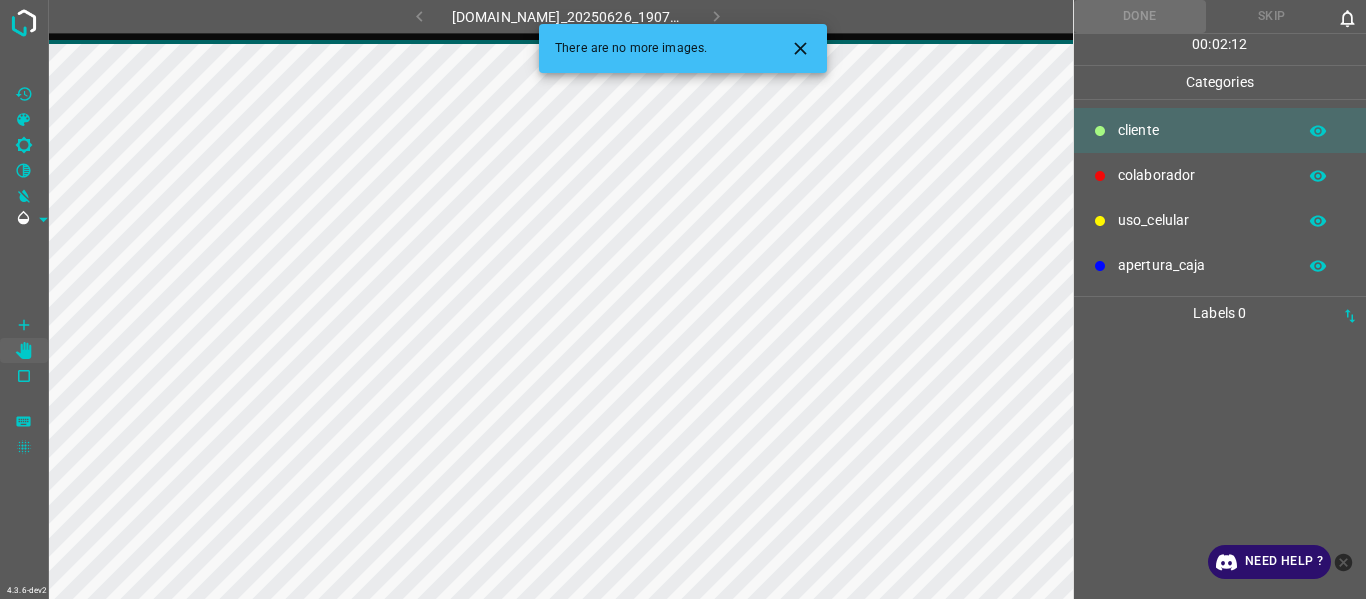 click at bounding box center (24, 299) 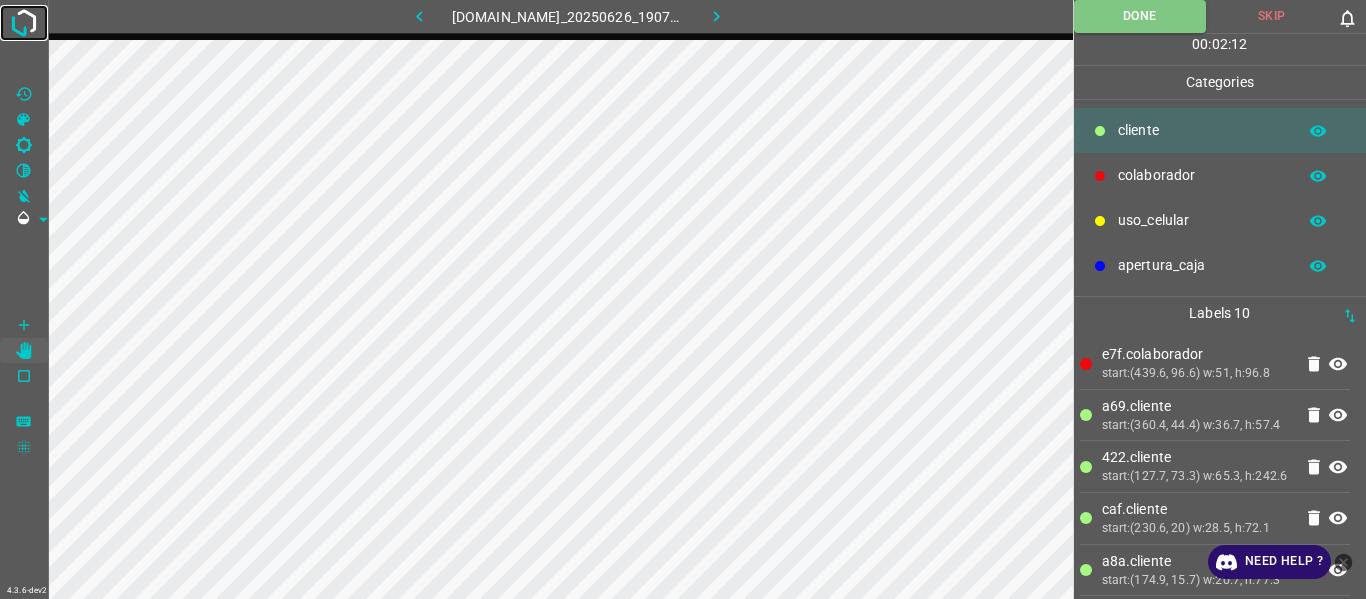 click at bounding box center [24, 23] 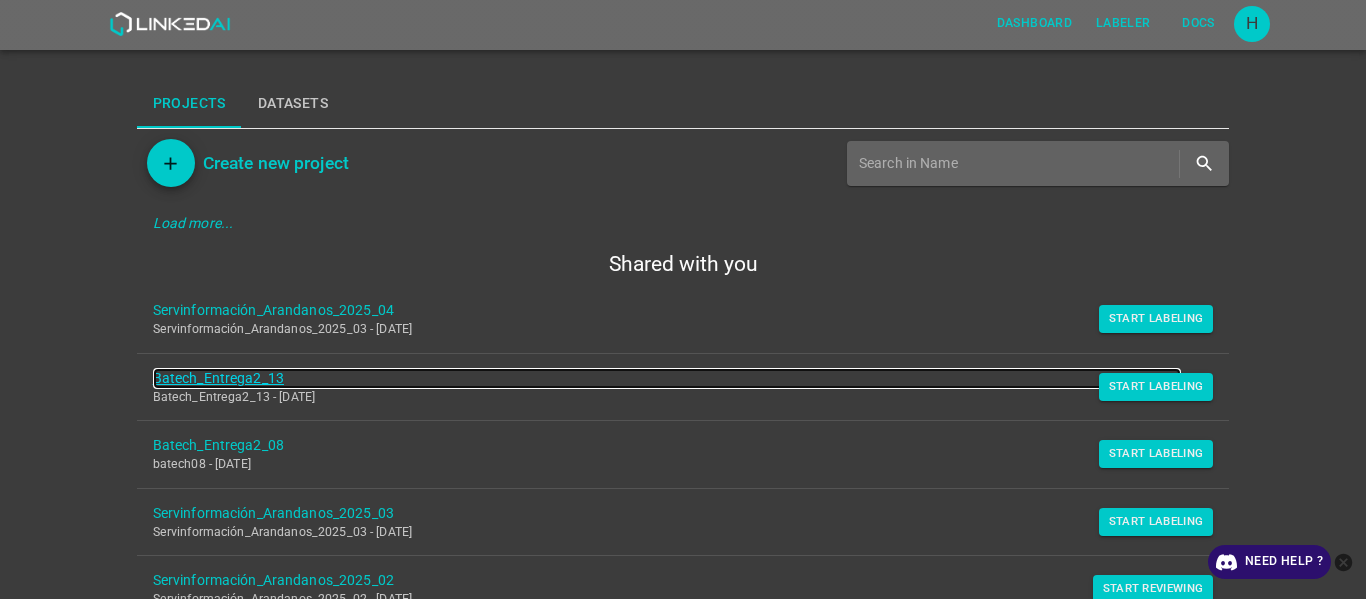 click on "Batech_Entrega2_13" at bounding box center [667, 378] 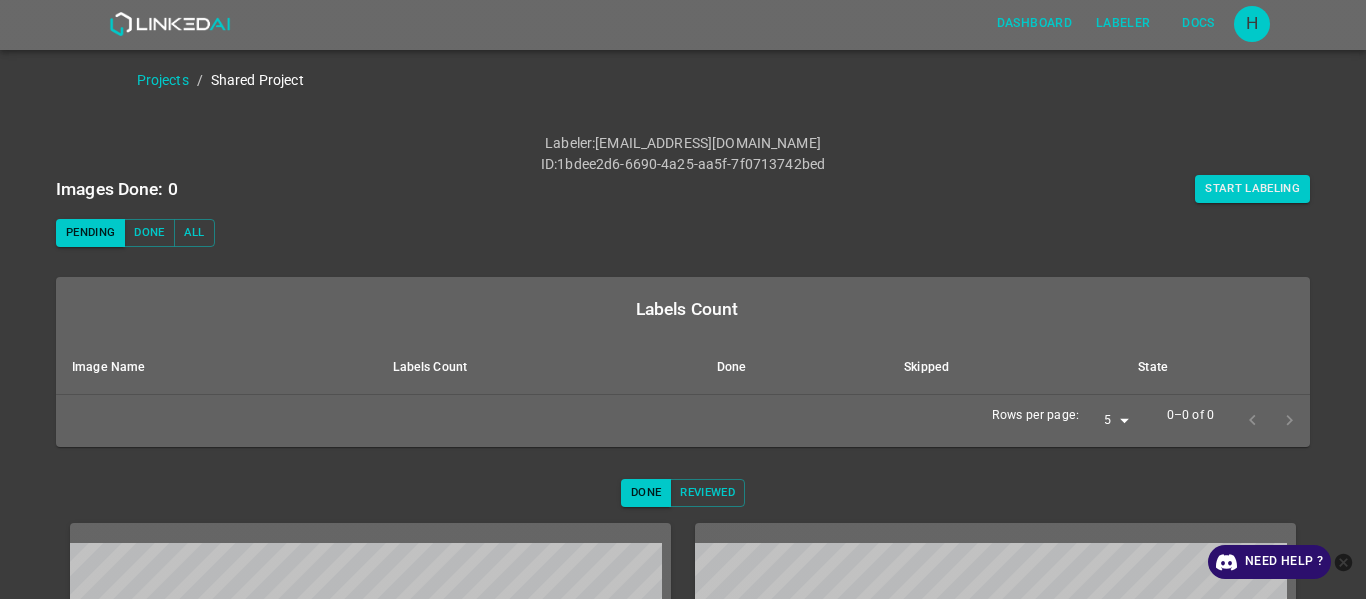 scroll, scrollTop: 0, scrollLeft: 0, axis: both 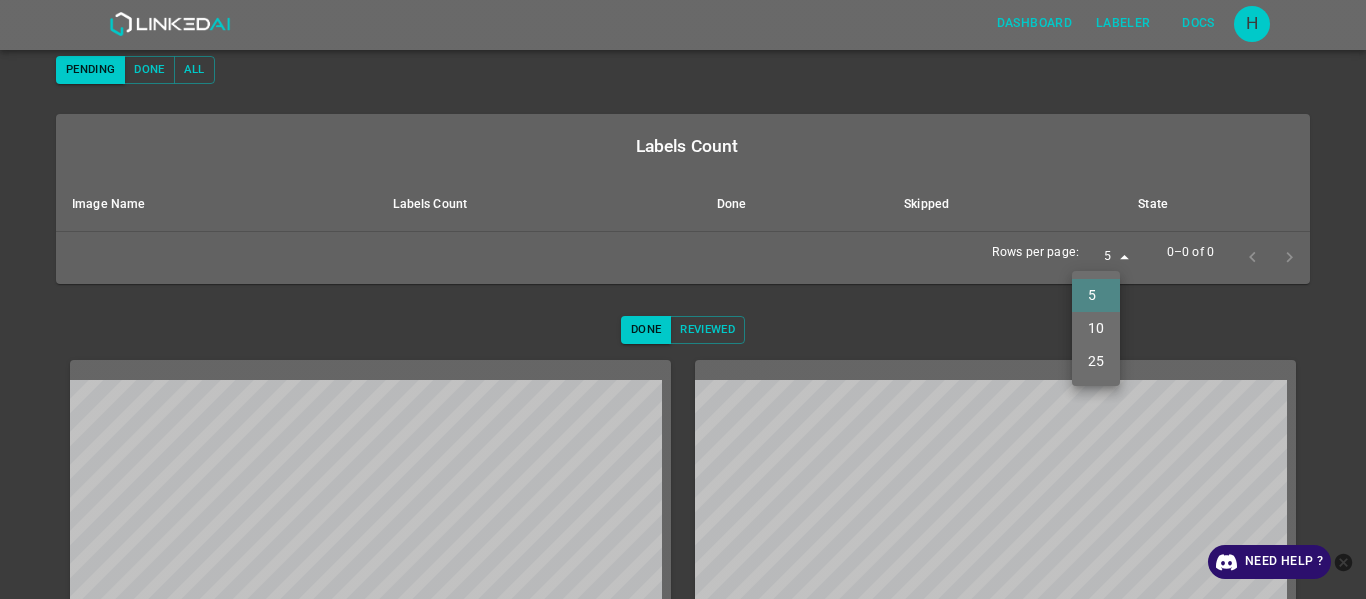 click on "Dashboard Labeler Docs H Projects / Shared Project Batech_Entrega2_13 Labeler :  claudiorojas1094@gmail.com ID :  1bdee2d6-6690-4a25-aa5f-7f0713742bed Images Done: 259 Start Labeling Pending Done All Labels Count Image Name Labels Count Done Skipped State Rows per page: 5 5 0–0 of 0 Done Reviewed Week Month All Need Help ? Dashboard Labeler Docs Account Dark Mode Logout v.4.3.6-dev2 5 10 25" at bounding box center (683, 299) 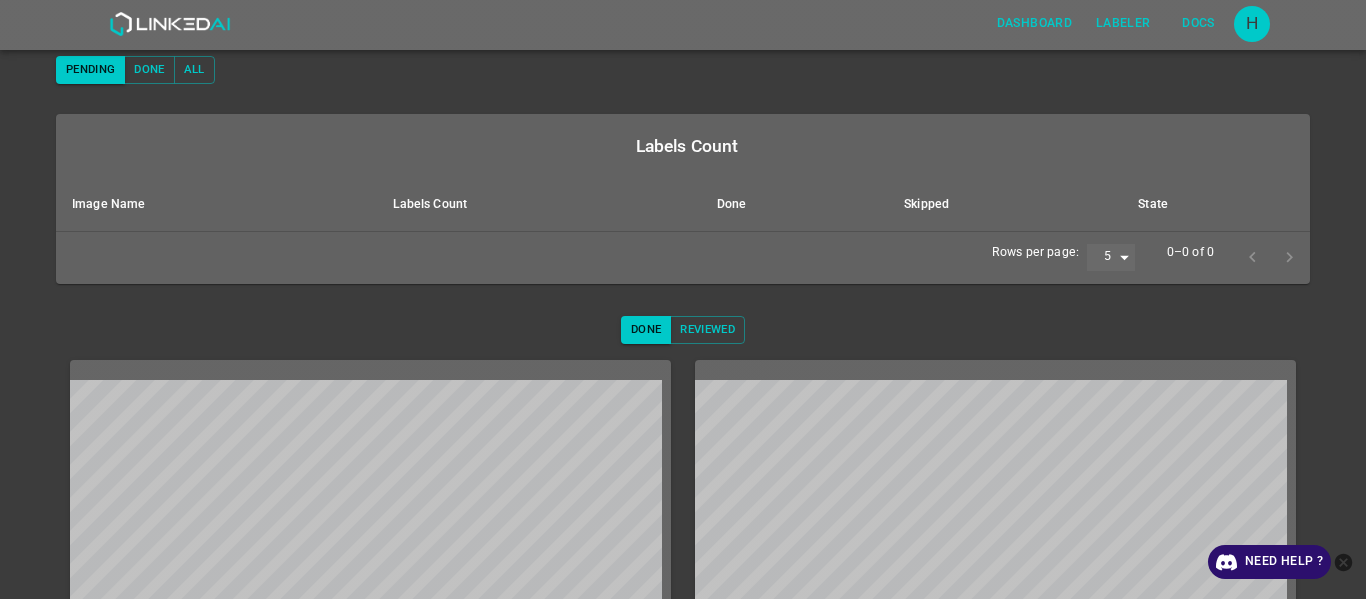 type on "25" 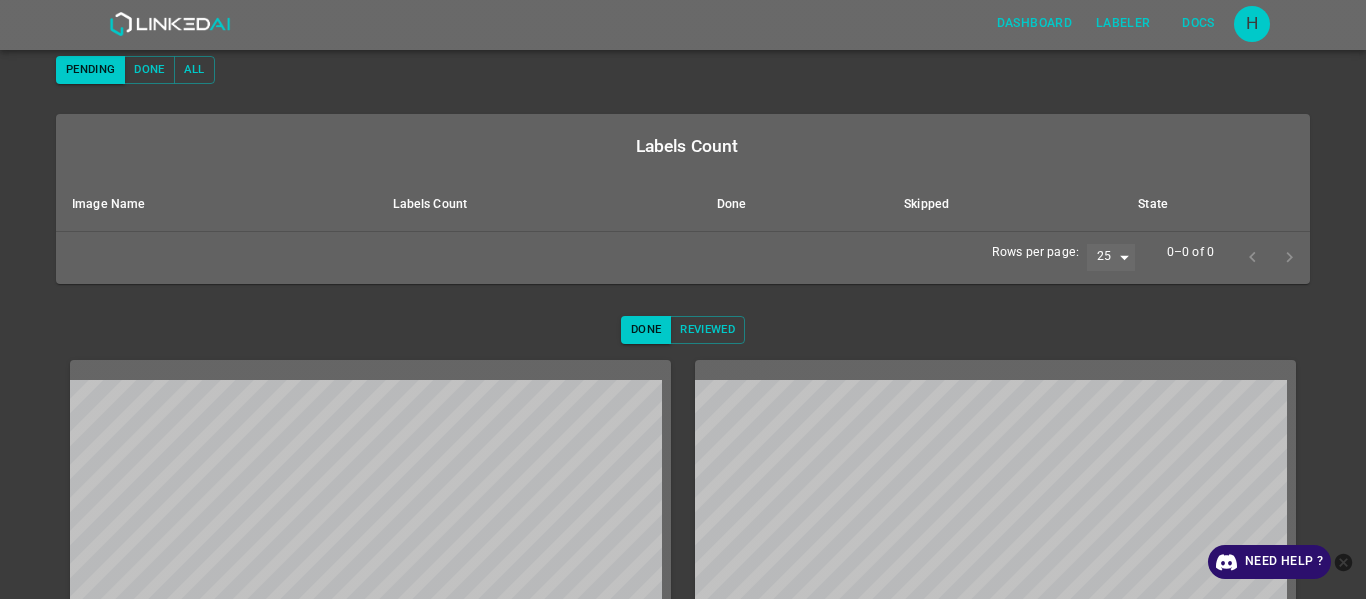 scroll, scrollTop: 0, scrollLeft: 0, axis: both 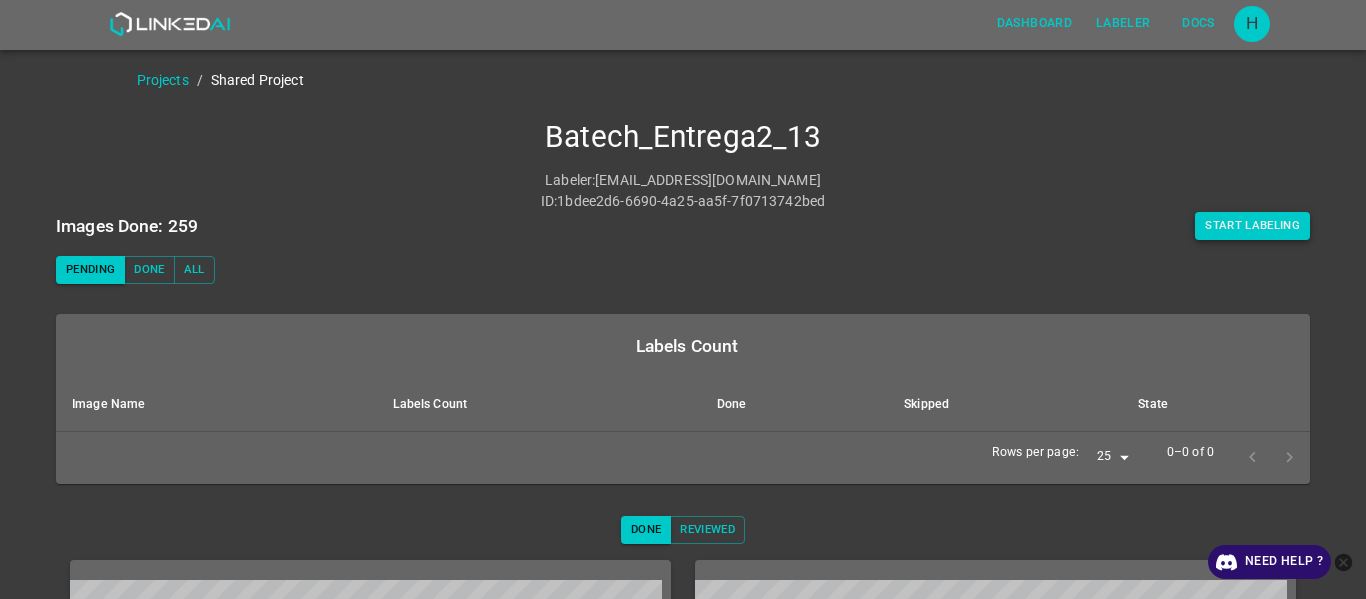 click on "Start Labeling" at bounding box center [1252, 226] 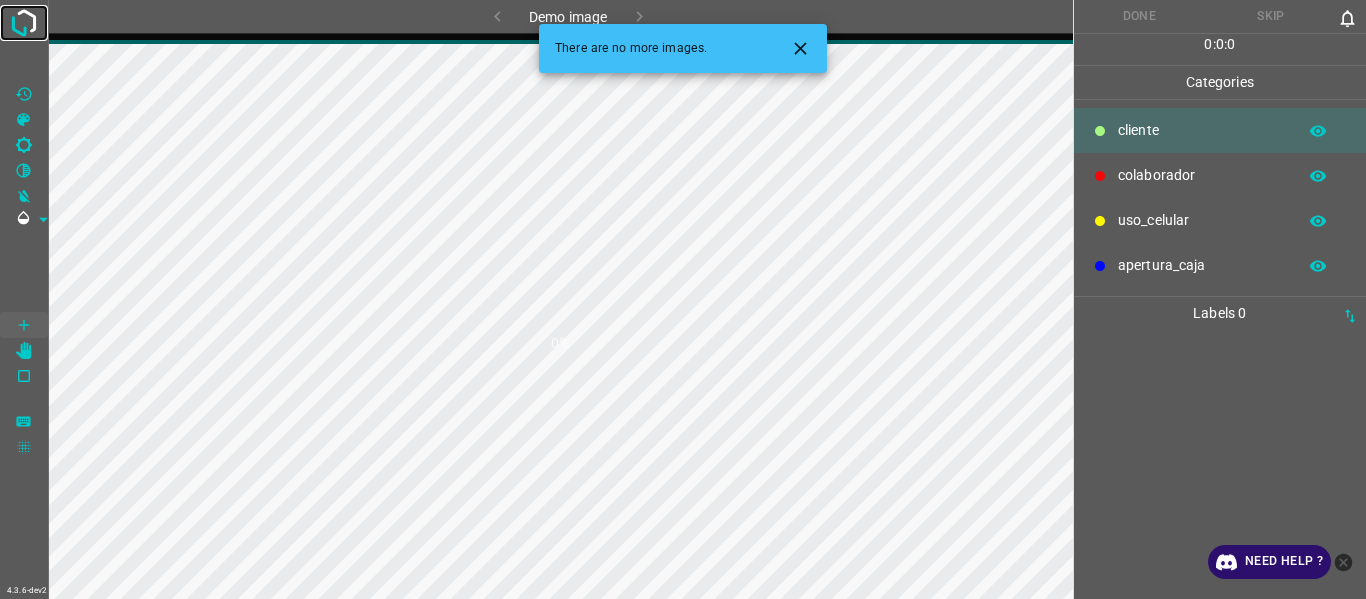 click at bounding box center (24, 23) 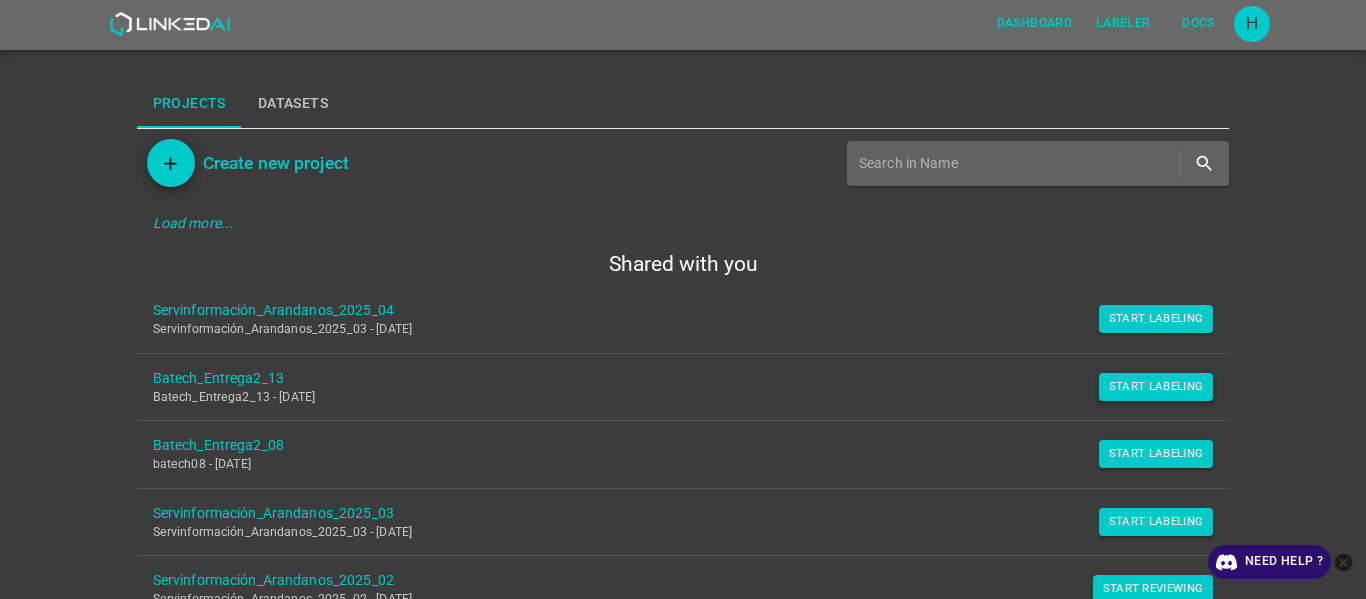 click on "Start Labeling" at bounding box center (1156, 319) 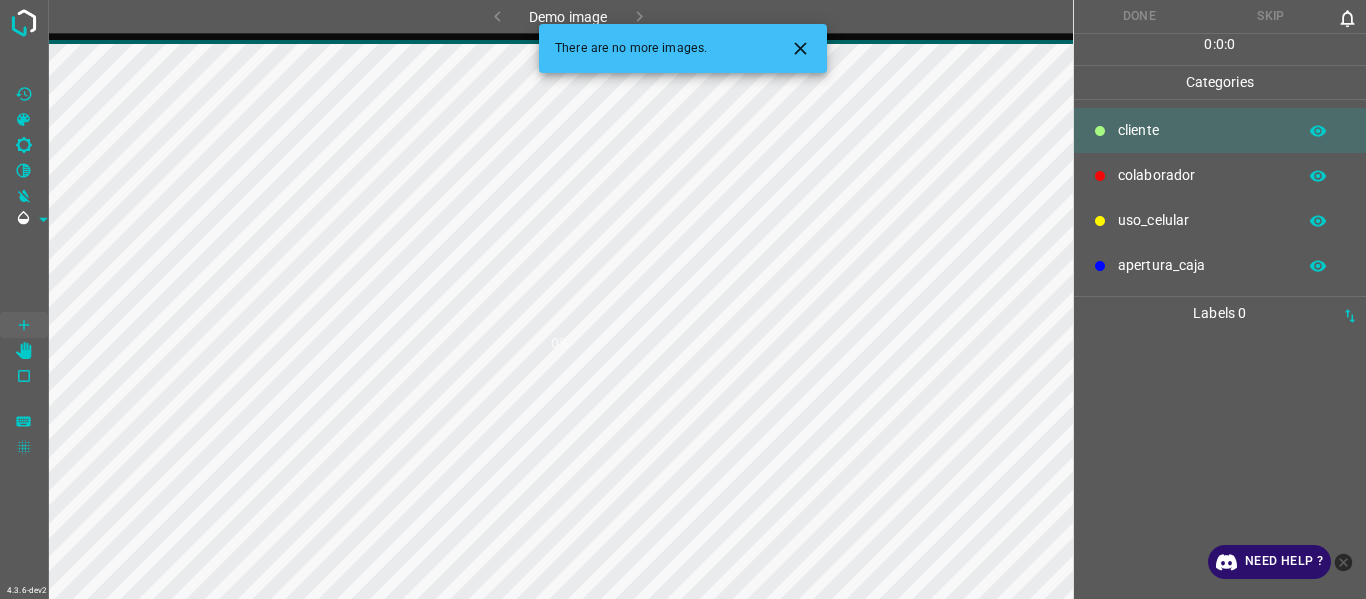 click 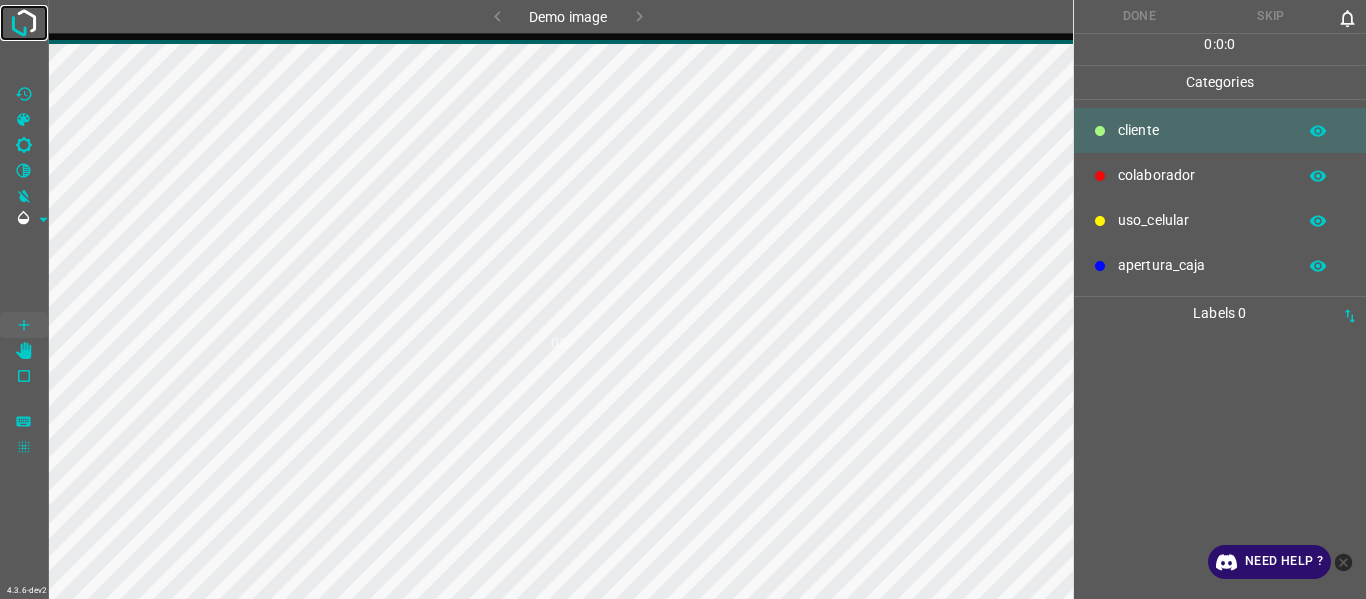 click at bounding box center [24, 23] 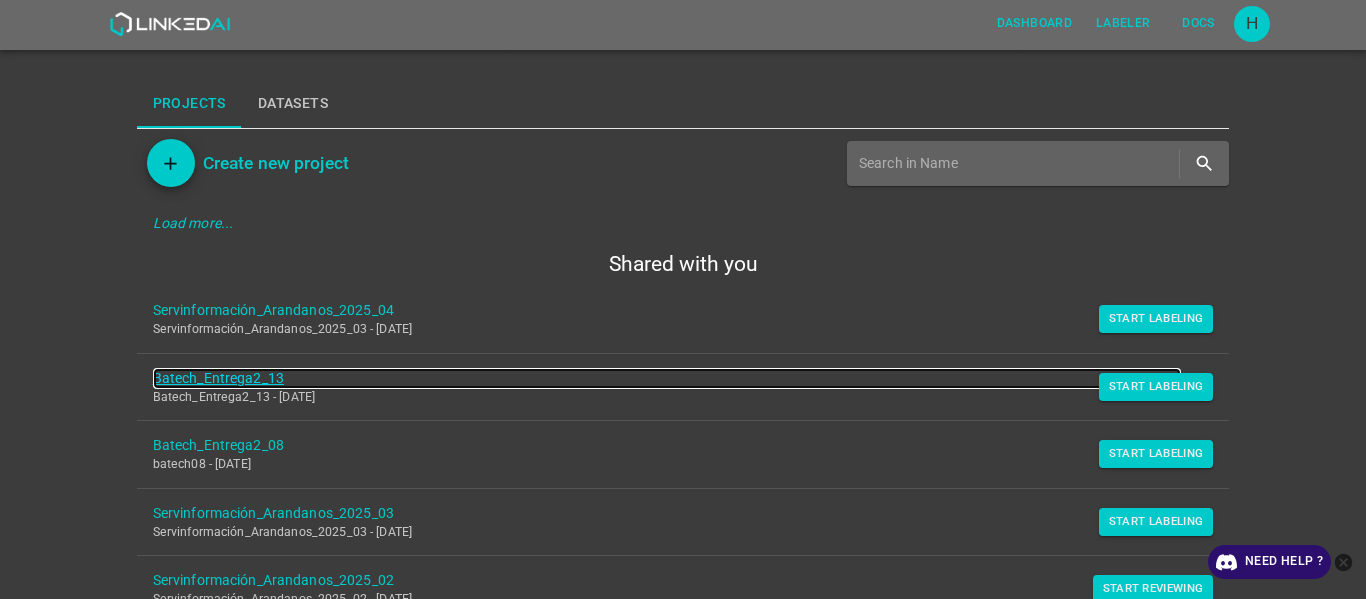 click on "Batech_Entrega2_13" at bounding box center [667, 378] 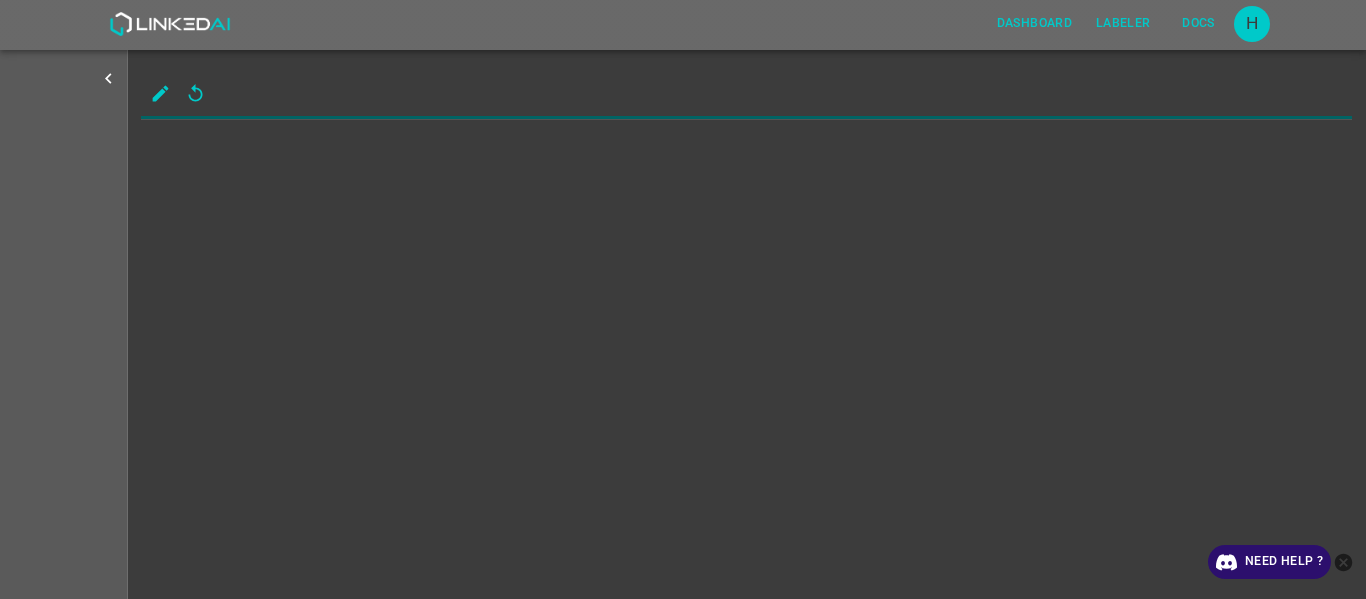 scroll, scrollTop: 0, scrollLeft: 0, axis: both 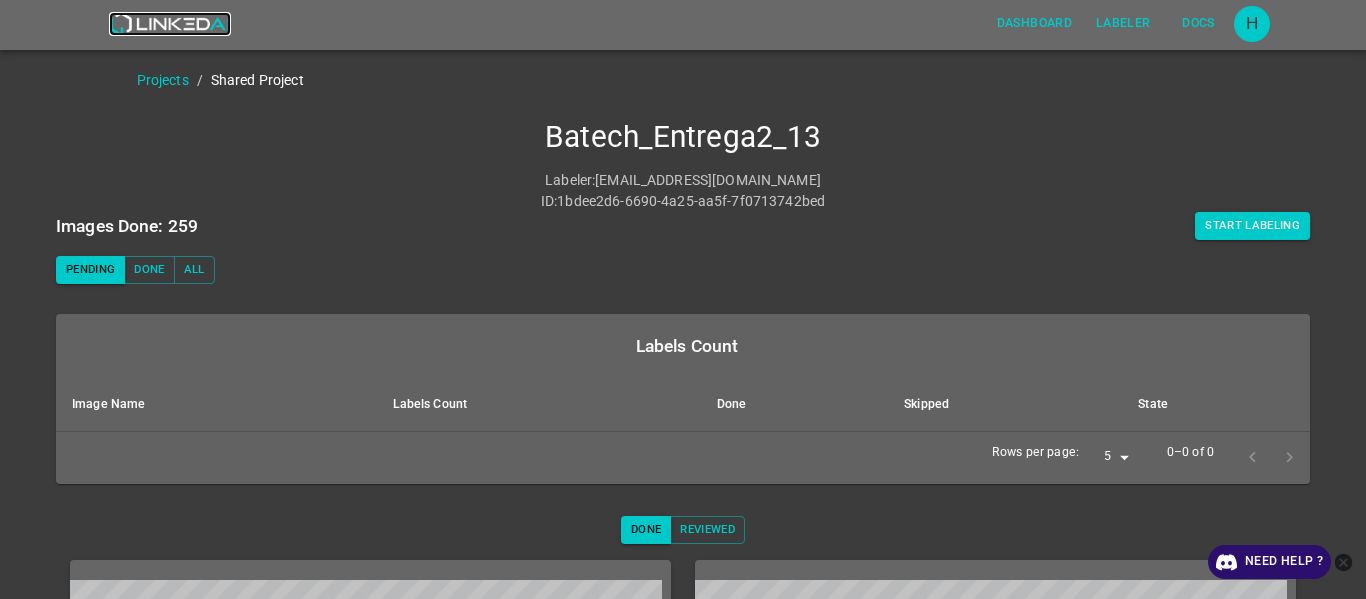 click at bounding box center (169, 24) 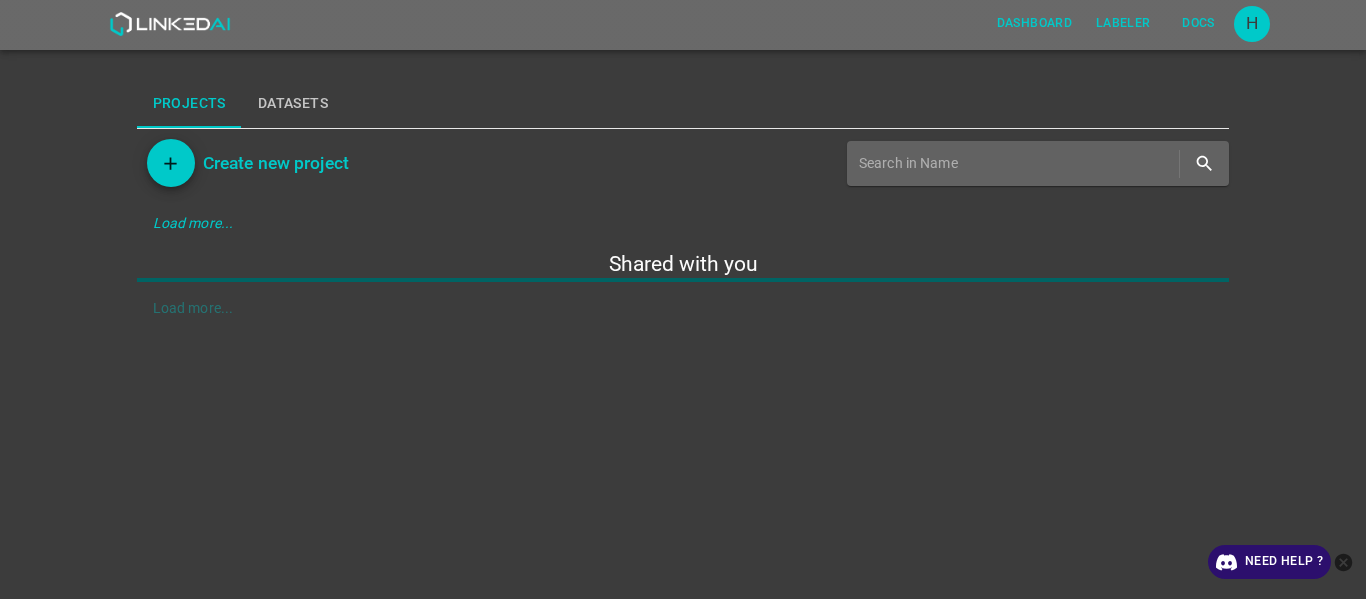 scroll, scrollTop: 0, scrollLeft: 0, axis: both 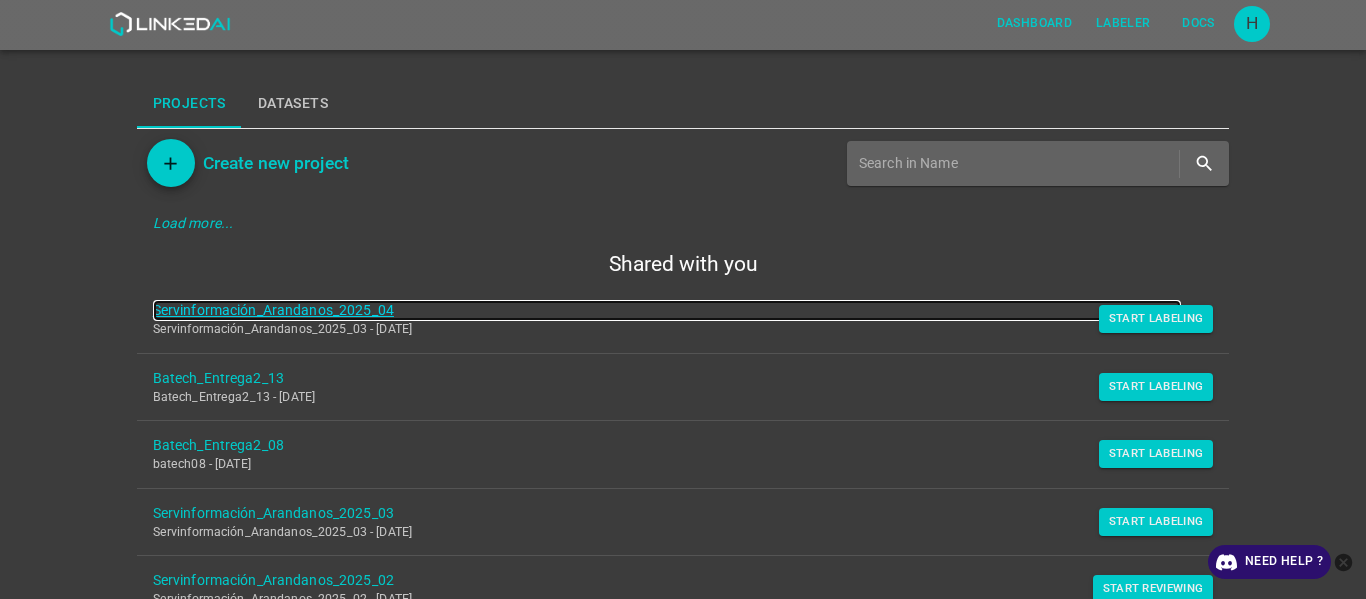 click on "Servinformación_Arandanos_2025_04" at bounding box center [667, 310] 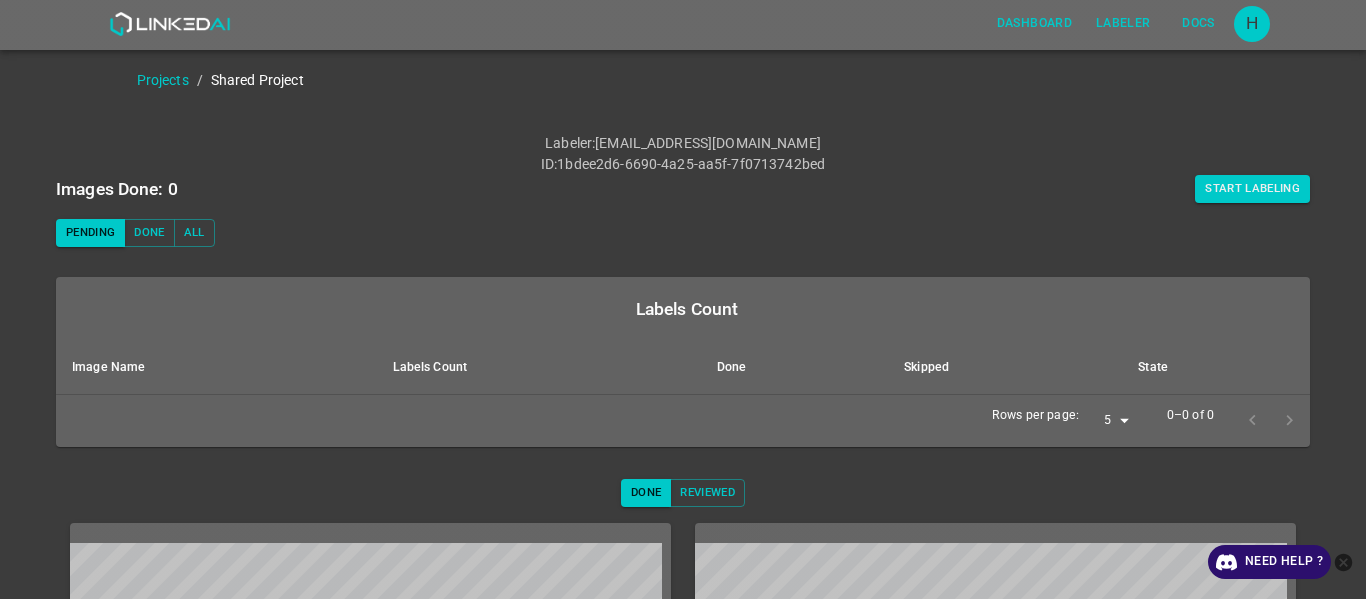 scroll, scrollTop: 0, scrollLeft: 0, axis: both 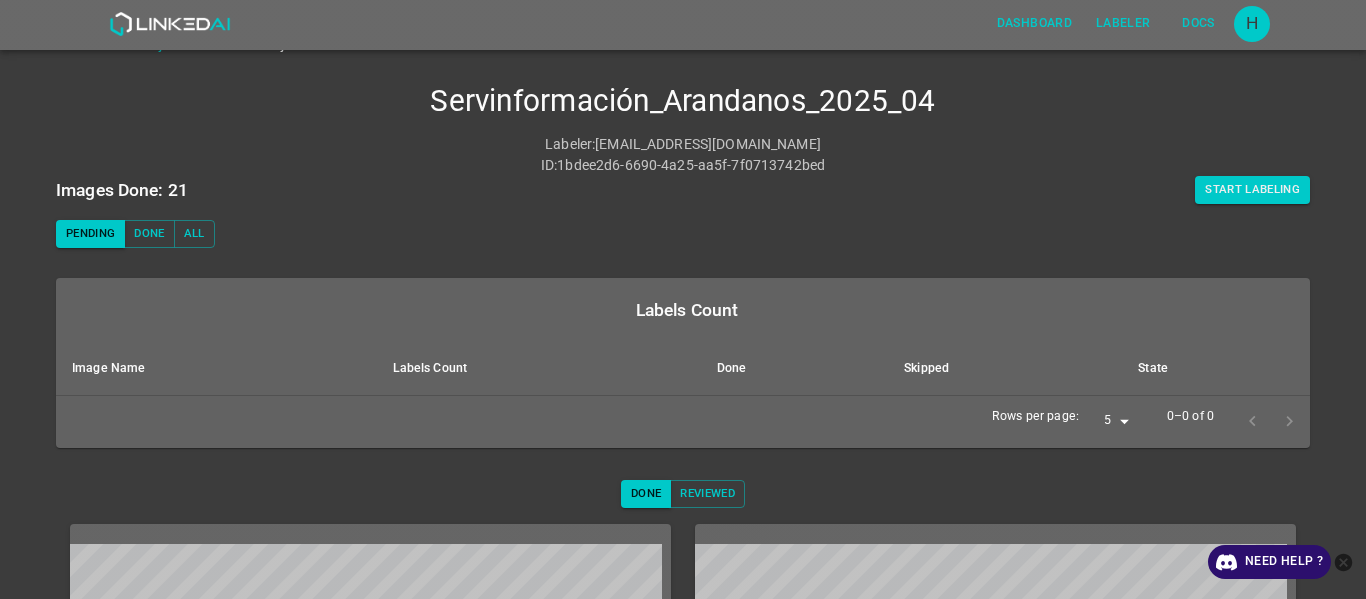 click on "Labeler :  [EMAIL_ADDRESS][DOMAIN_NAME] ID :  1bdee2d6-6690-4a25-aa5f-7f0713742bed" at bounding box center [683, 155] 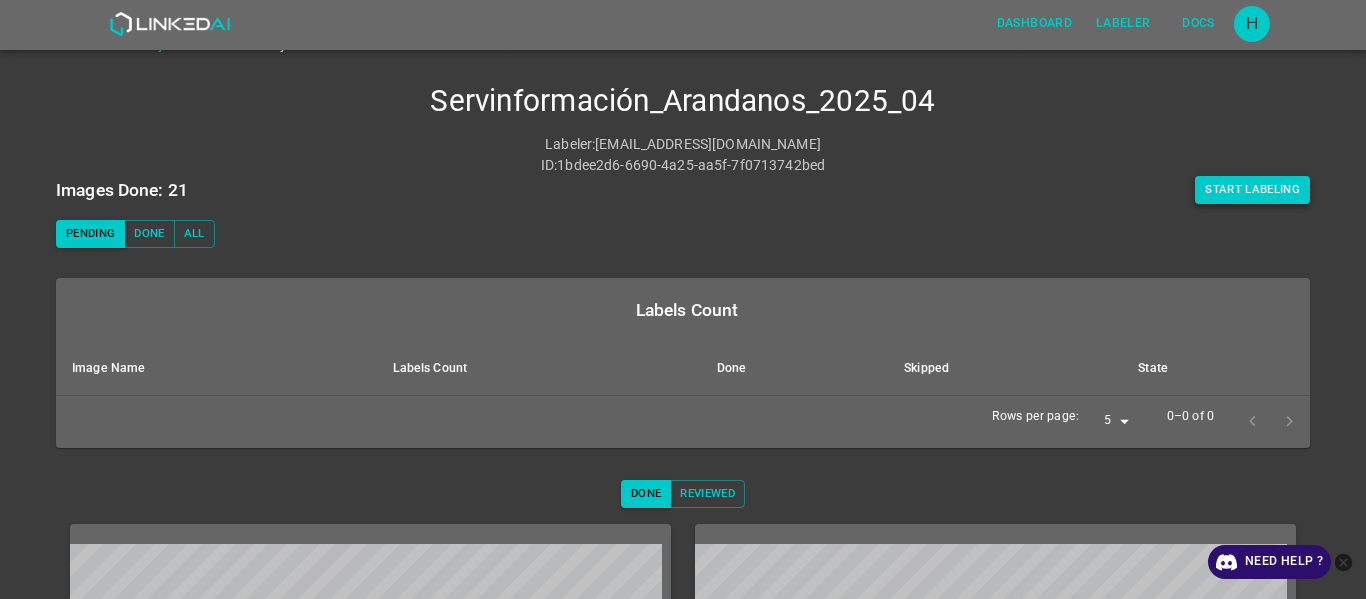 click on "Start Labeling" at bounding box center (1252, 190) 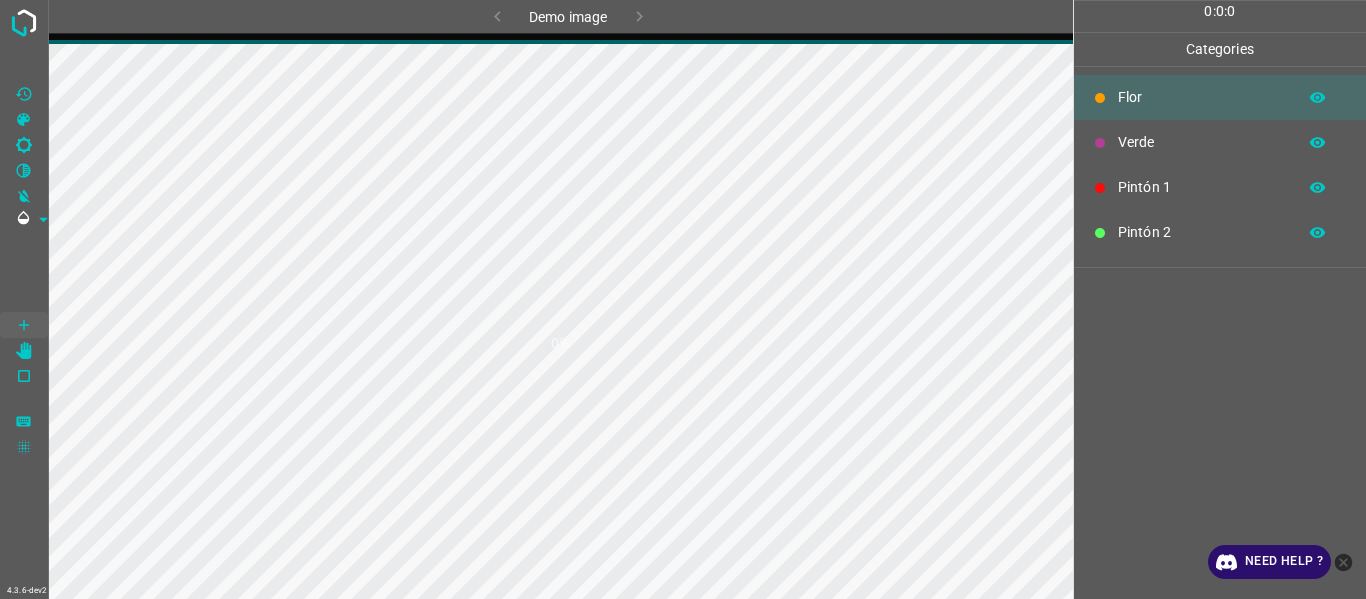 scroll, scrollTop: 0, scrollLeft: 0, axis: both 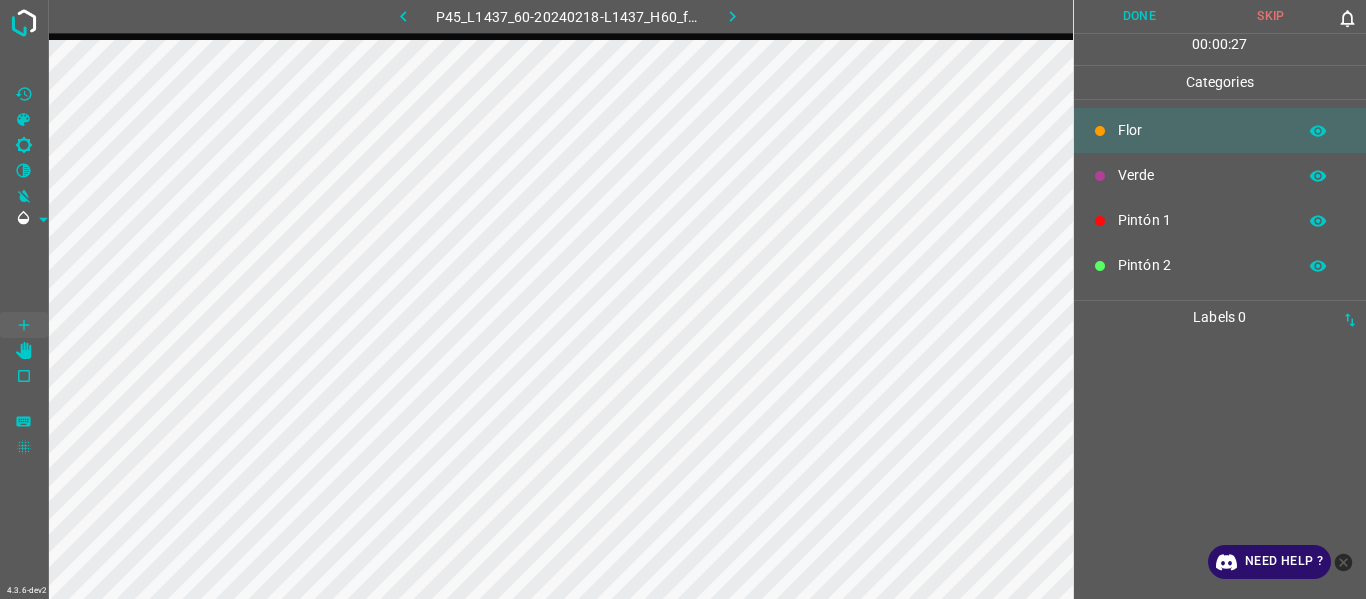 drag, startPoint x: 1196, startPoint y: 368, endPoint x: 1118, endPoint y: 378, distance: 78.63841 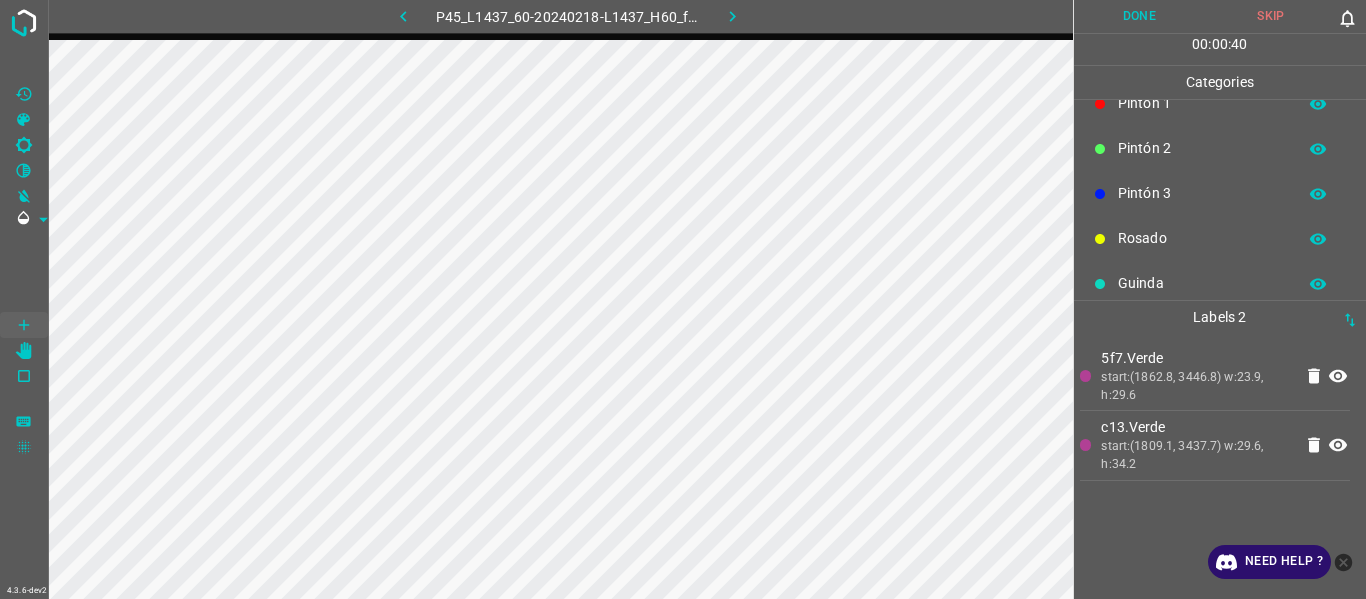 scroll, scrollTop: 176, scrollLeft: 0, axis: vertical 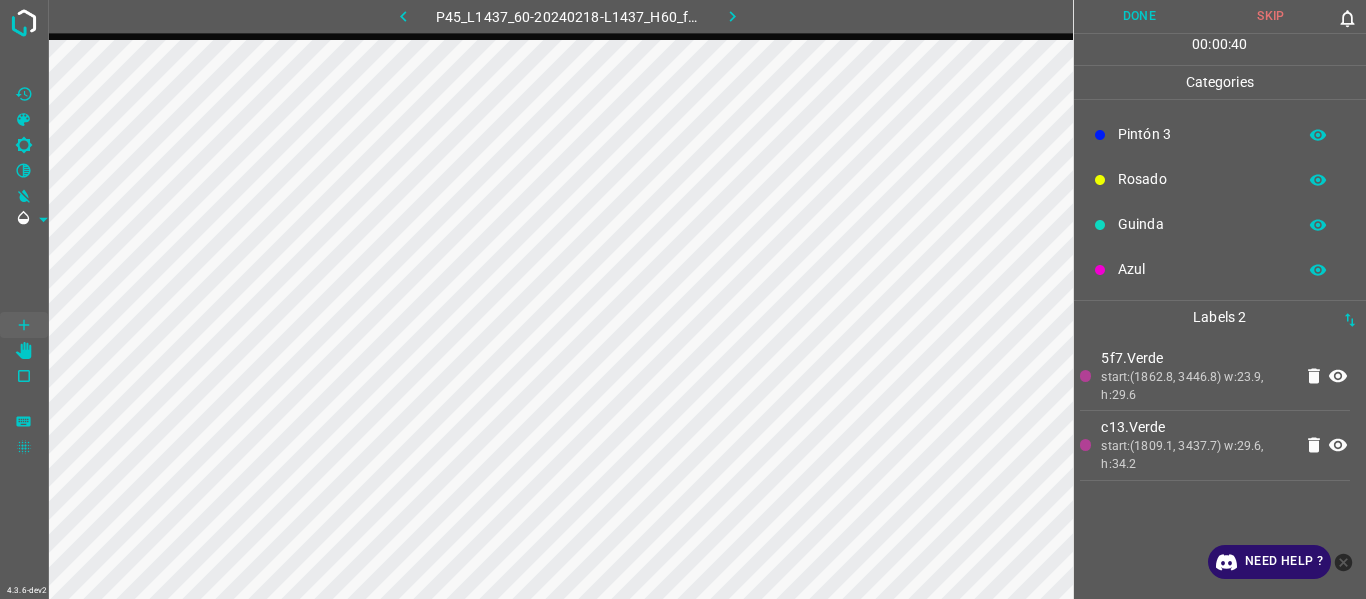 click on "Azul" at bounding box center (1220, 269) 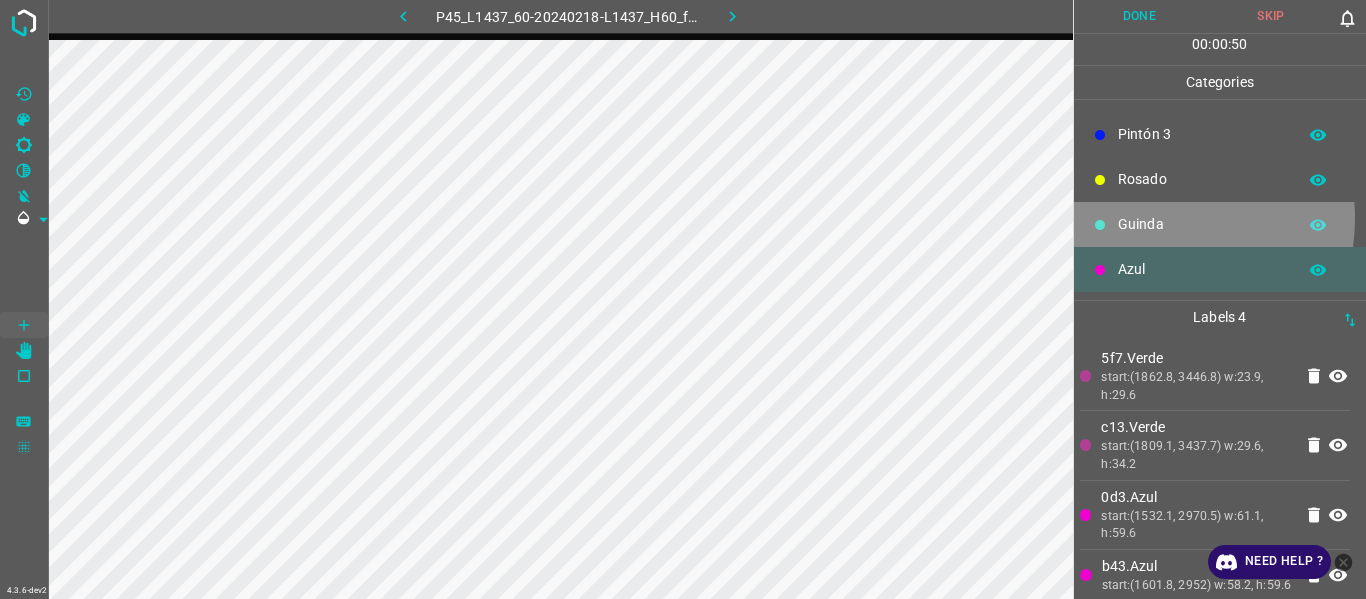 drag, startPoint x: 1150, startPoint y: 218, endPoint x: 1106, endPoint y: 258, distance: 59.464275 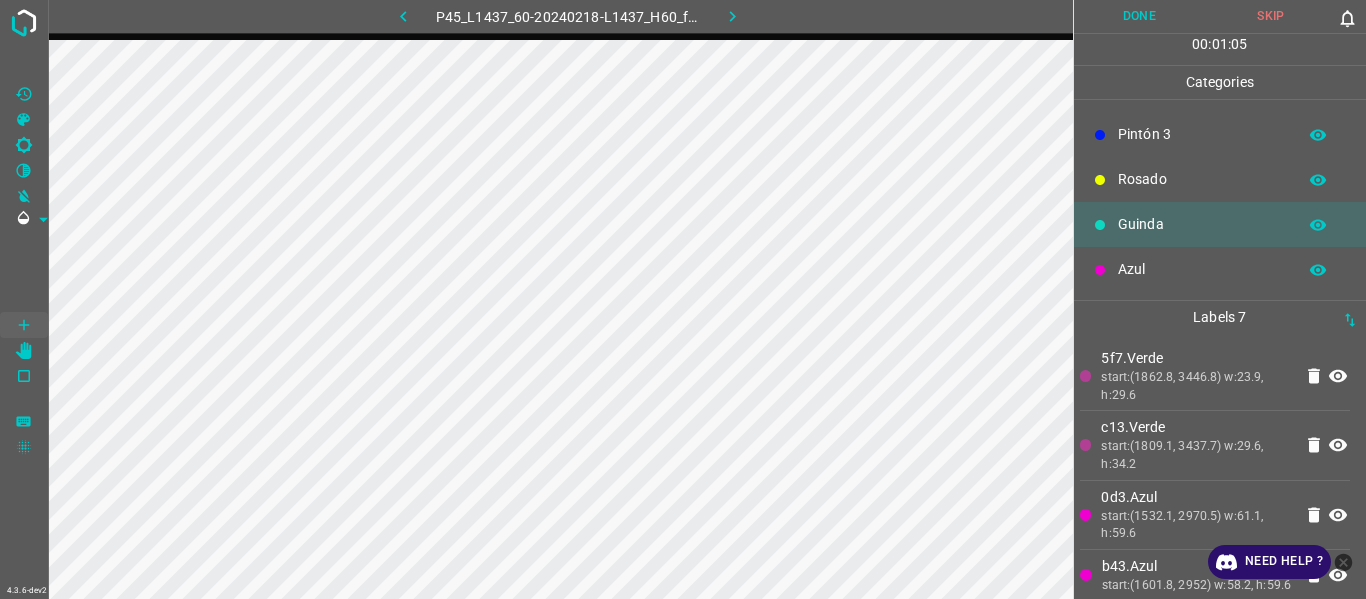 click on "5f7.Verde" at bounding box center (1196, 358) 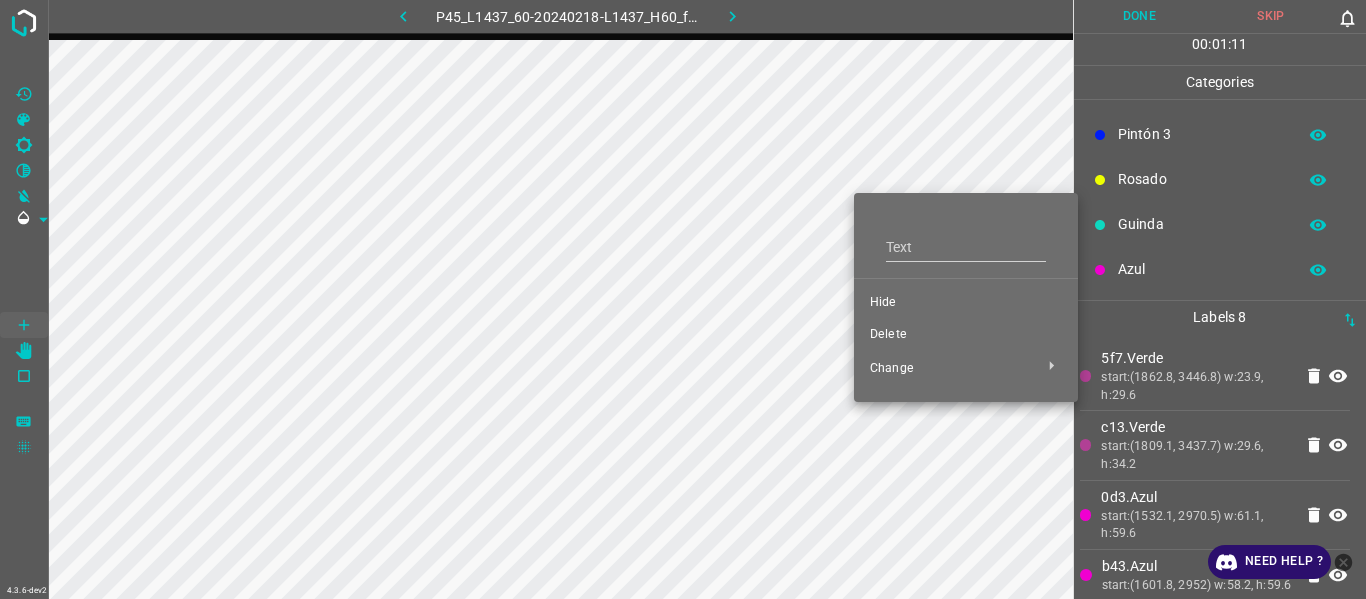 click on "Hide" at bounding box center [966, 303] 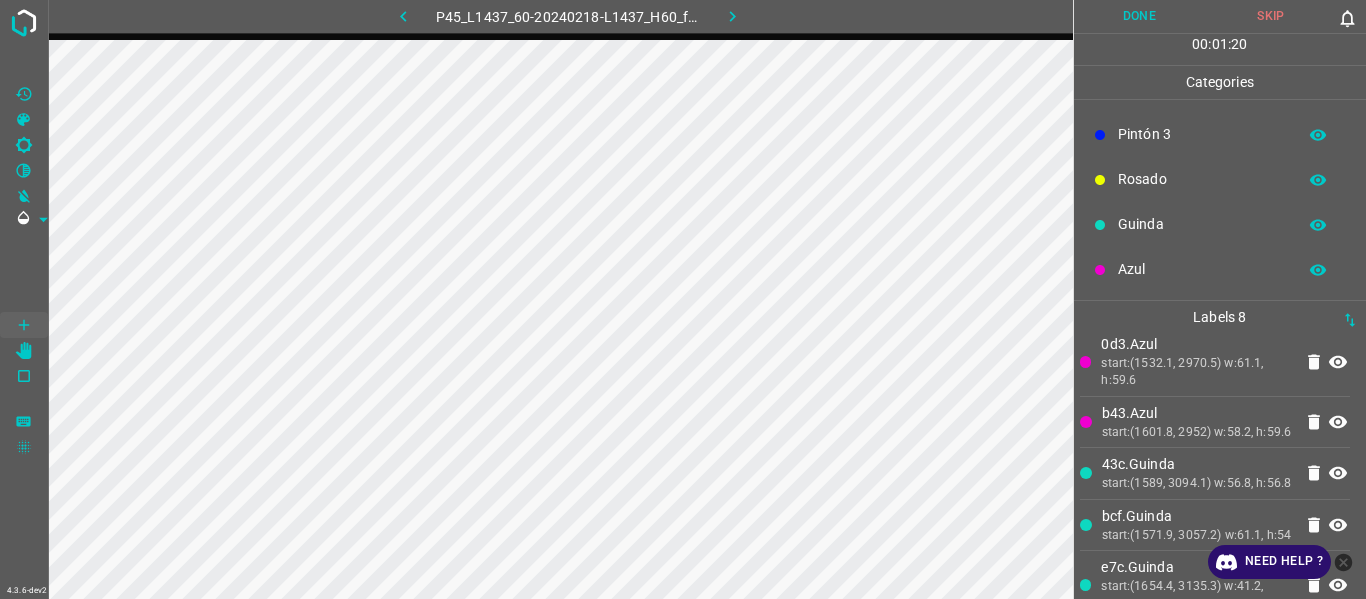 scroll, scrollTop: 303, scrollLeft: 0, axis: vertical 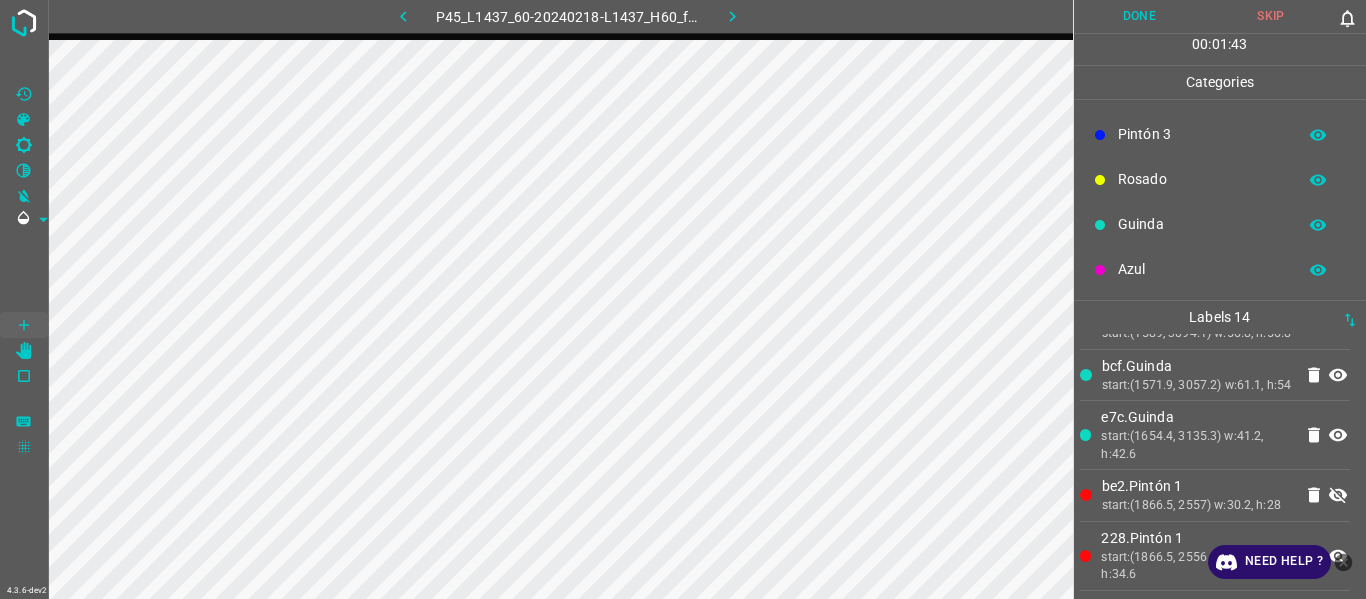 drag, startPoint x: 1176, startPoint y: 170, endPoint x: 1132, endPoint y: 196, distance: 51.10773 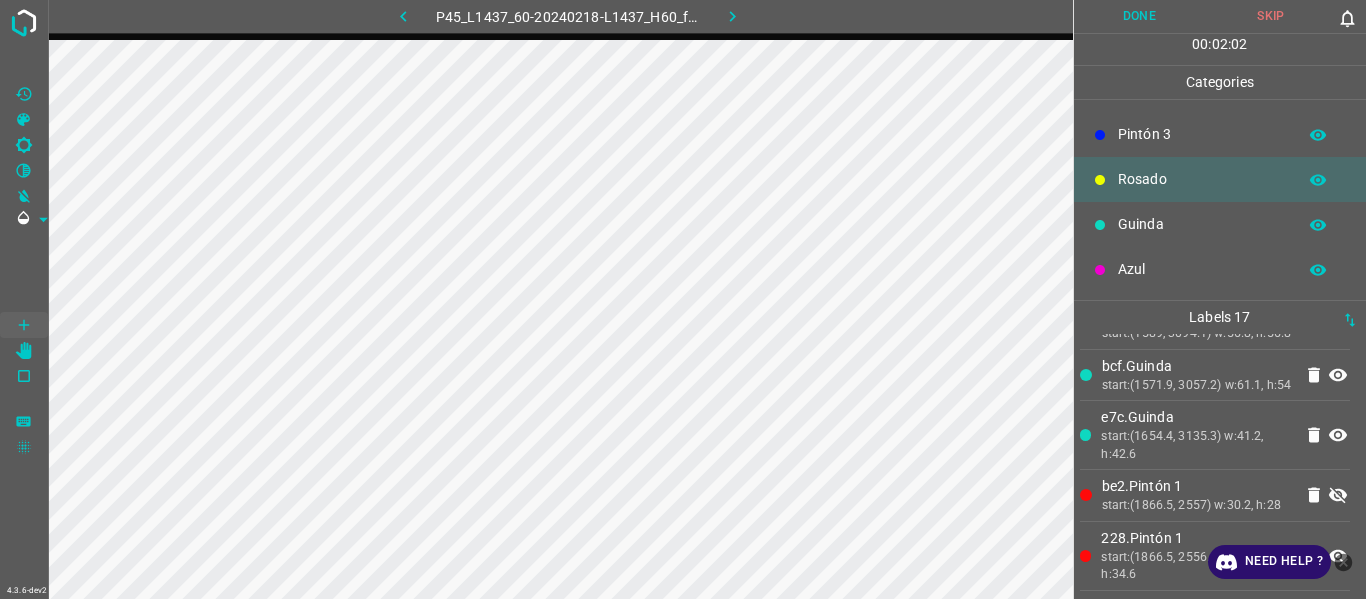 click on "Azul" at bounding box center [1202, 269] 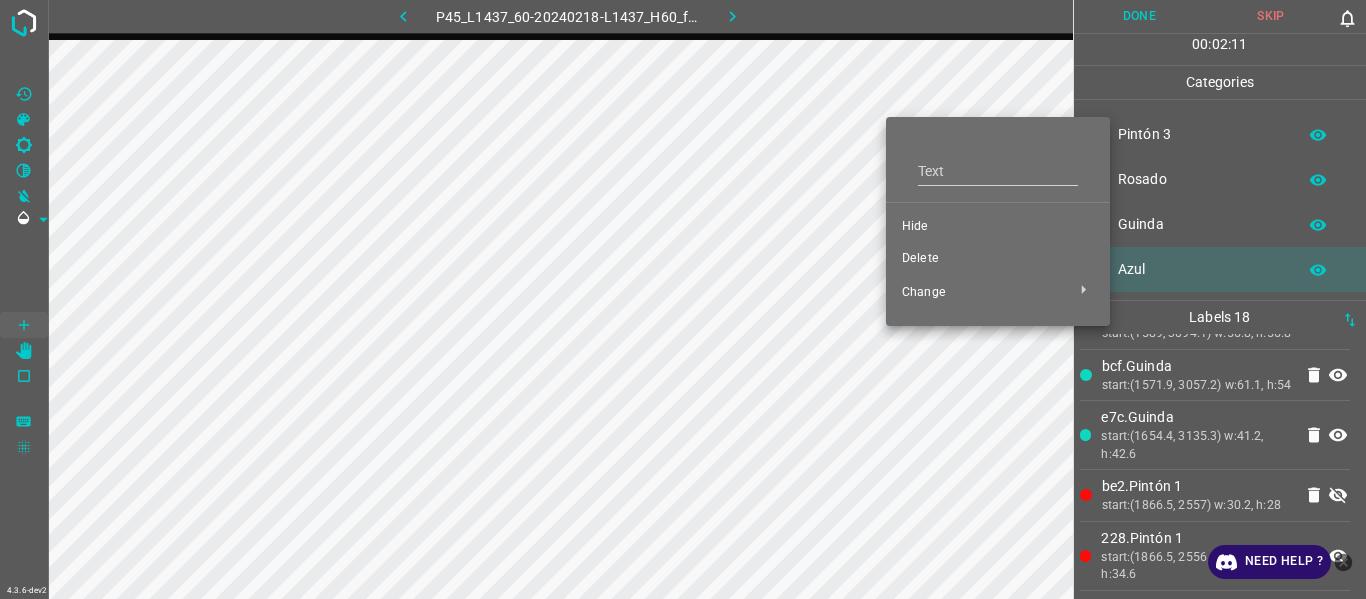 drag, startPoint x: 908, startPoint y: 220, endPoint x: 618, endPoint y: 174, distance: 293.6256 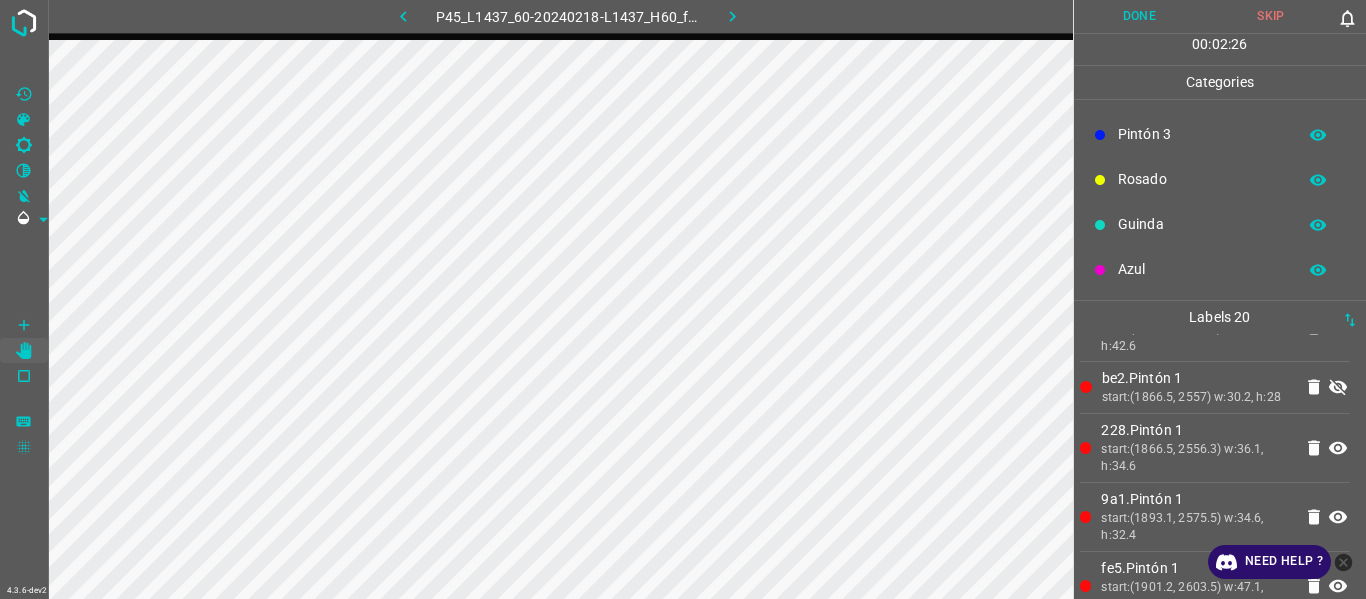 scroll, scrollTop: 403, scrollLeft: 0, axis: vertical 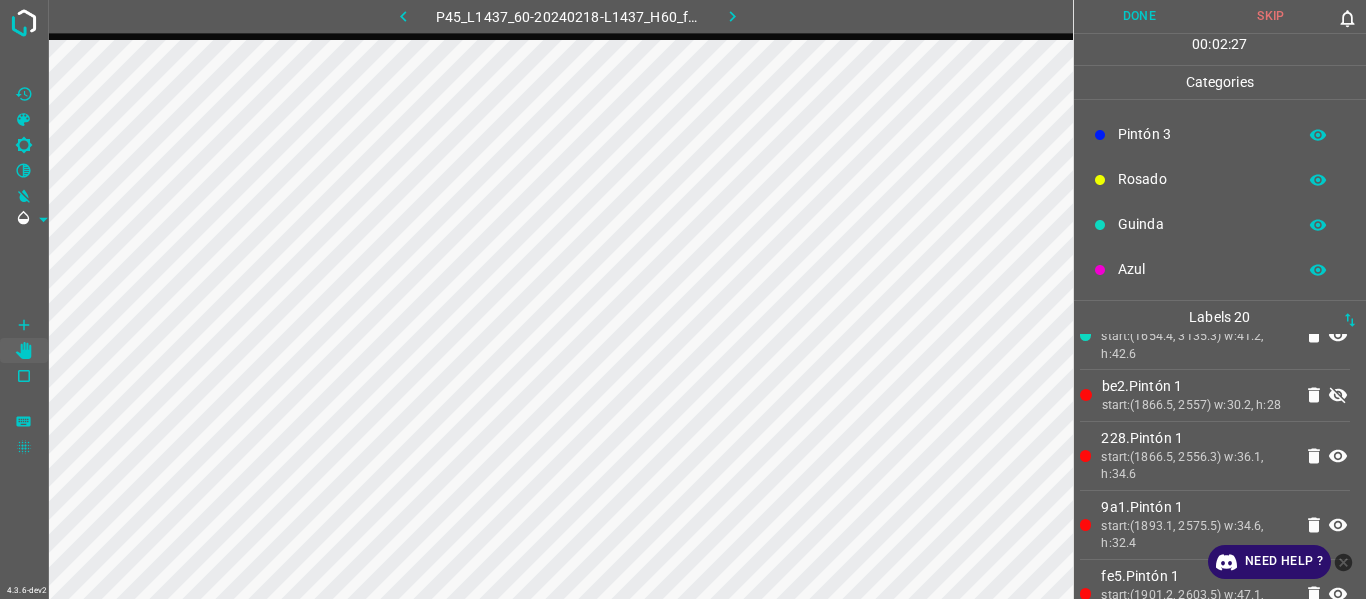 click 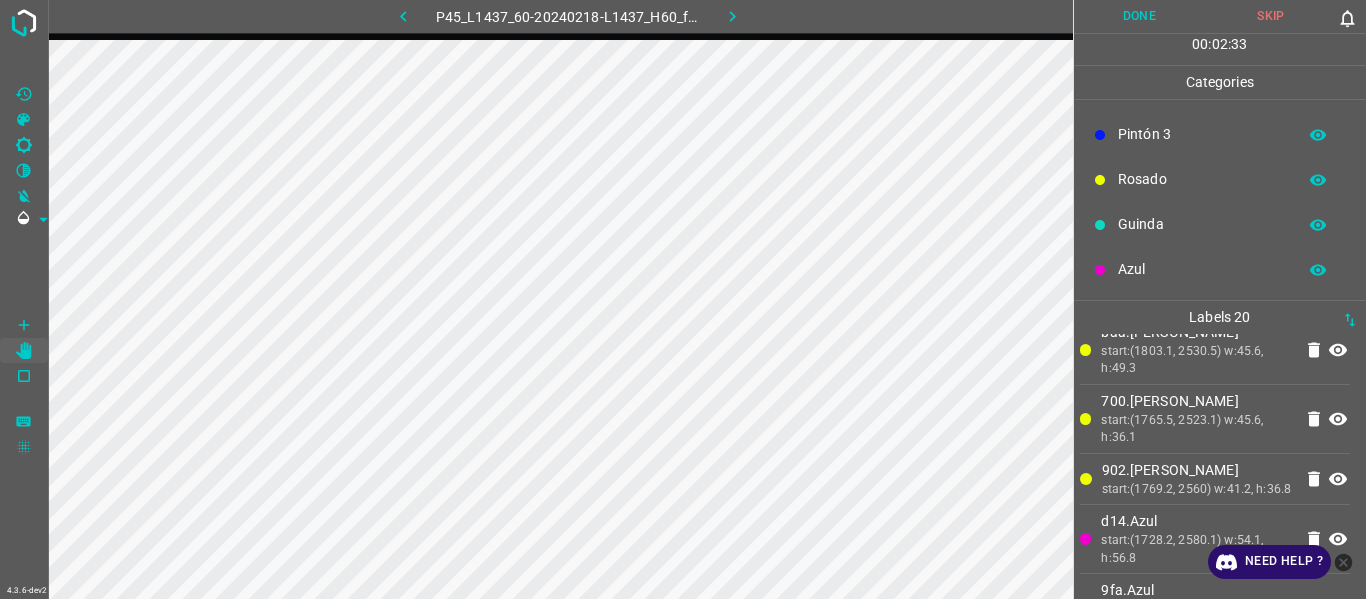 scroll, scrollTop: 900, scrollLeft: 0, axis: vertical 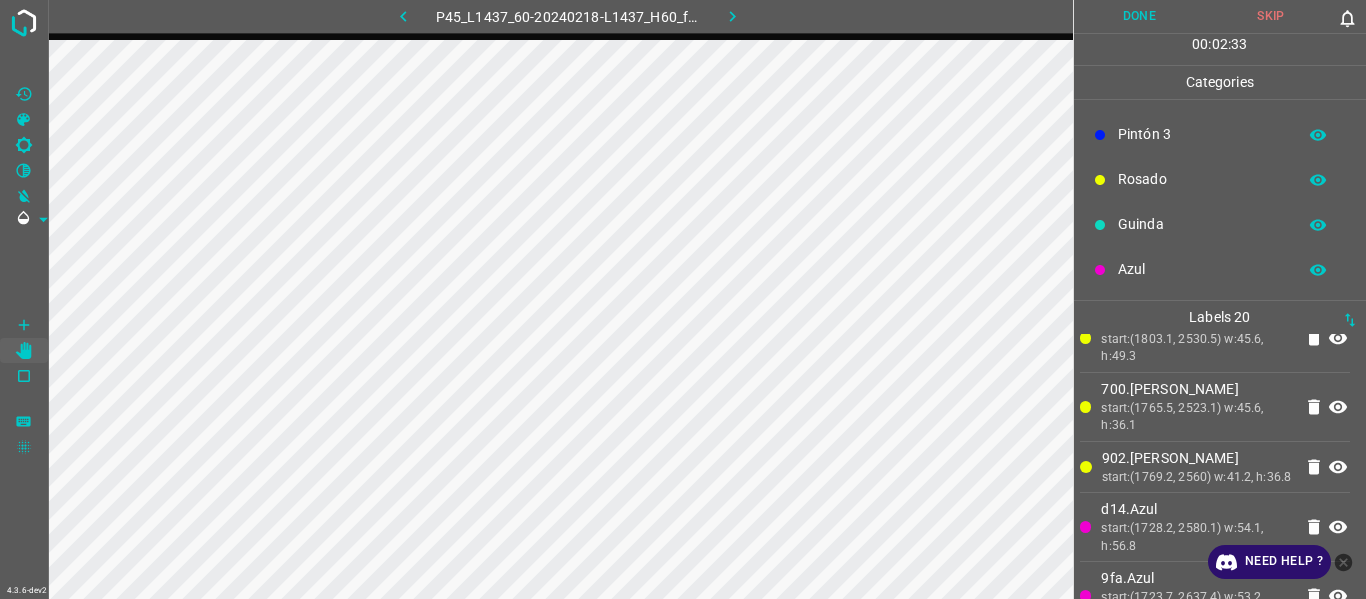 click 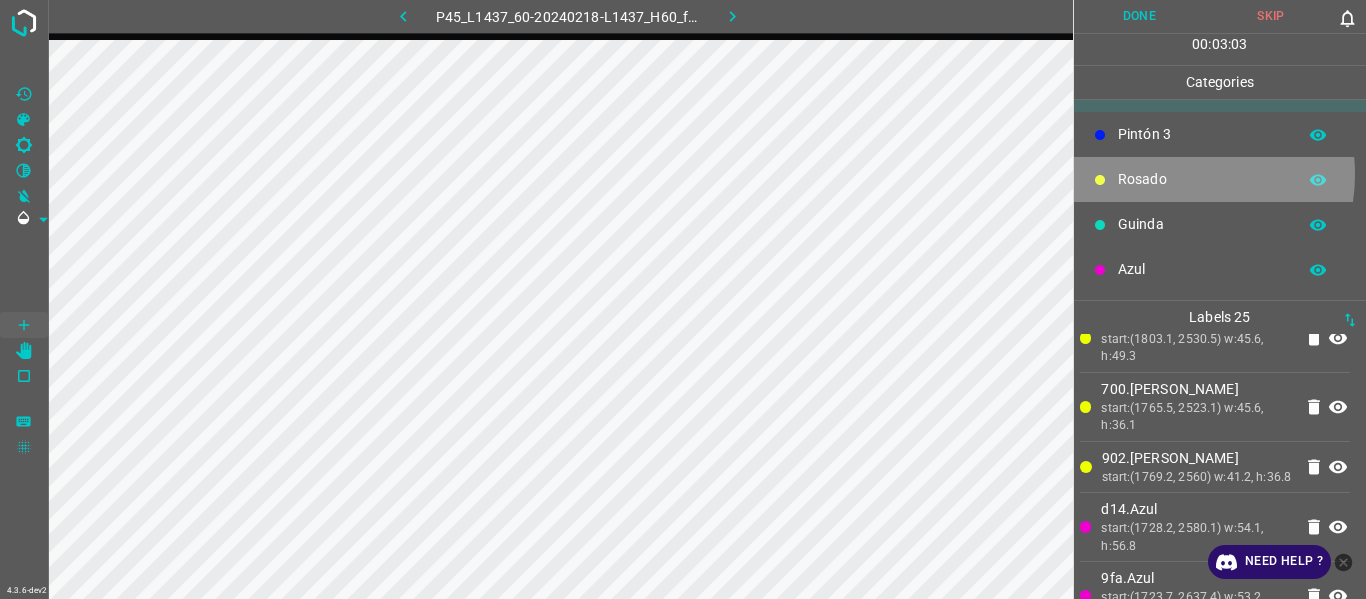 drag, startPoint x: 1166, startPoint y: 174, endPoint x: 1076, endPoint y: 202, distance: 94.254974 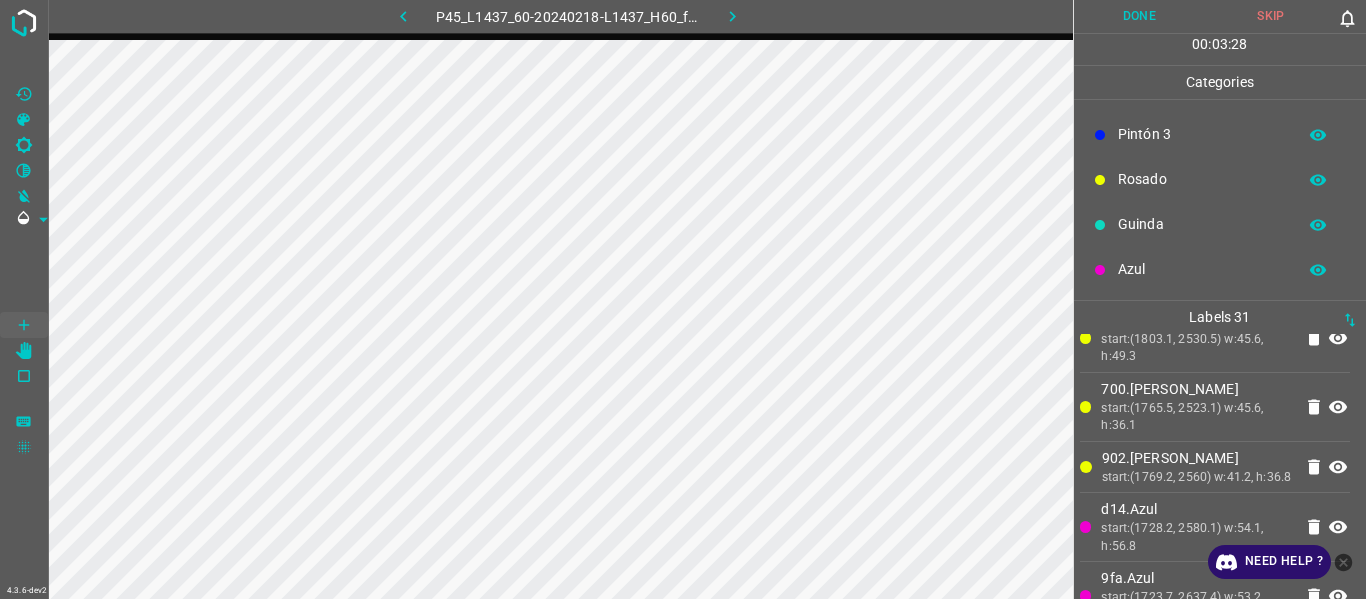 drag, startPoint x: 1146, startPoint y: 222, endPoint x: 1136, endPoint y: 248, distance: 27.856777 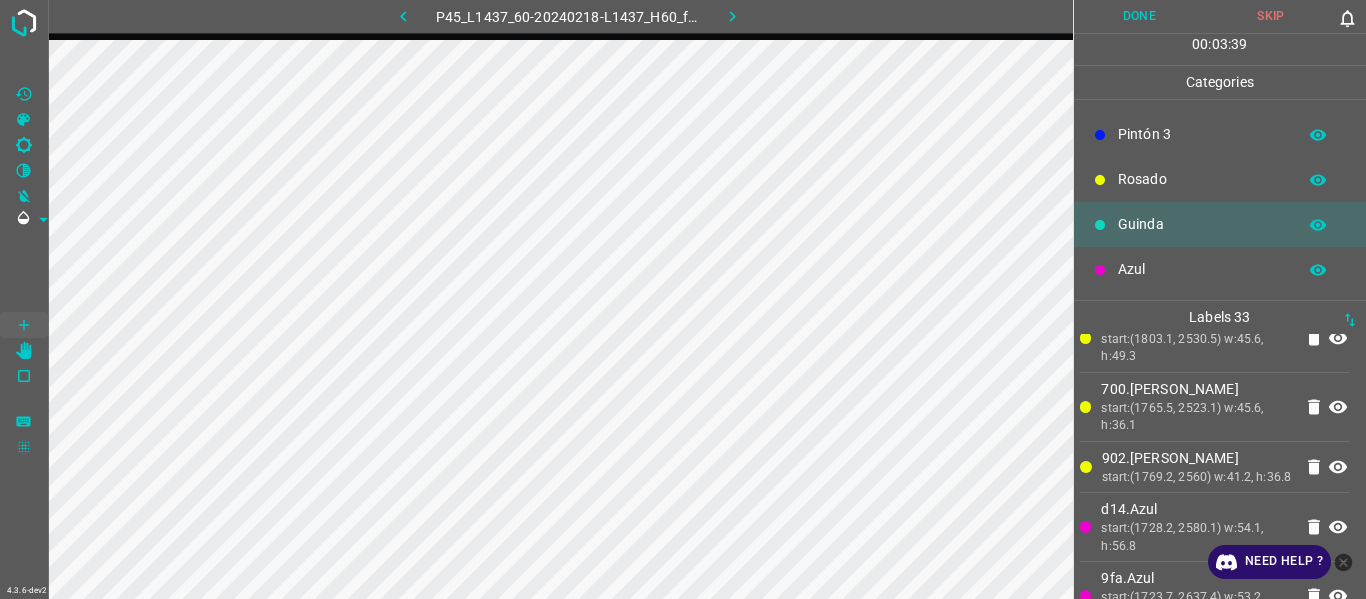 drag, startPoint x: 1146, startPoint y: 188, endPoint x: 1134, endPoint y: 194, distance: 13.416408 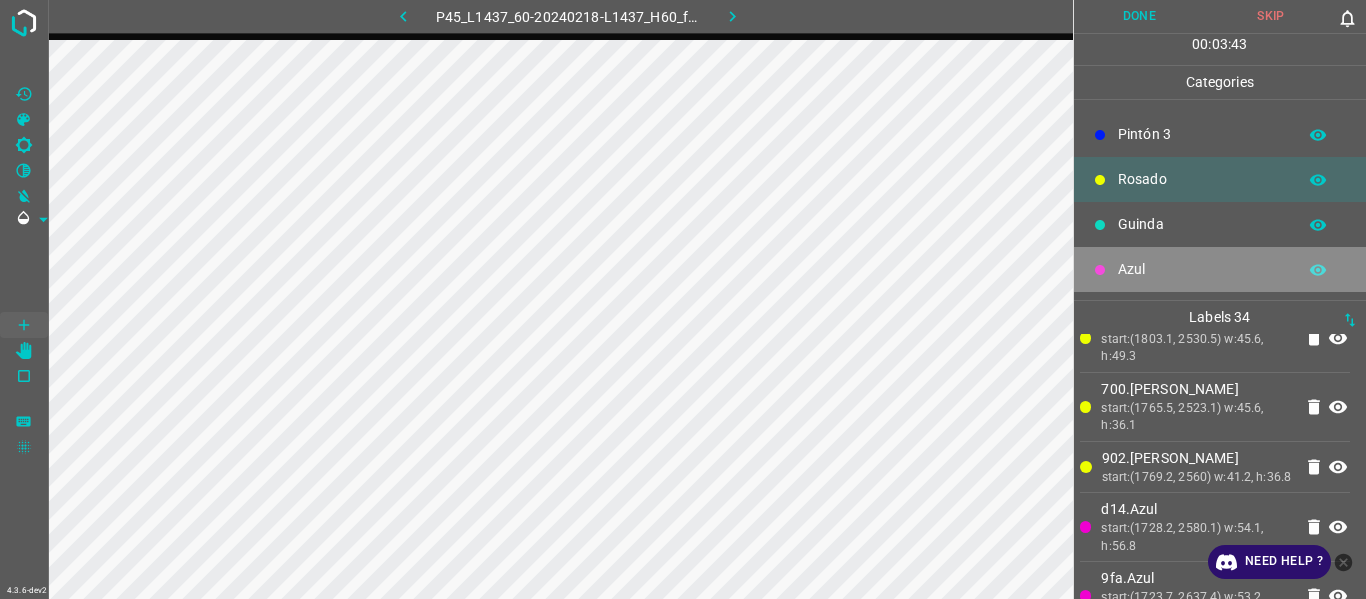 click on "Azul" at bounding box center (1220, 269) 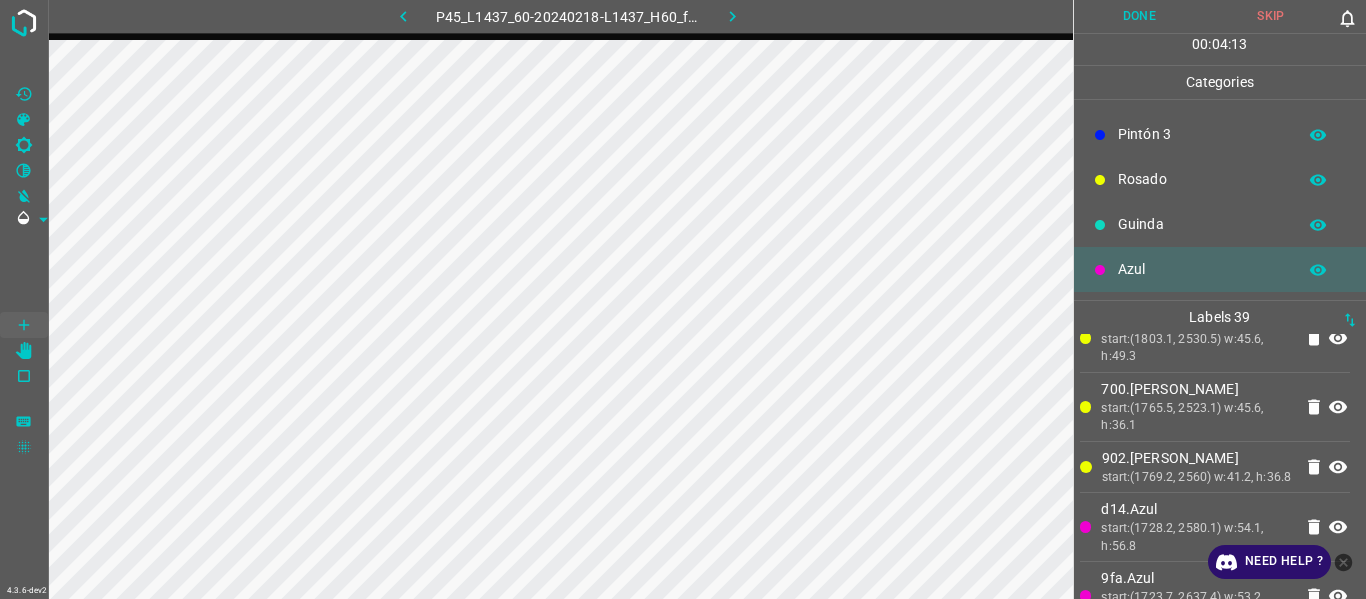 drag, startPoint x: 1172, startPoint y: 200, endPoint x: 1164, endPoint y: 214, distance: 16.124516 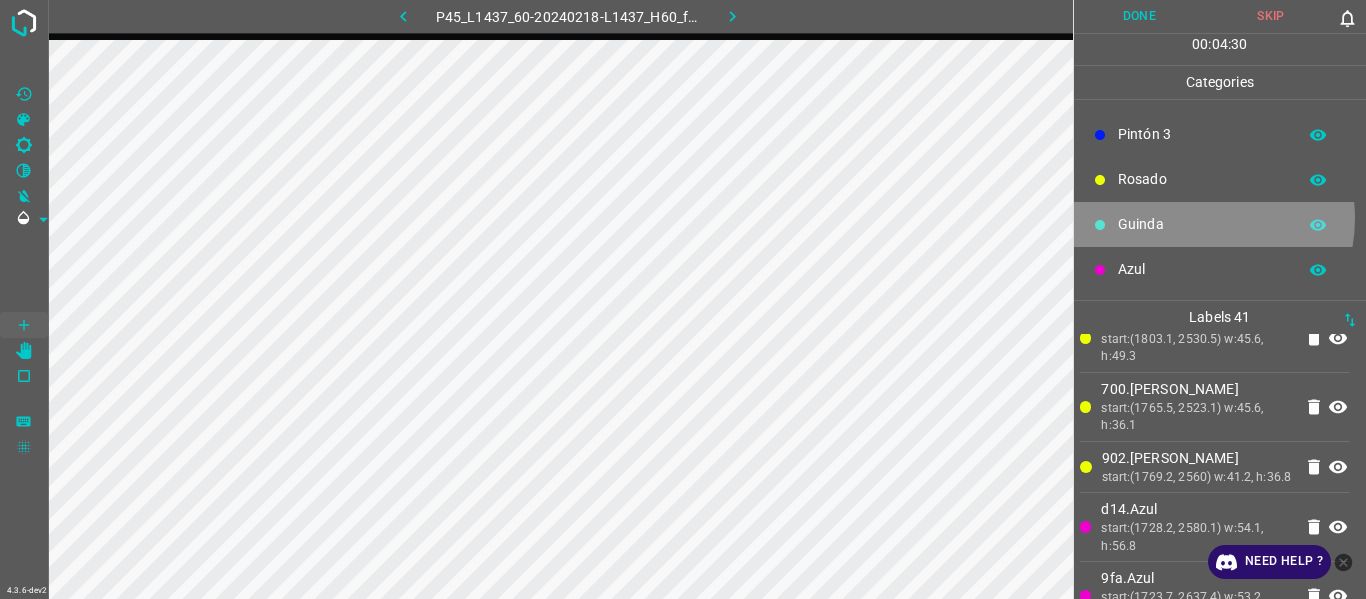 drag, startPoint x: 1190, startPoint y: 218, endPoint x: 1122, endPoint y: 256, distance: 77.89737 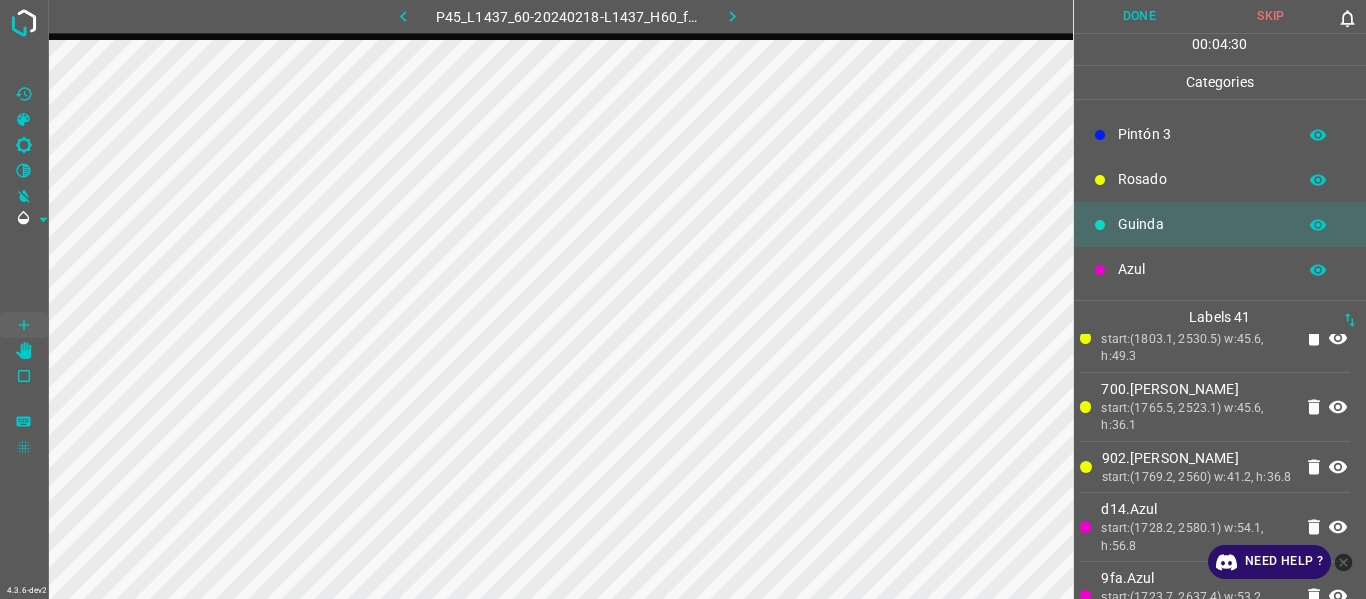 click on "Azul" at bounding box center (1202, 269) 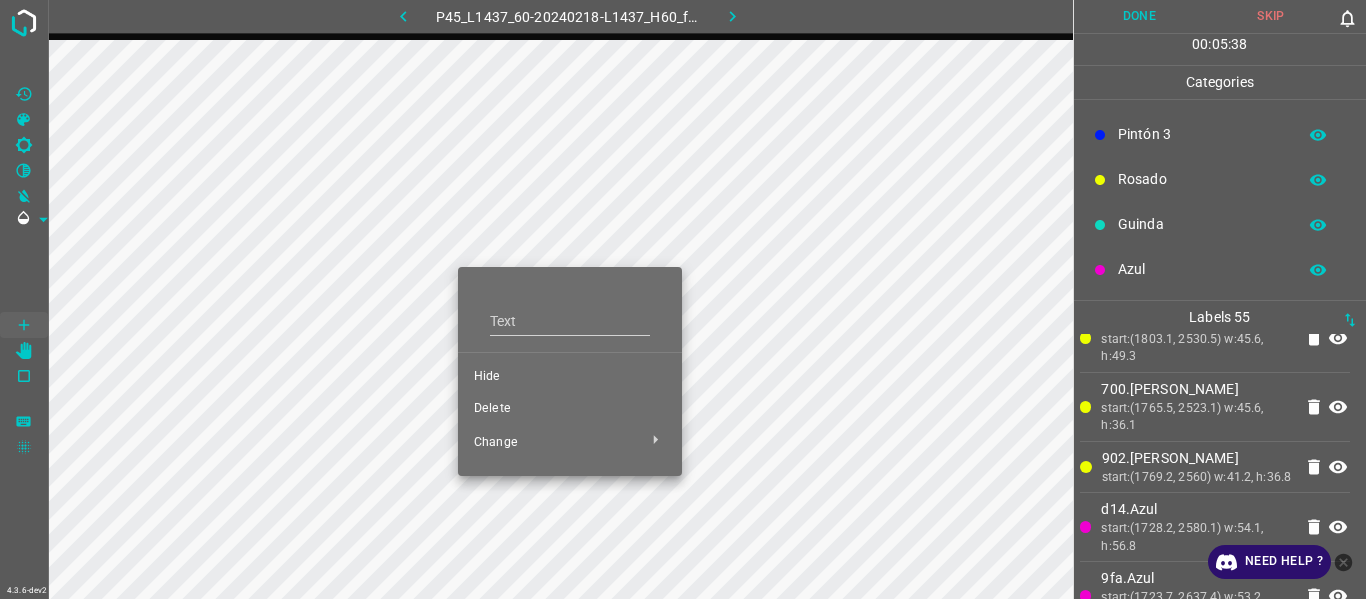 click on "Delete" at bounding box center [570, 409] 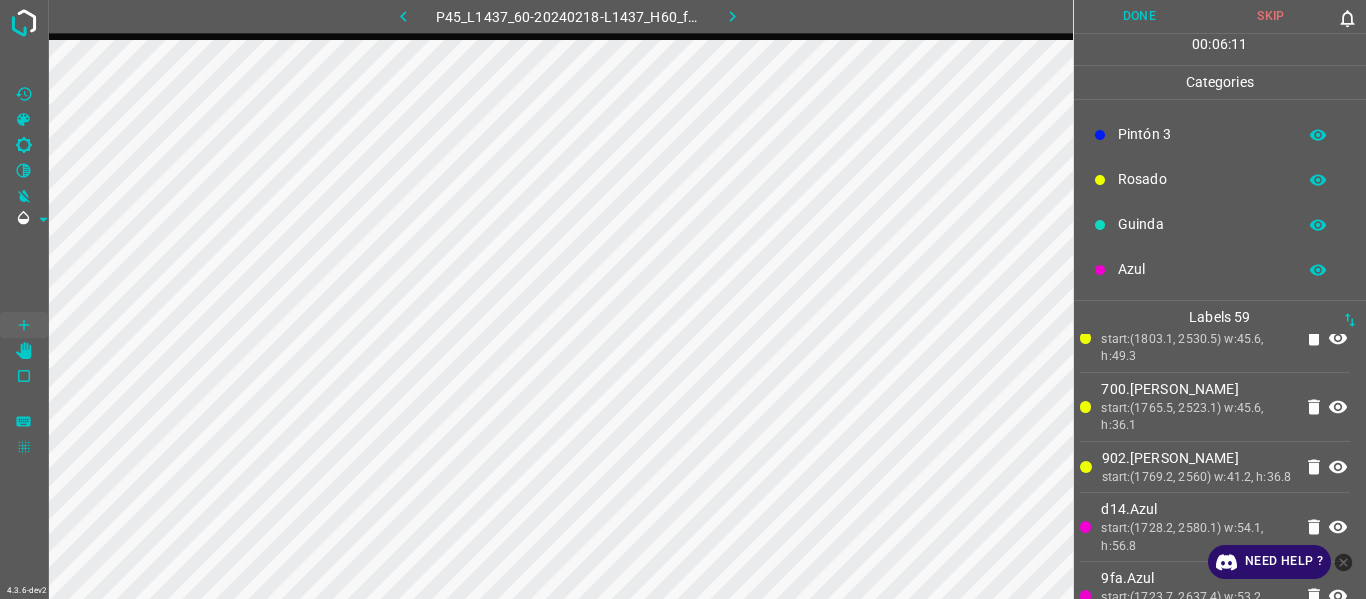 drag, startPoint x: 1176, startPoint y: 244, endPoint x: 1156, endPoint y: 270, distance: 32.80244 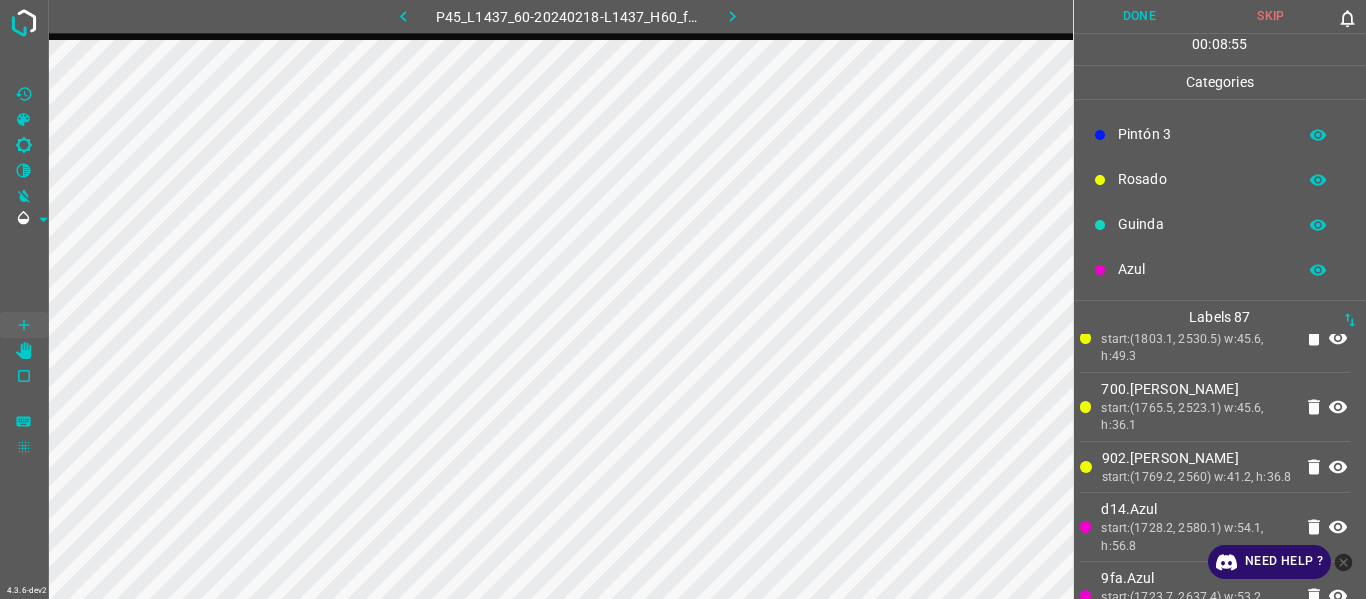 drag, startPoint x: 1147, startPoint y: 266, endPoint x: 1117, endPoint y: 272, distance: 30.594116 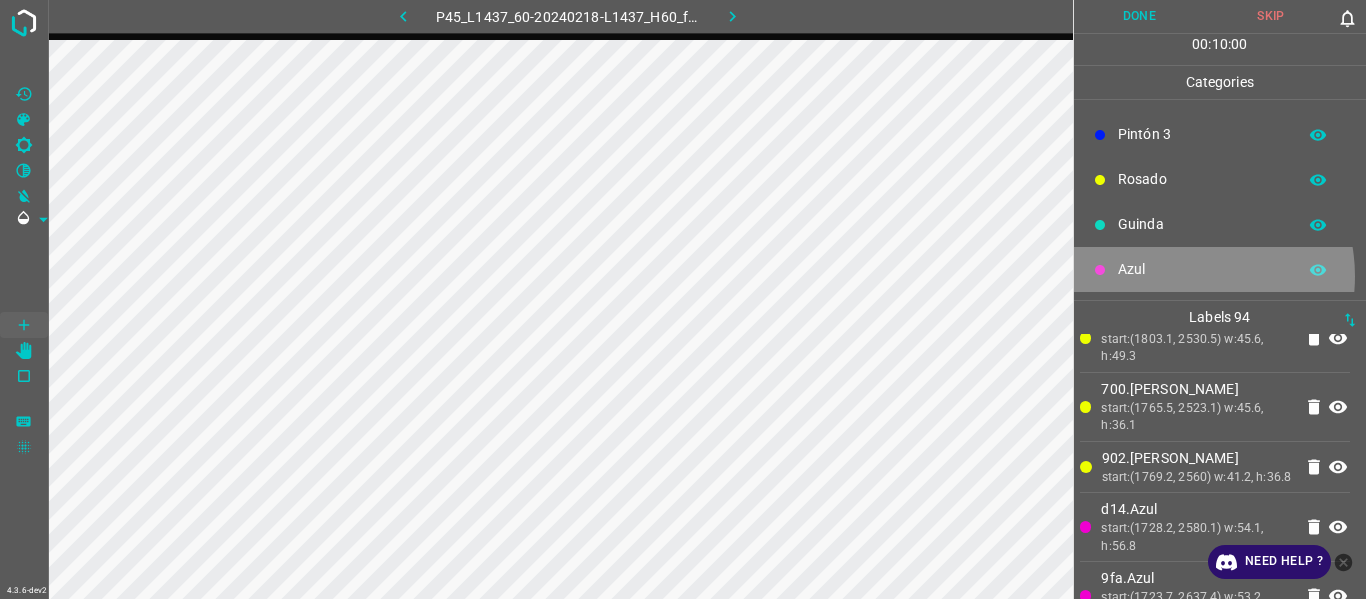 click on "Azul" at bounding box center (1202, 269) 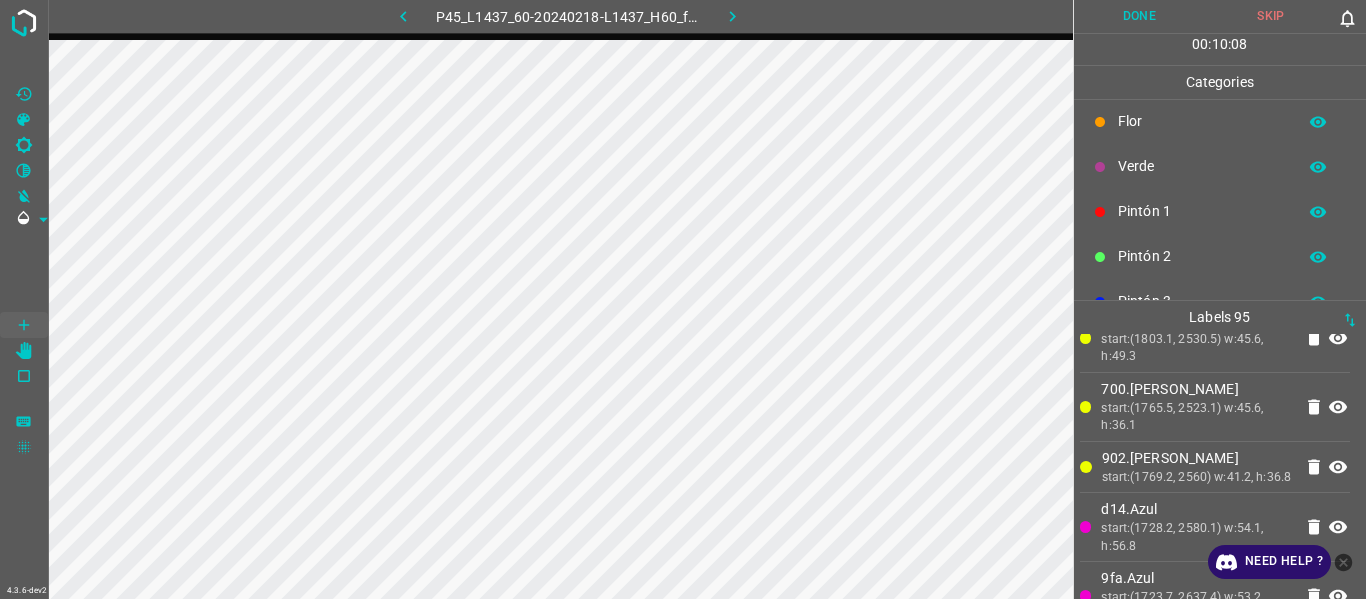 scroll, scrollTop: 0, scrollLeft: 0, axis: both 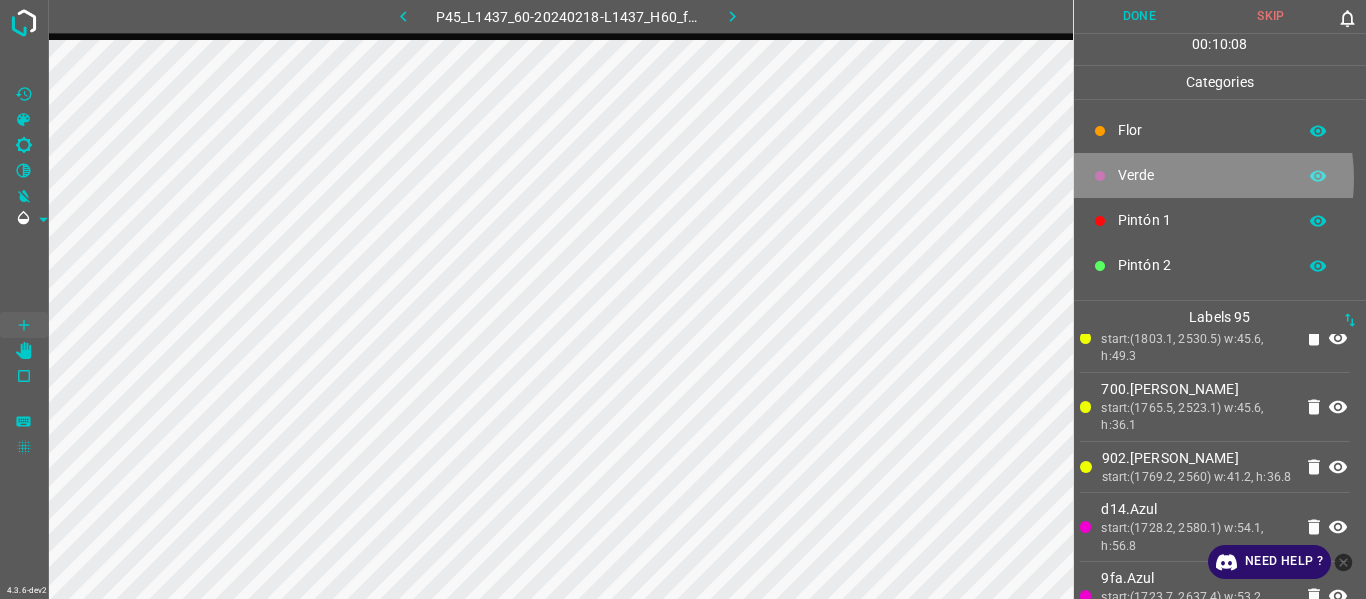 click on "Verde" at bounding box center [1202, 175] 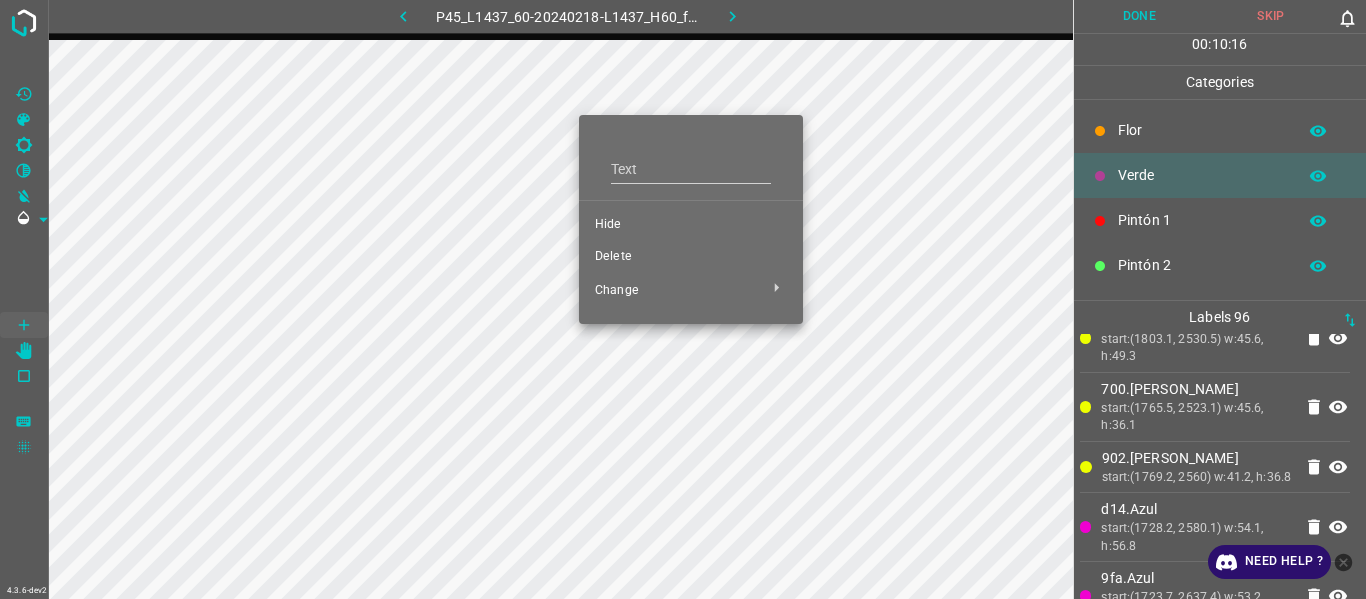click on "Delete" at bounding box center [691, 257] 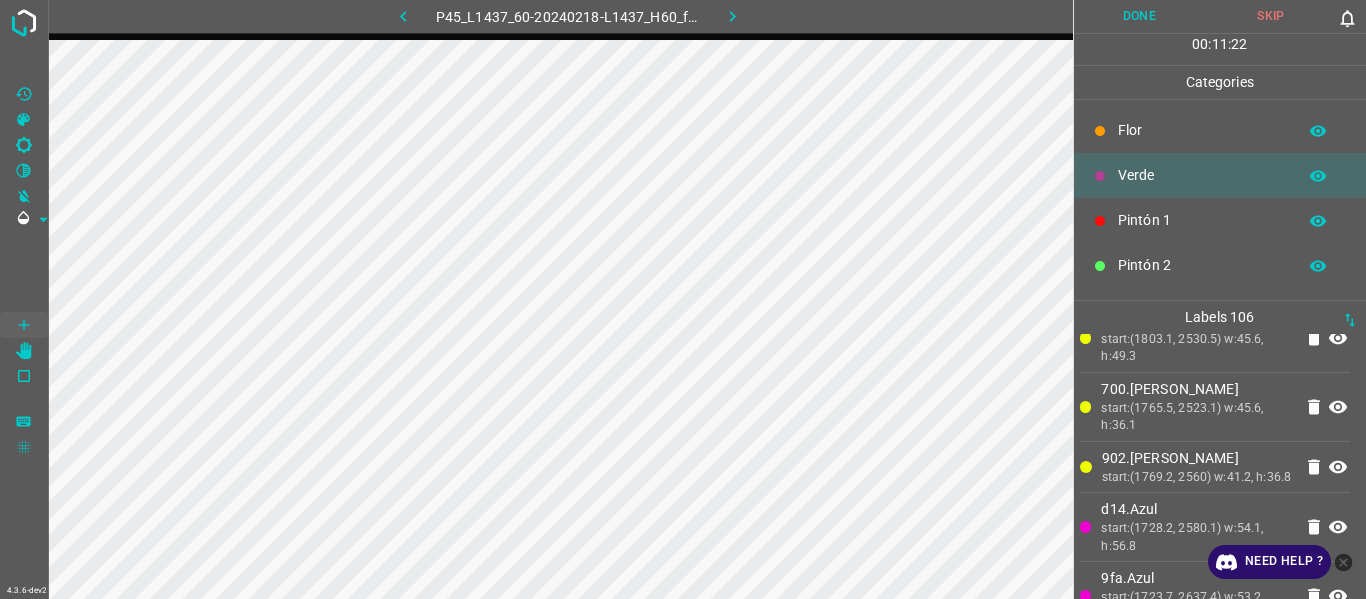click on "Pintón 2" at bounding box center (1202, 265) 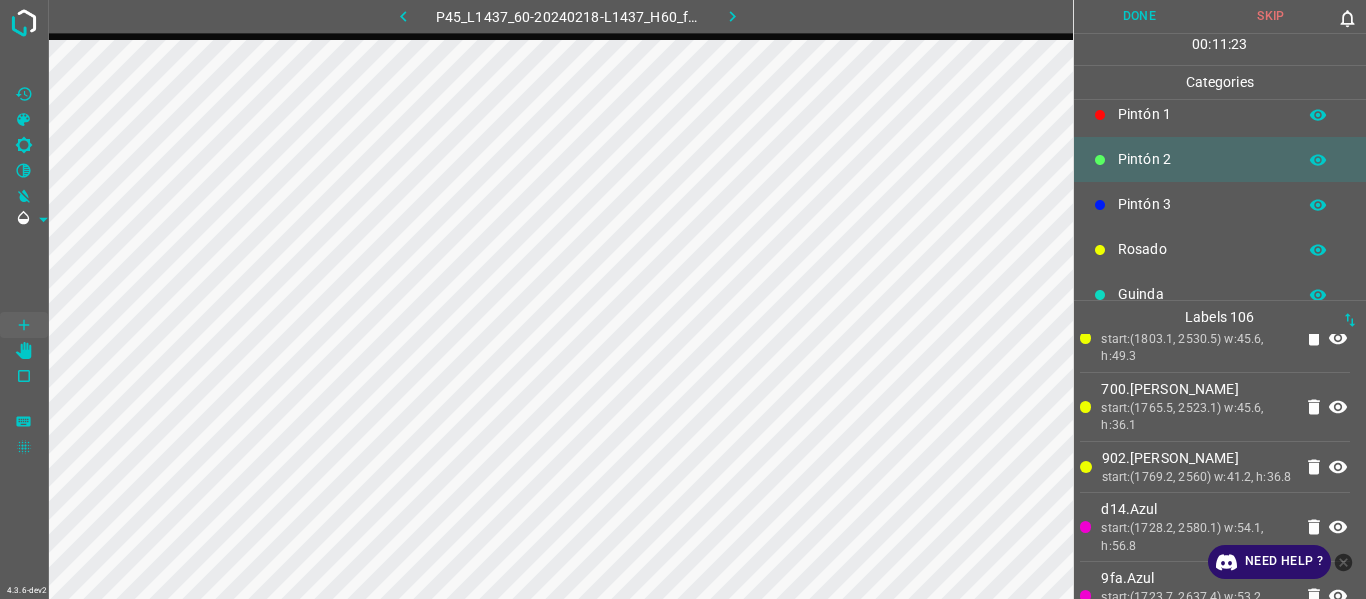 scroll, scrollTop: 176, scrollLeft: 0, axis: vertical 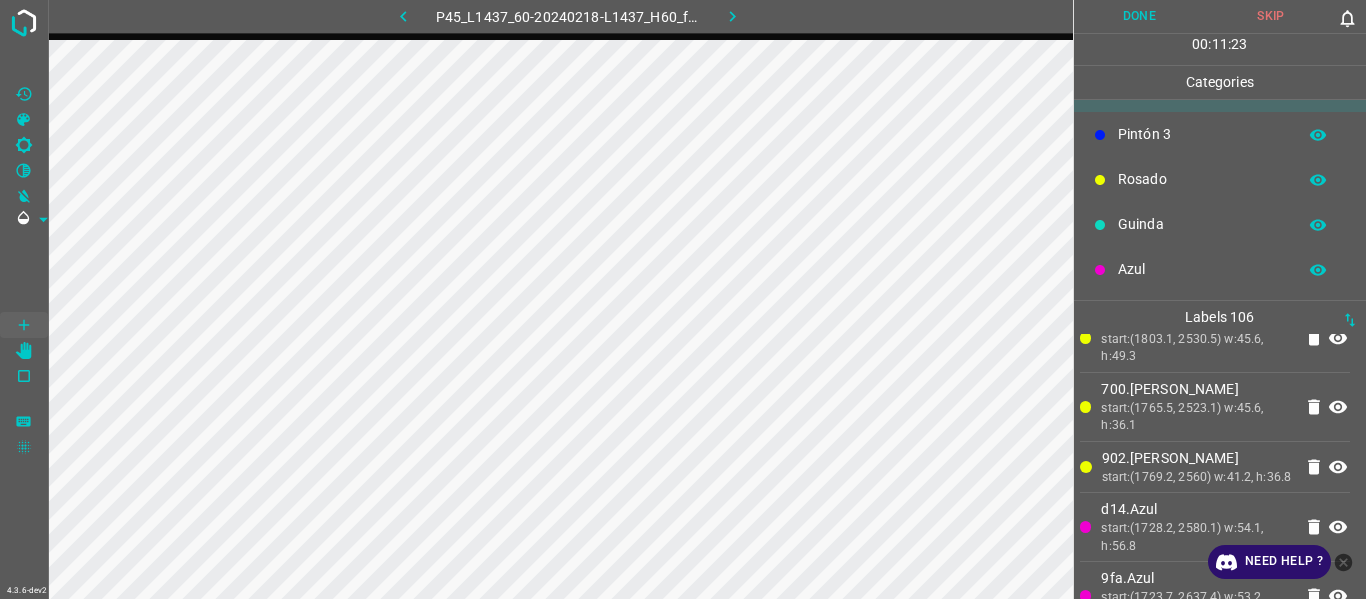 drag, startPoint x: 1137, startPoint y: 260, endPoint x: 1123, endPoint y: 268, distance: 16.124516 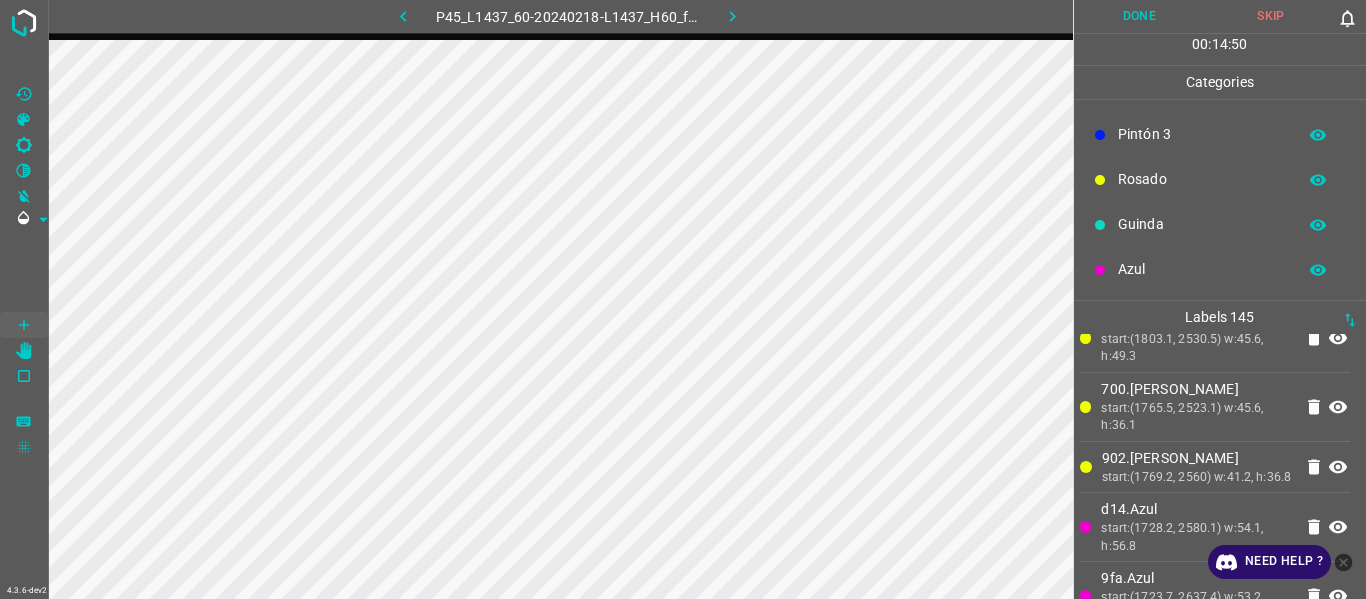 drag, startPoint x: 1145, startPoint y: 435, endPoint x: 1077, endPoint y: 453, distance: 70.34202 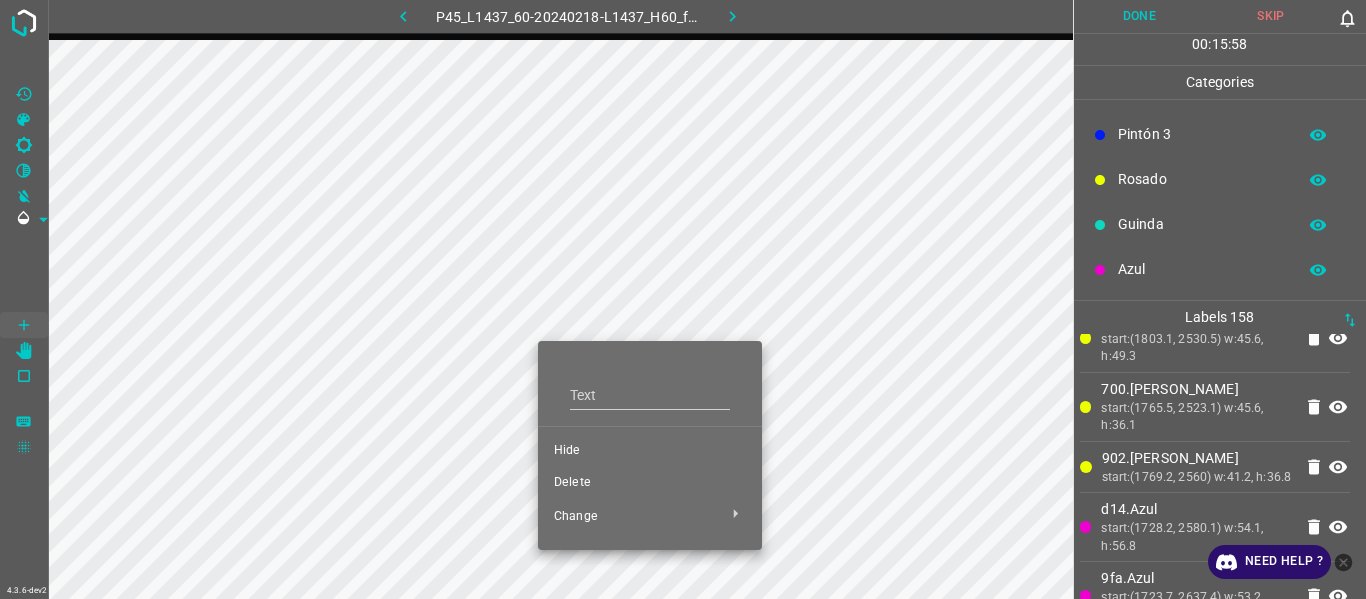 click on "Hide" at bounding box center [650, 451] 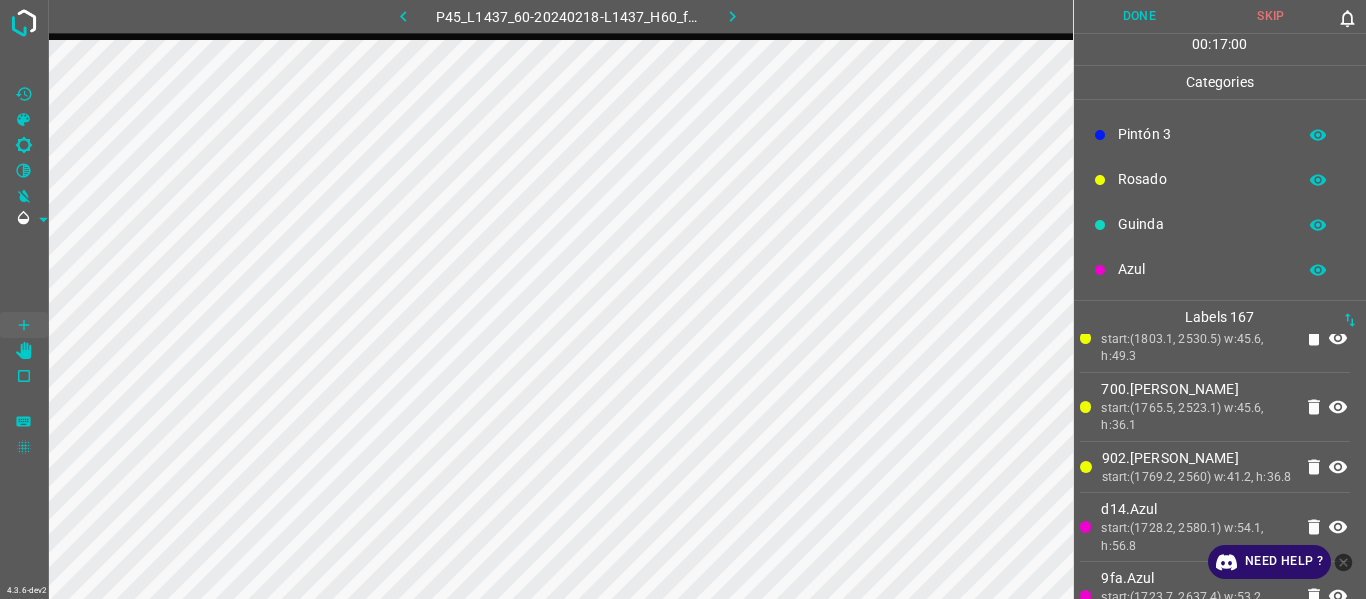 drag, startPoint x: 1194, startPoint y: 254, endPoint x: 1122, endPoint y: 290, distance: 80.49844 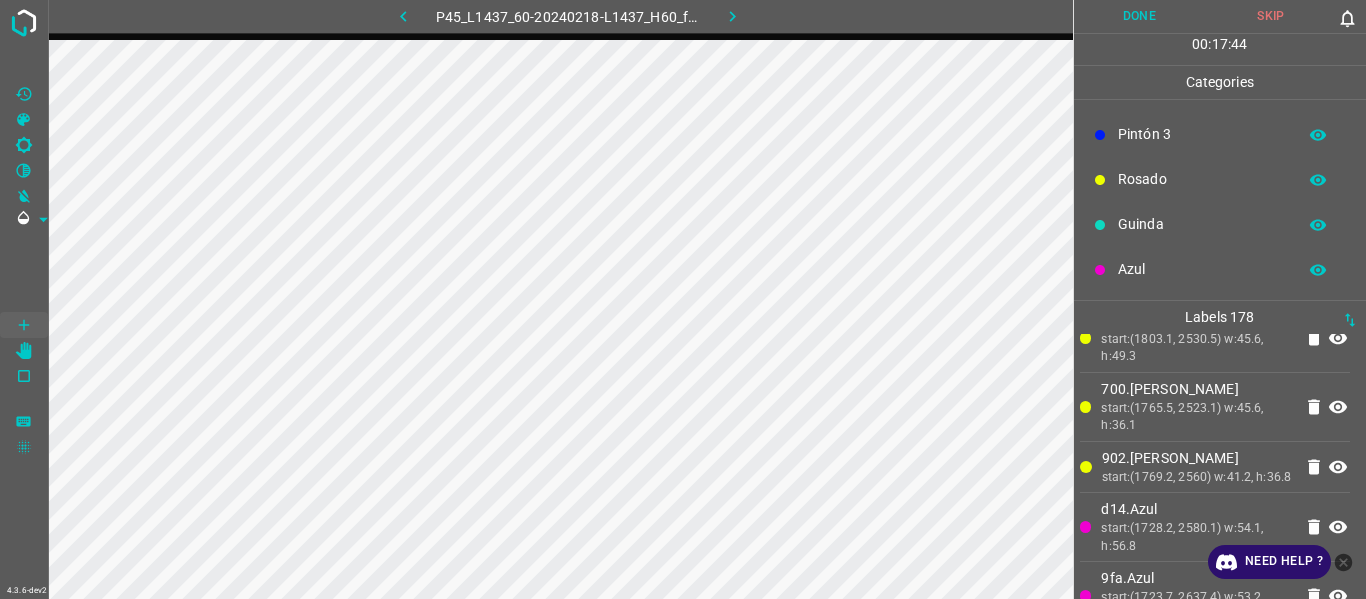 click on "Azul" at bounding box center [1202, 269] 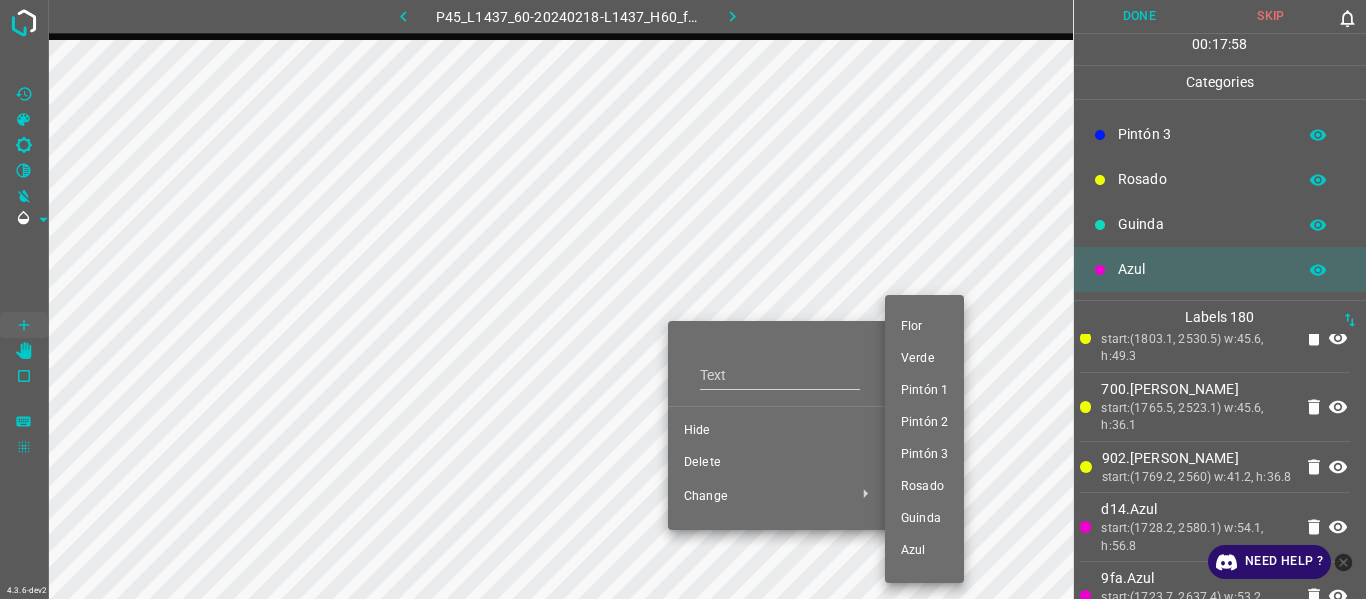click on "Verde" at bounding box center (924, 359) 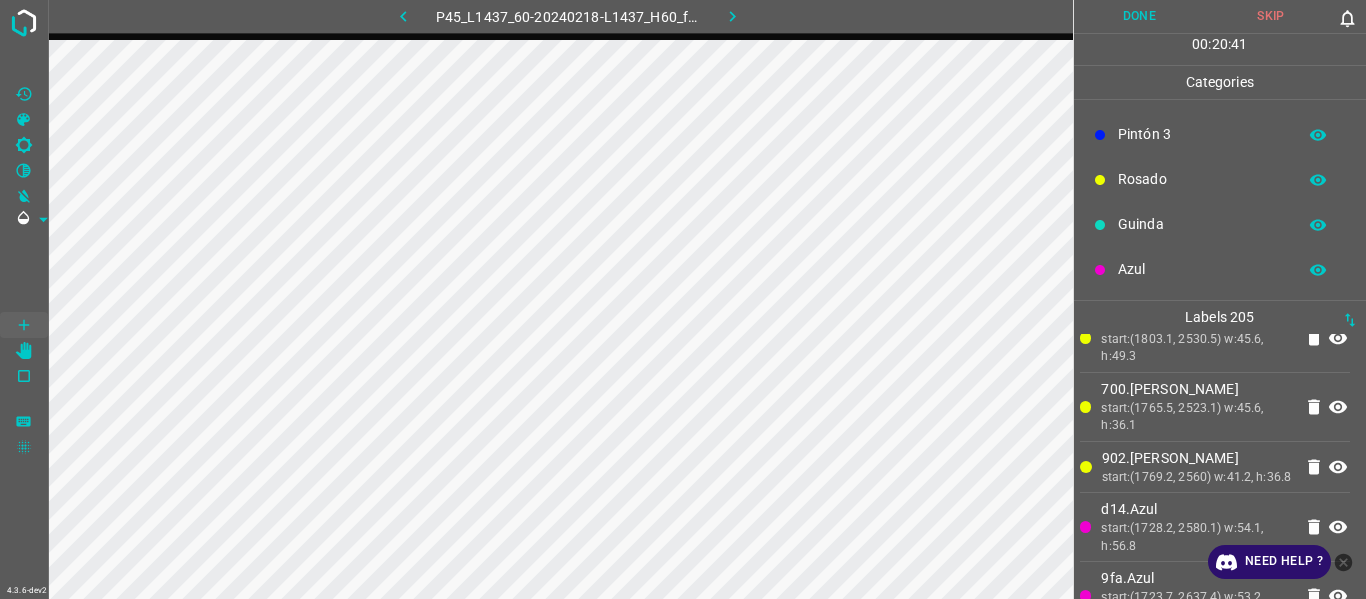 scroll, scrollTop: 0, scrollLeft: 0, axis: both 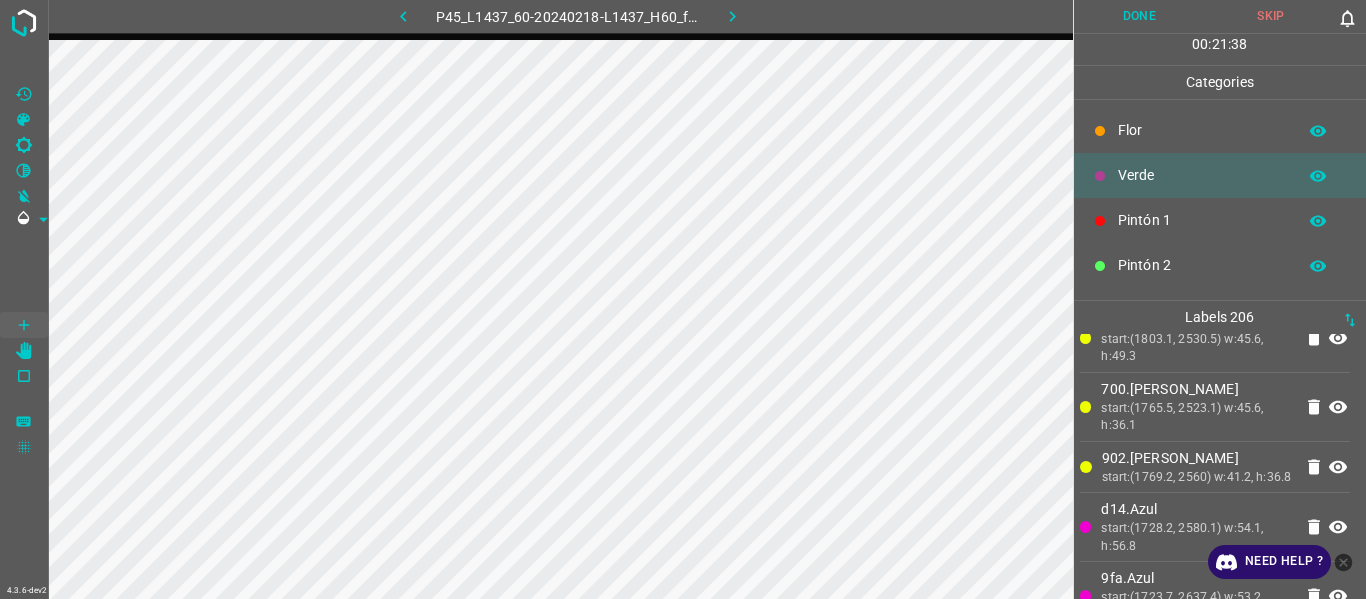 click on "5f7.Verde
start:(1862.8, 3446.8)
w:23.9, h:29.6
c13.Verde
start:(1809.1, 3437.7)
w:29.6, h:34.2
0d3.Azul
start:(1532.1, 2970.5)
w:61.1, h:59.6
b43.Azul
start:(1601.8, 2952)
w:58.2, h:59.6
43c.Guinda
start:(1589, 3094.1)
w:56.8, h:56.8
bcf.Guinda
start:(1571.9, 3057.2)
w:61.1, h:54
e7c.Guinda
start:(1654.4, 3135.3)
w:41.2, h:42.6
be2.Pintón 1
start:(1866.5, 2557)
w:30.2, h:28
228.Pintón 1
start:(1866.5, 2556.3)
w:36.1, h:34.6
9a1.Pintón 1
start:(1893.1, 2575.5)
w:34.6, h:32.4
fe5.Pintón 1
start:(1901.2, 2603.5)
w:47.1, h:43.4
abe.Pintón 1
start:(1859.1, 2584.3)
w:40.5, h:42
7d1.Pintón 1
start:(1876.8, 2623.4)
w:45.6, h:41.2
b9d.Verde
start:(1826.7, 2598.3)
w:40.5, h:42" at bounding box center (1215, 5886) 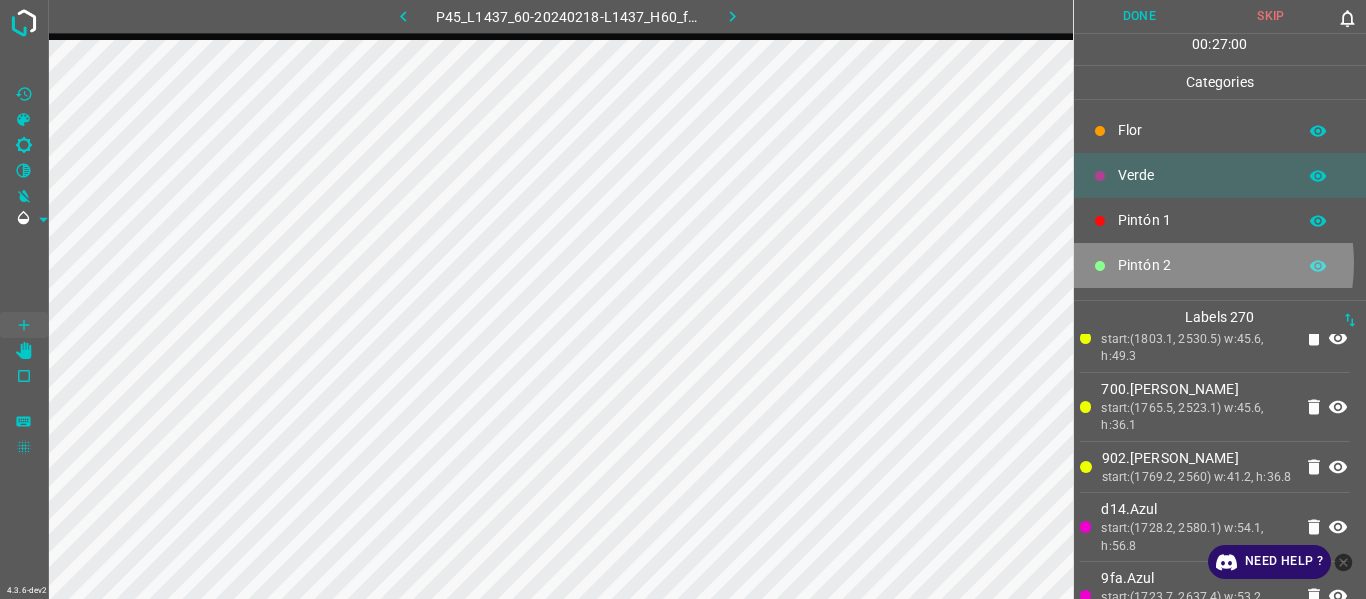 drag, startPoint x: 1174, startPoint y: 263, endPoint x: 1160, endPoint y: 267, distance: 14.56022 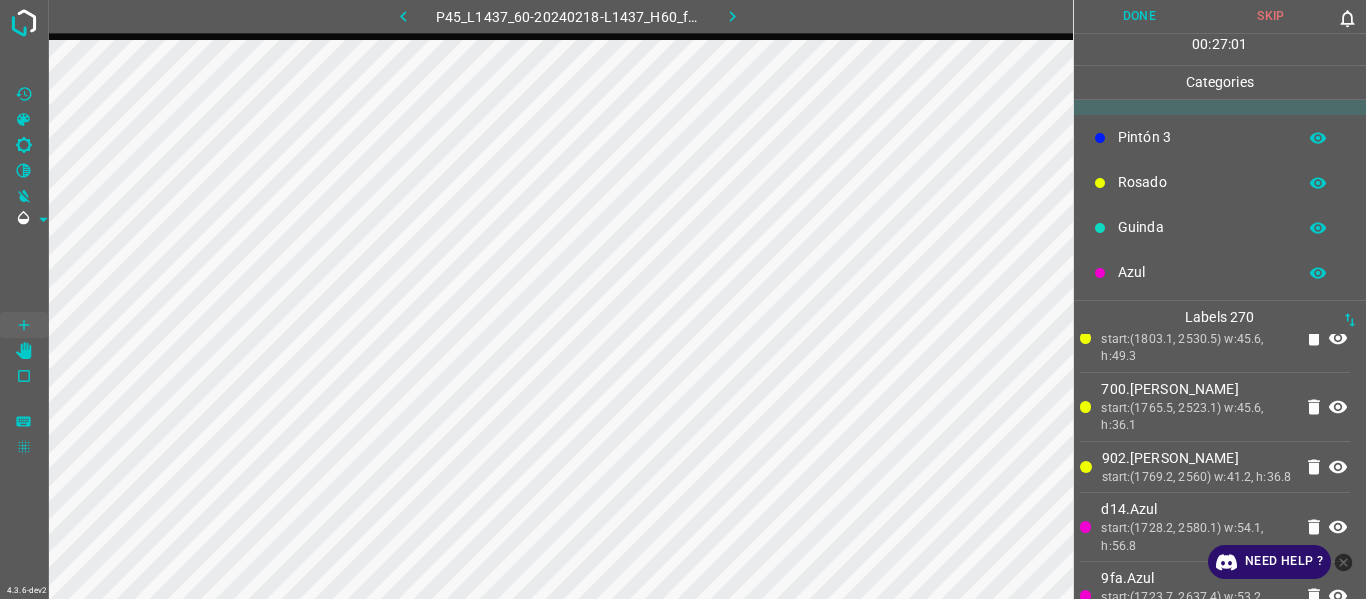 scroll, scrollTop: 176, scrollLeft: 0, axis: vertical 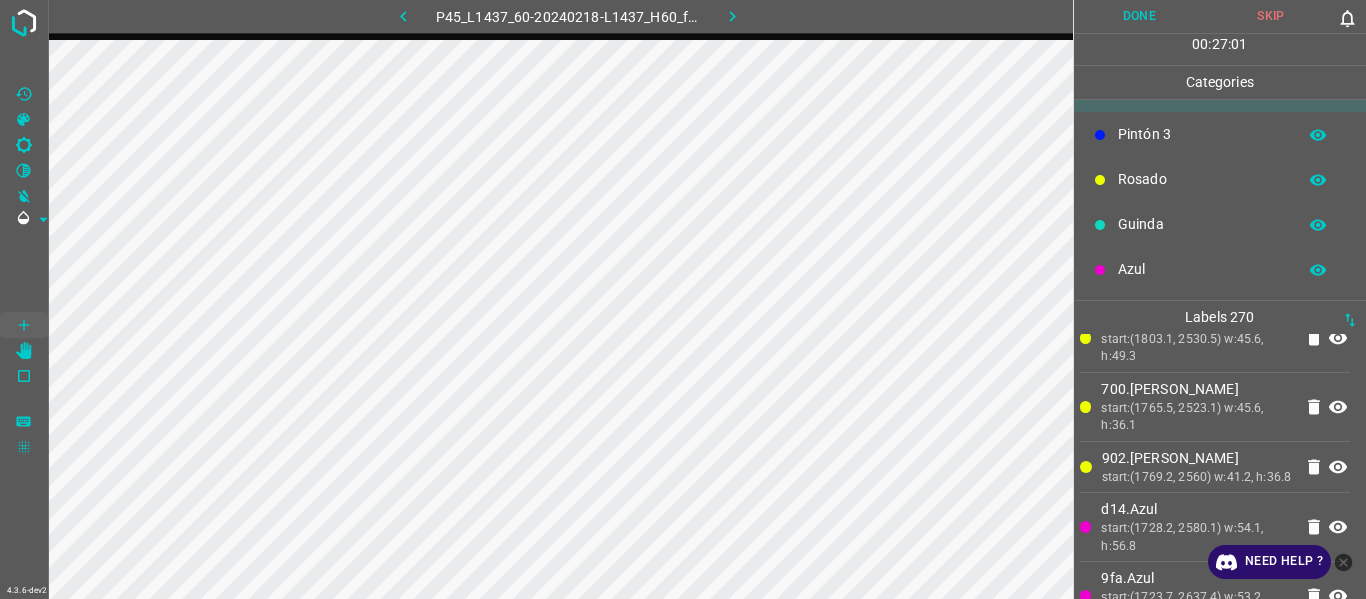 click on "Azul" at bounding box center (1202, 269) 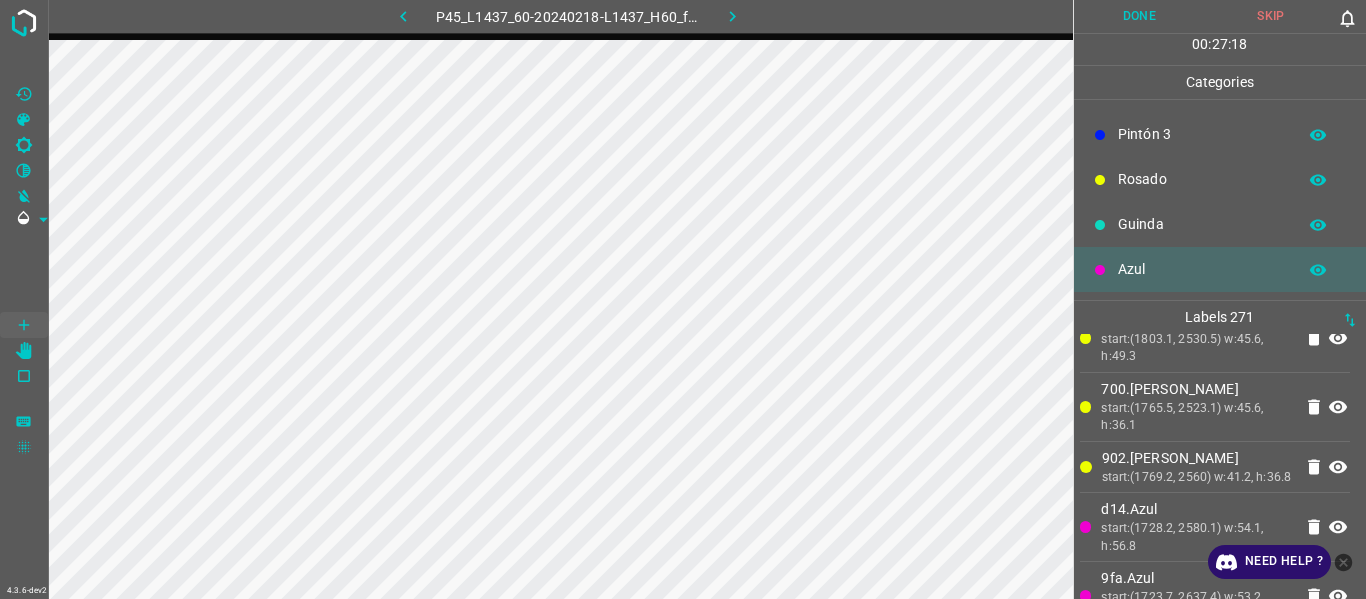 click on "b9d.Verde" at bounding box center (1197, 268) 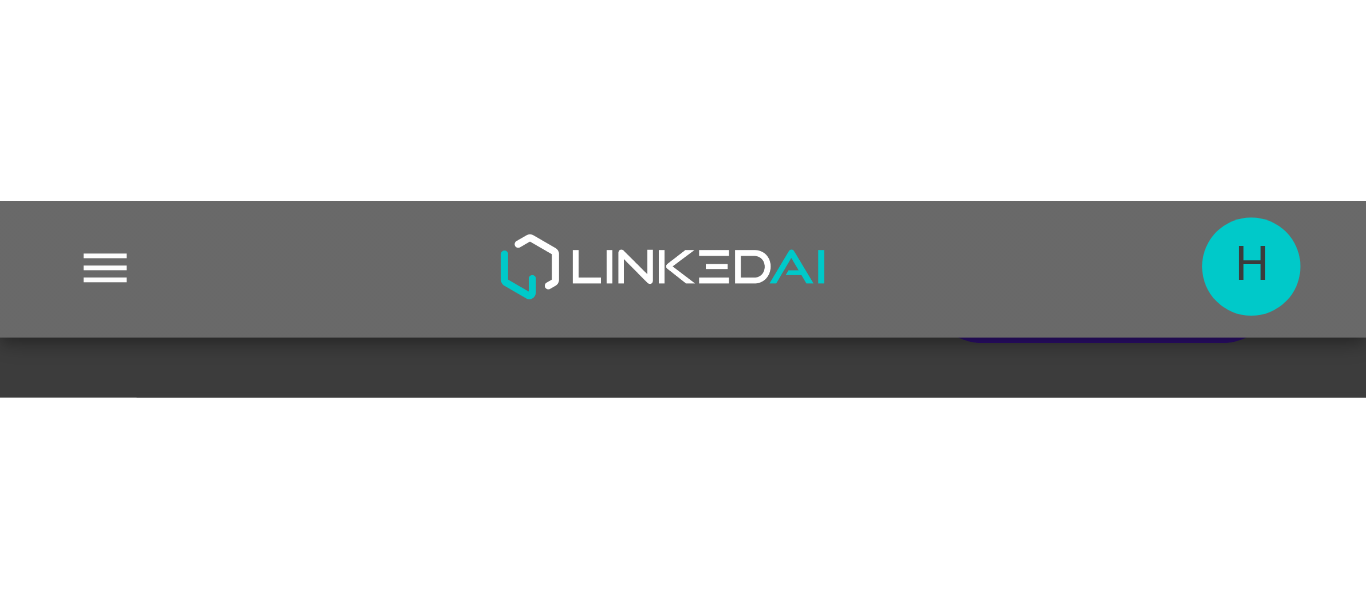 scroll, scrollTop: 0, scrollLeft: 0, axis: both 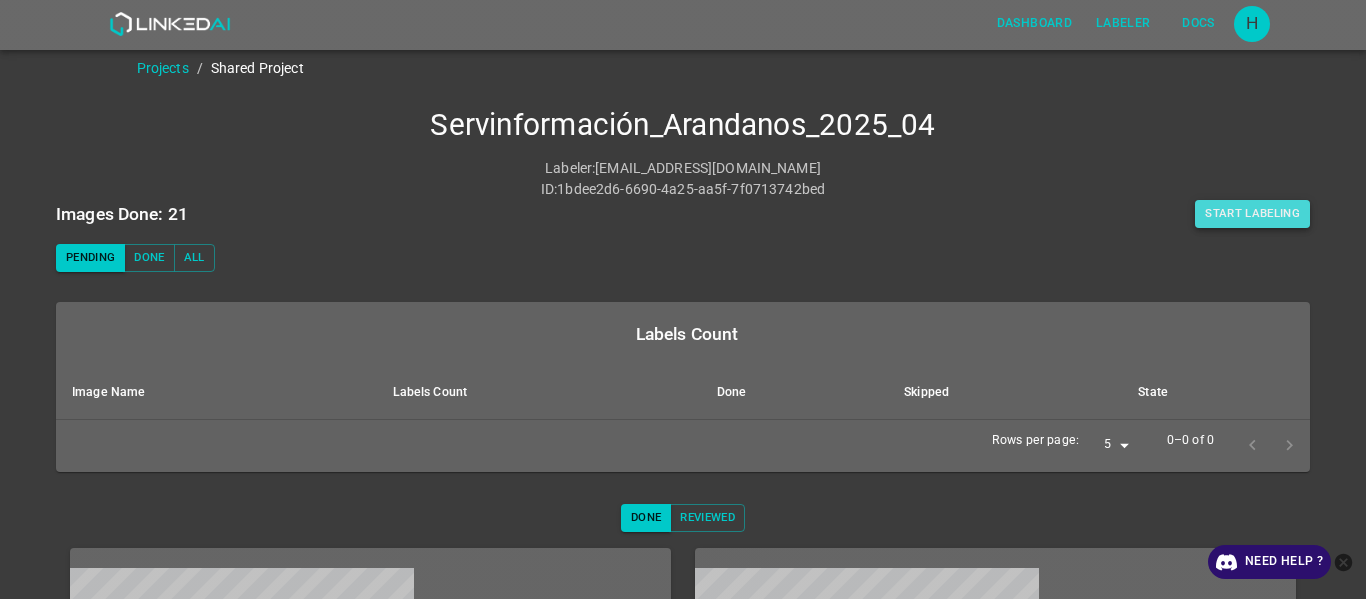 click on "Start Labeling" at bounding box center (1252, 214) 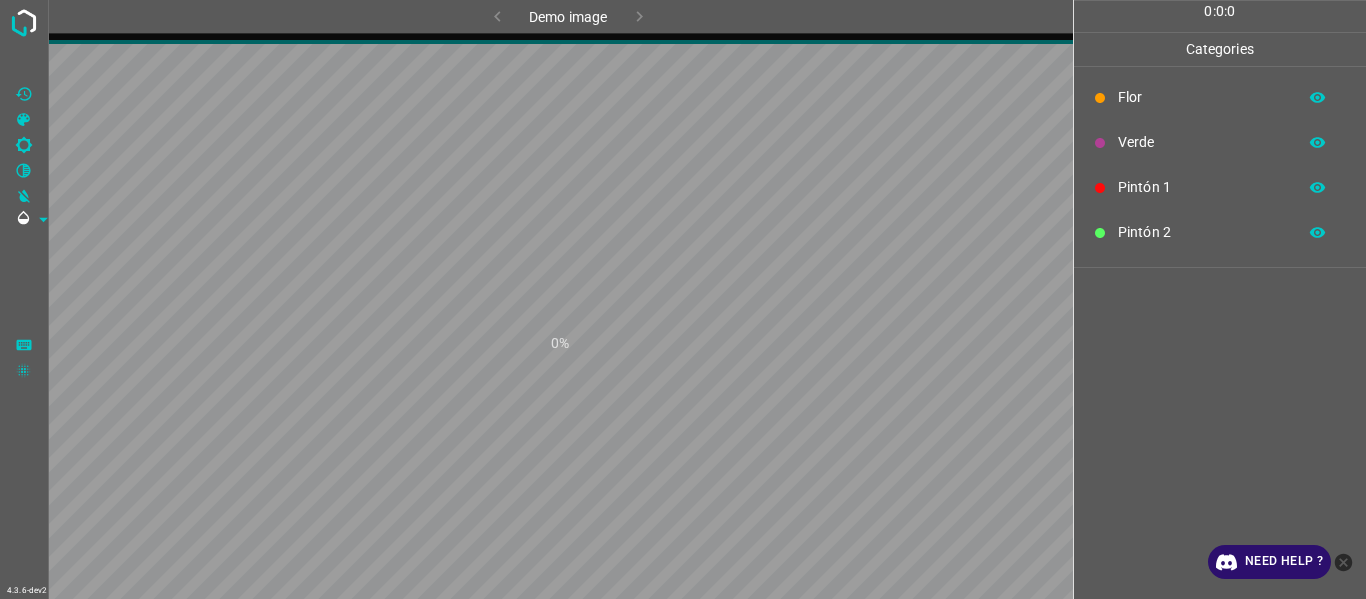 scroll, scrollTop: 0, scrollLeft: 0, axis: both 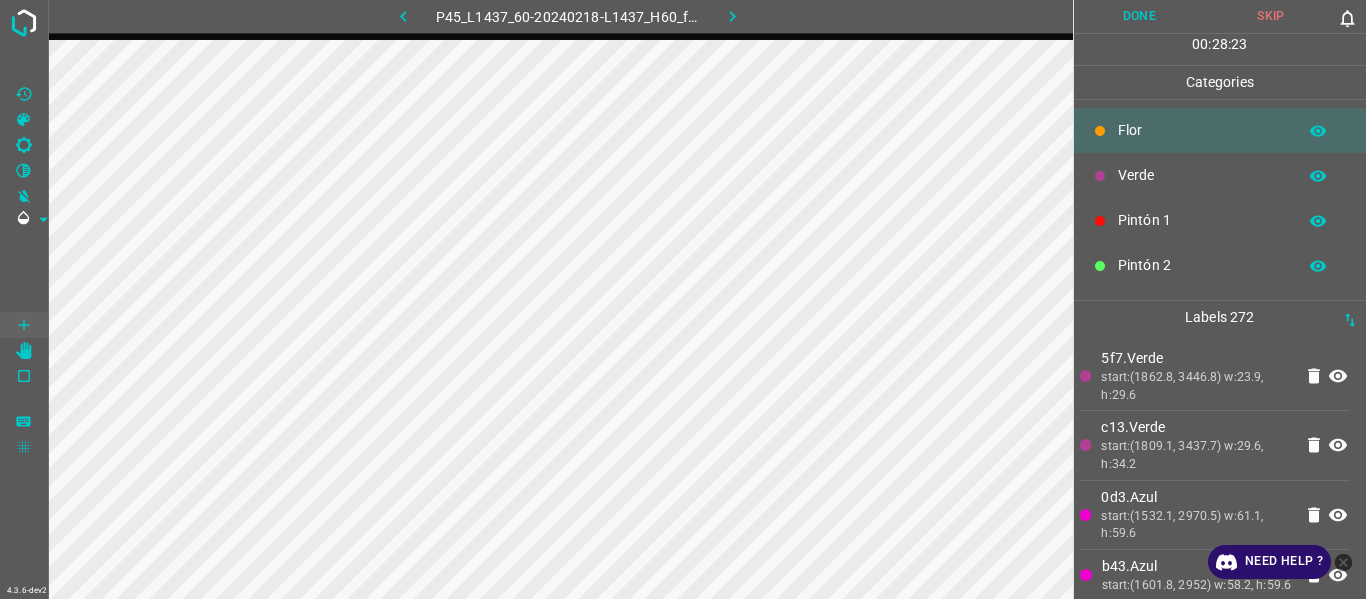 click on "Labels   272" at bounding box center [1220, 317] 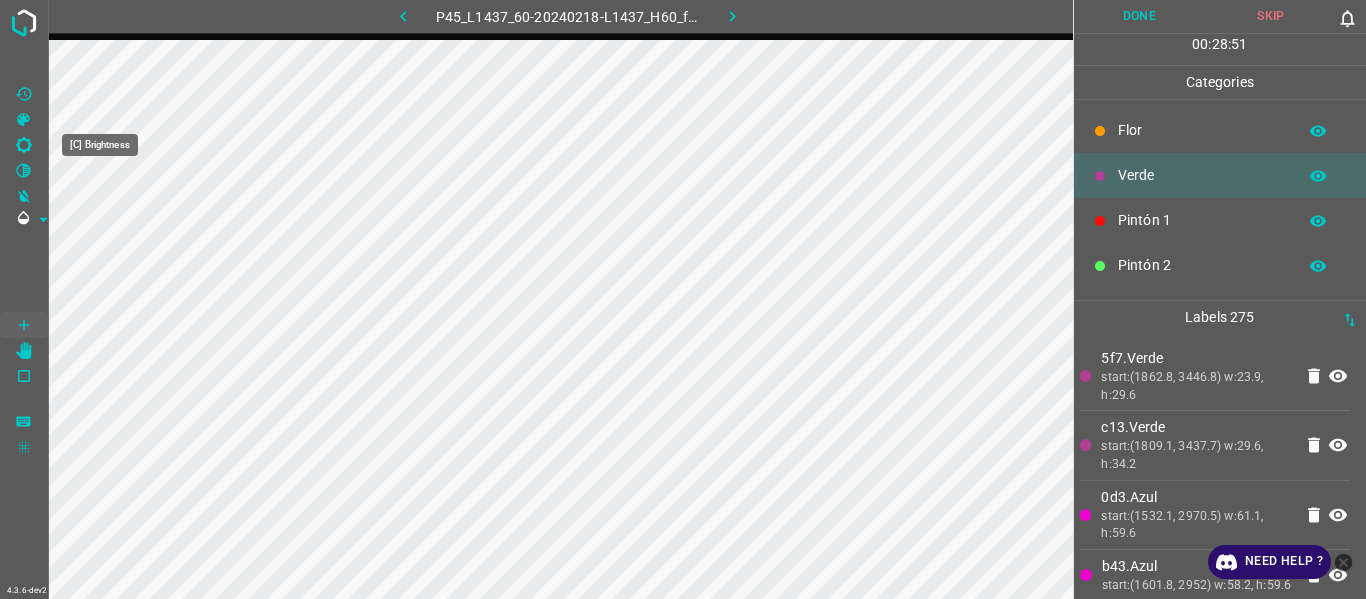 click 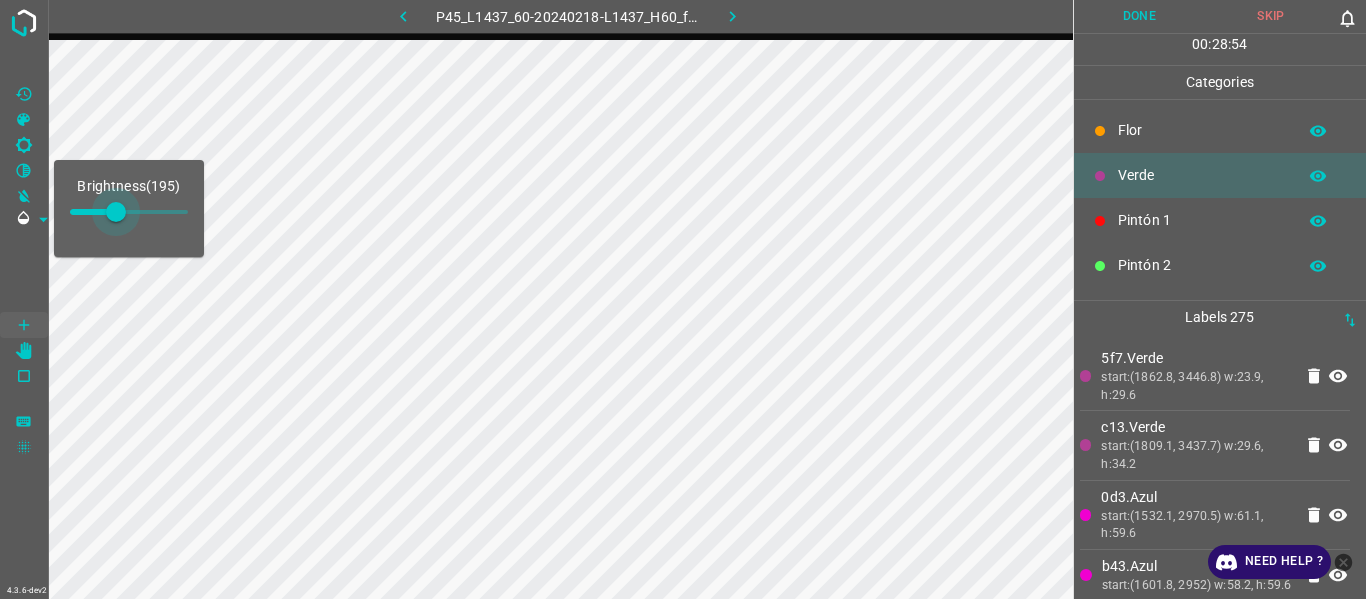 drag, startPoint x: 92, startPoint y: 210, endPoint x: 72, endPoint y: 166, distance: 48.332184 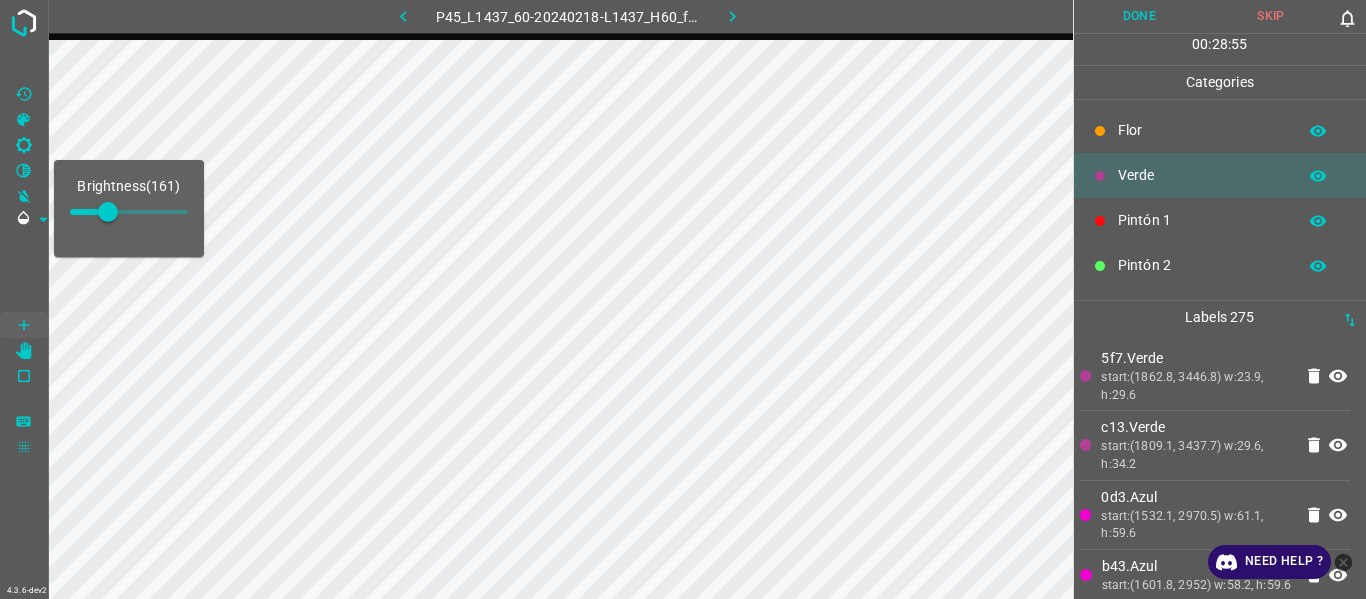 type on "161" 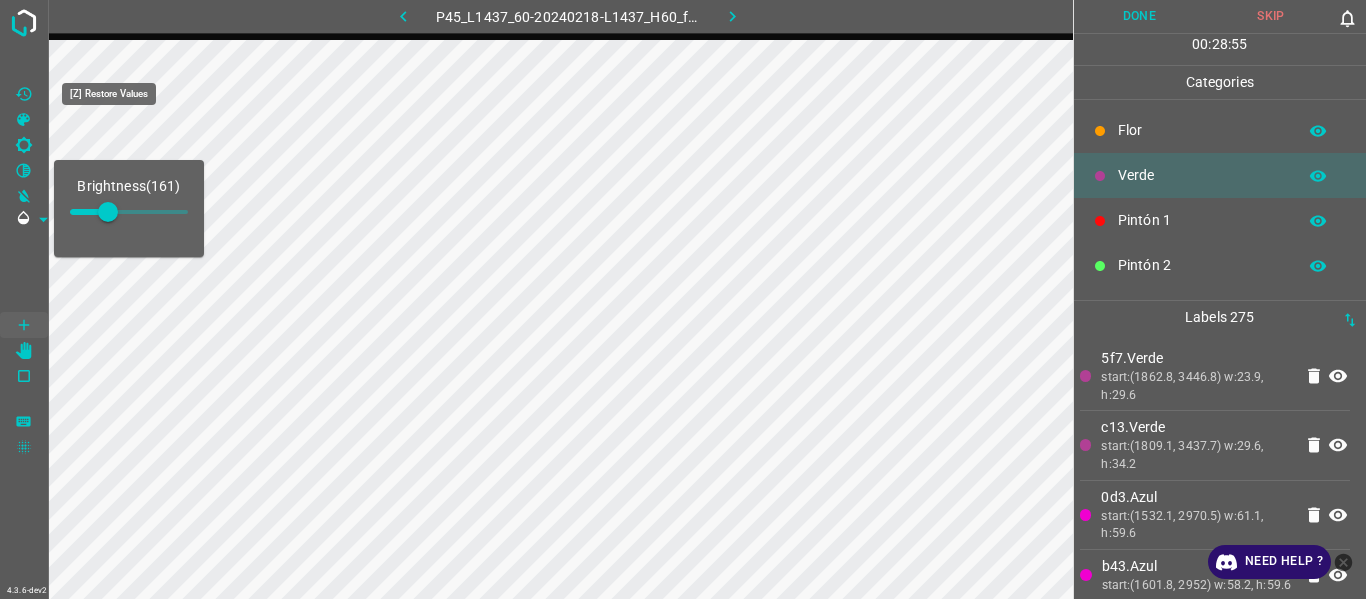 click 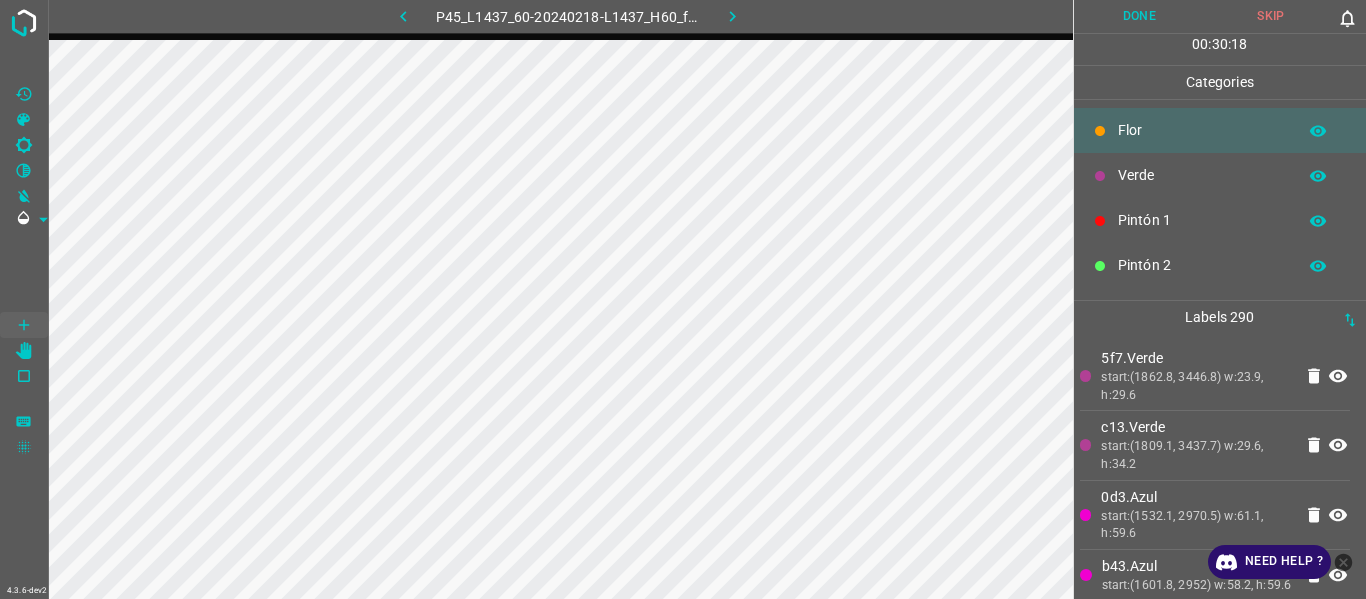 click on "5f7.Verde" at bounding box center [1196, 358] 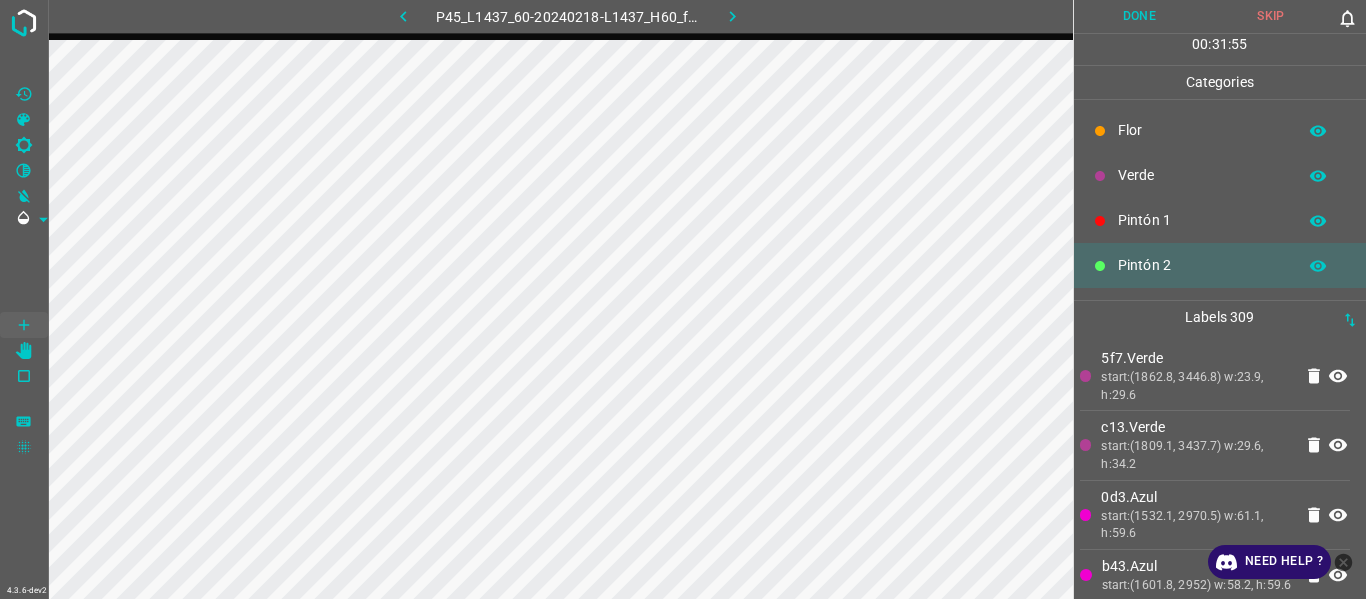 scroll, scrollTop: 176, scrollLeft: 0, axis: vertical 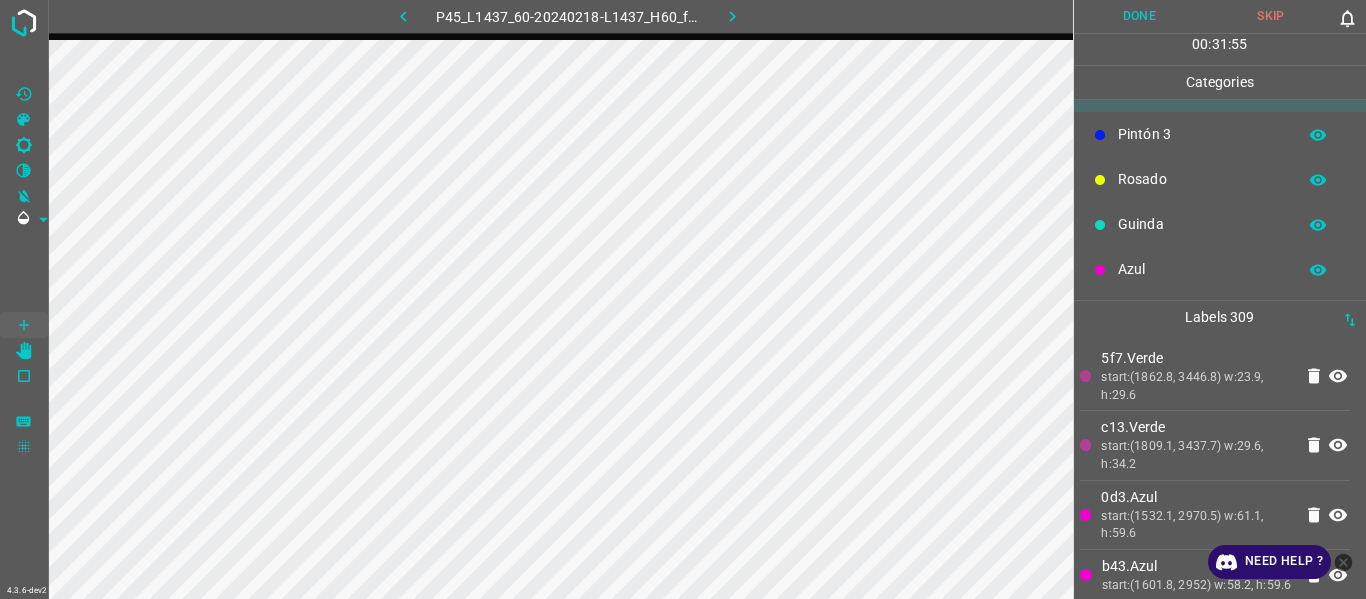 drag, startPoint x: 1142, startPoint y: 266, endPoint x: 1134, endPoint y: 274, distance: 11.313708 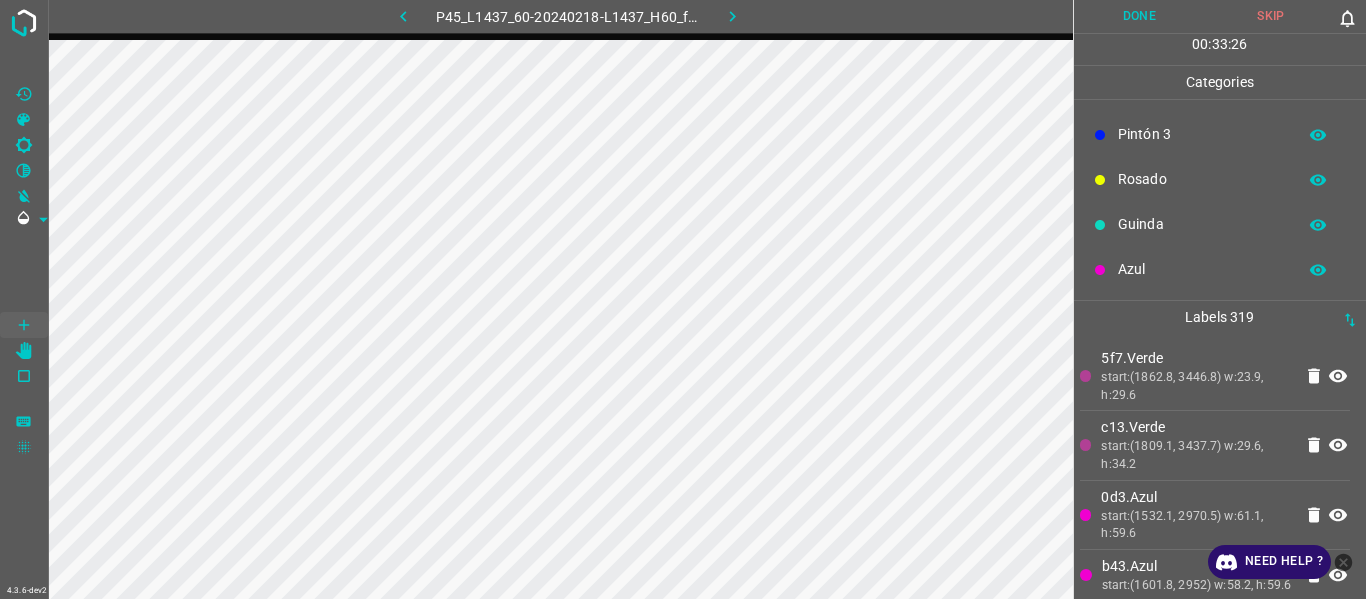 click on "c13.Verde
start:(1809.1, 3437.7)
w:29.6, h:34.2" at bounding box center (1215, 445) 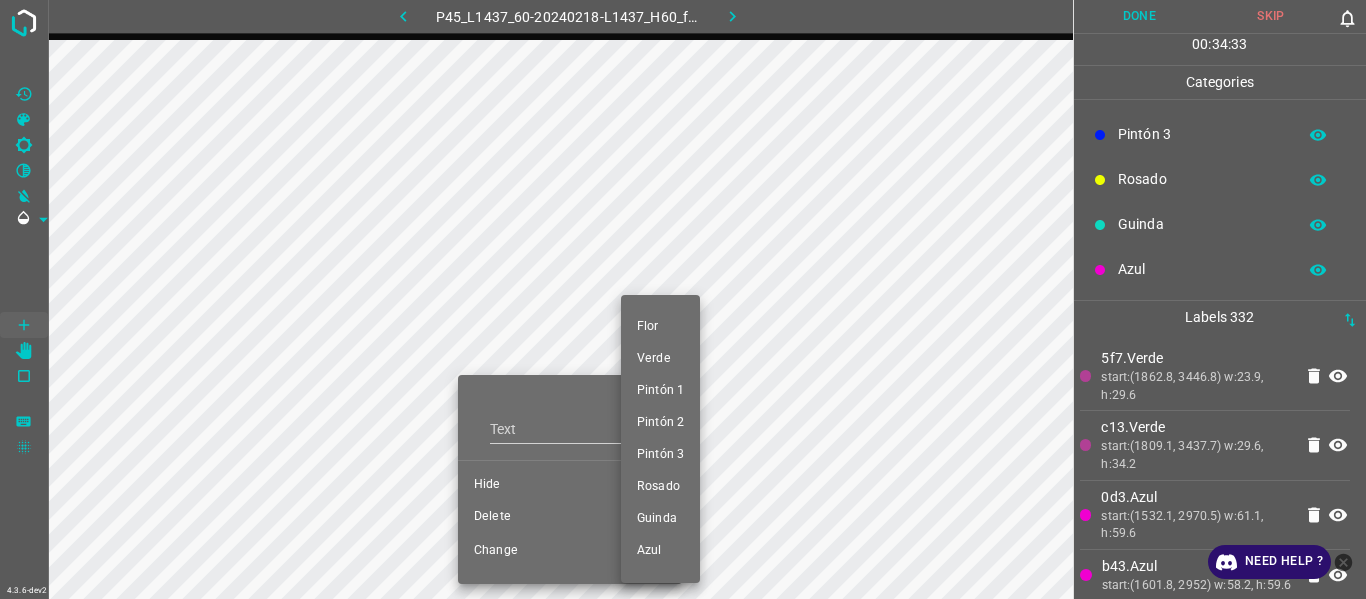 click on "Verde" at bounding box center (660, 359) 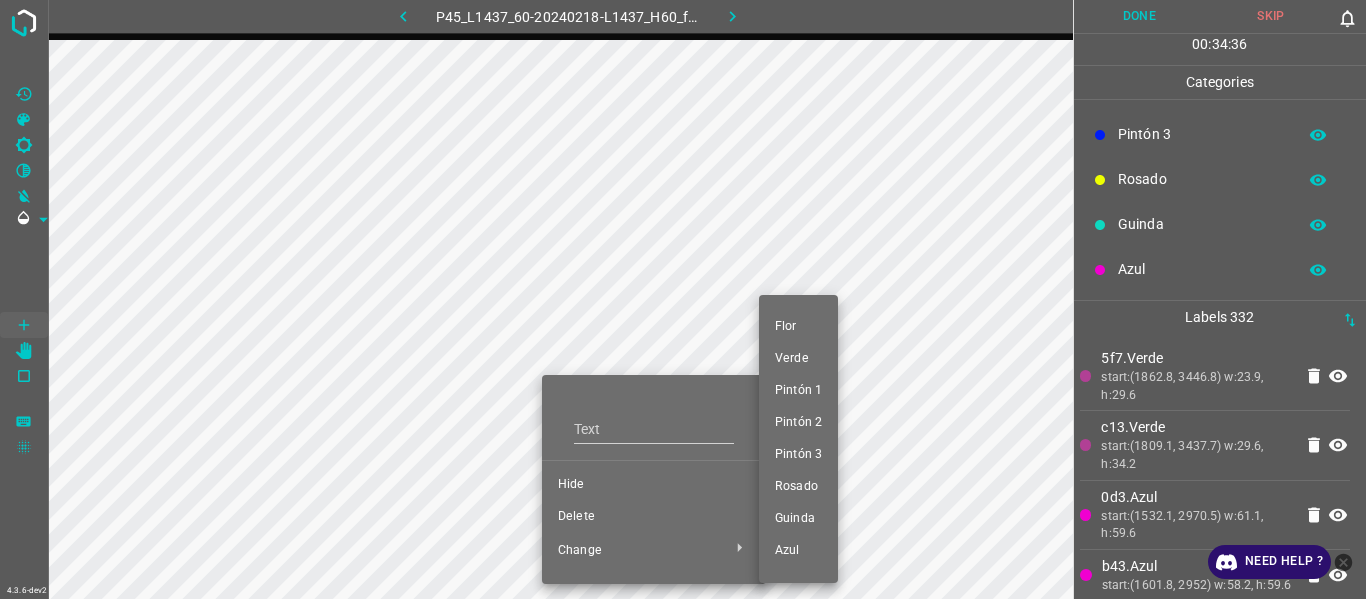 drag, startPoint x: 804, startPoint y: 358, endPoint x: 472, endPoint y: 562, distance: 389.66653 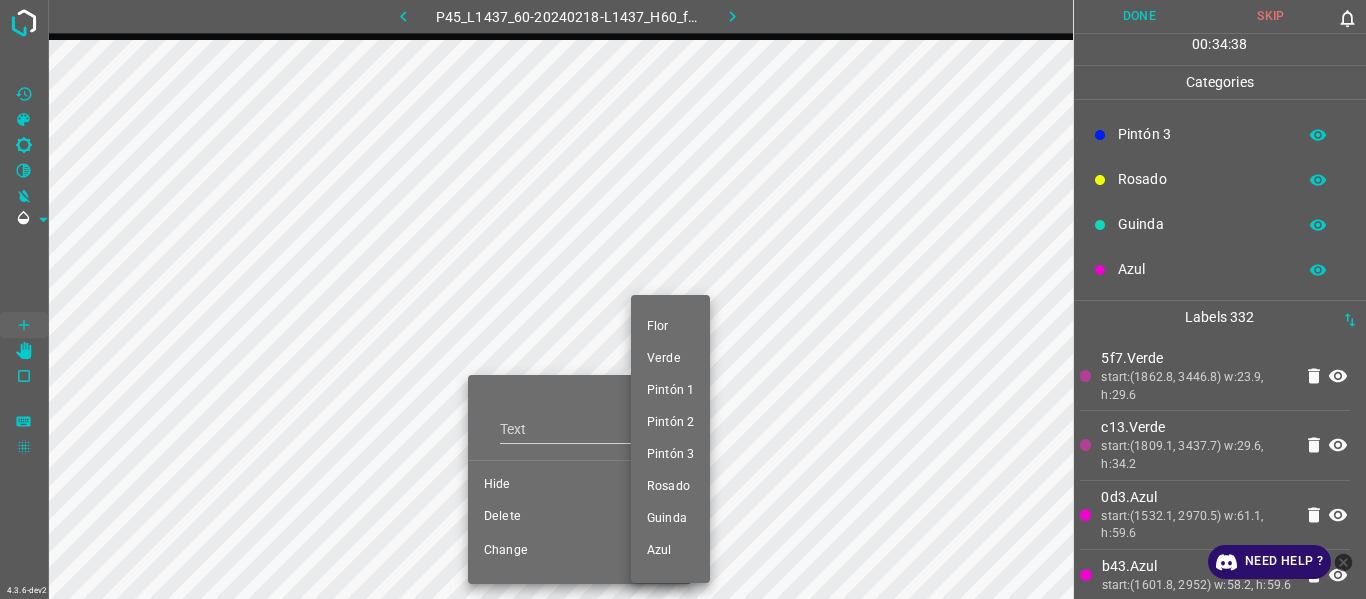 click on "Verde" at bounding box center (670, 359) 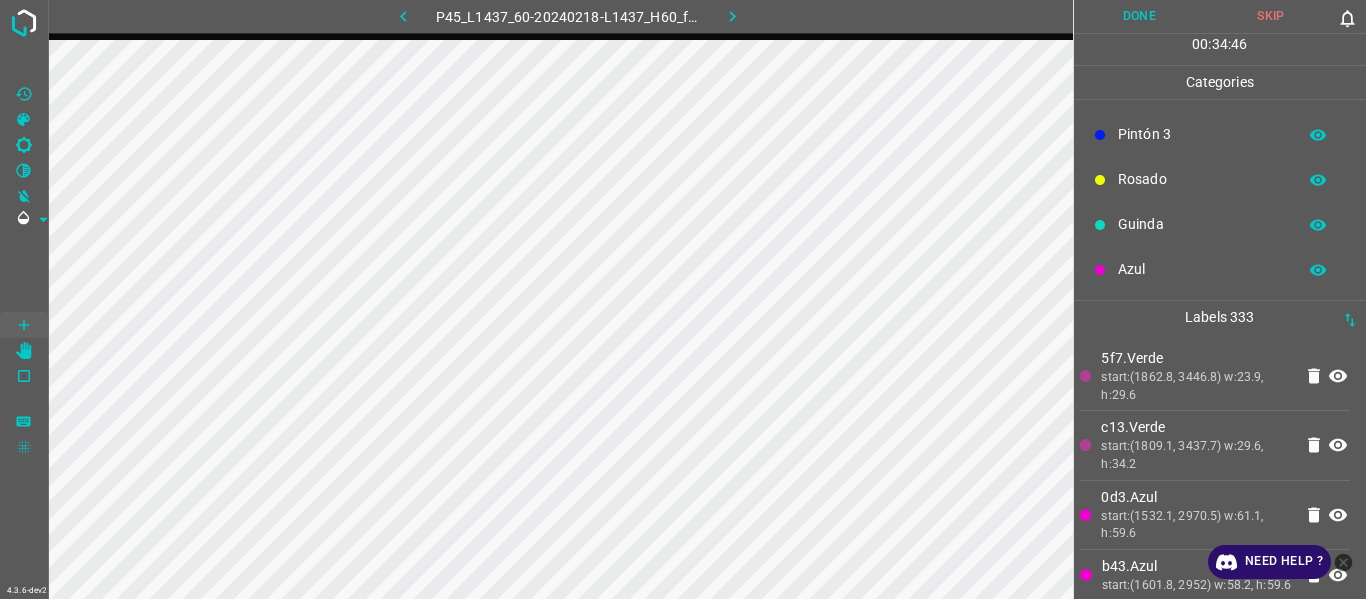 click on "Azul" at bounding box center (1202, 269) 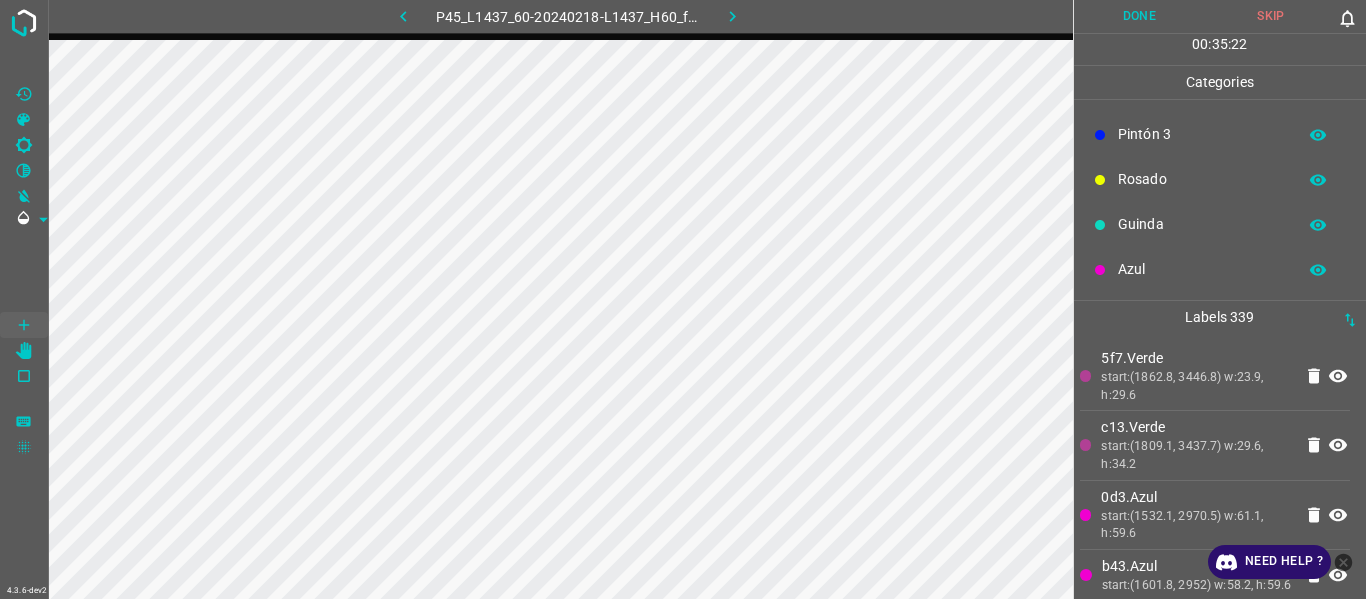 click on "start:(1862.8, 3446.8)
w:23.9, h:29.6" at bounding box center (1196, 386) 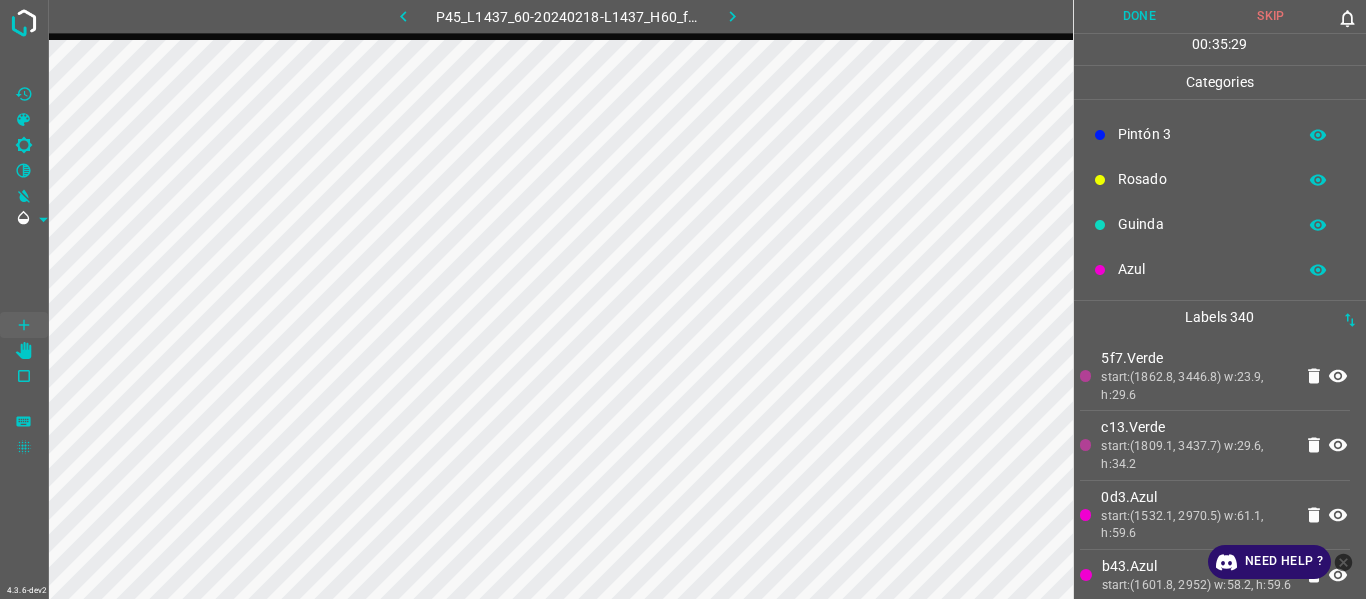 drag, startPoint x: 1160, startPoint y: 248, endPoint x: 1142, endPoint y: 262, distance: 22.803509 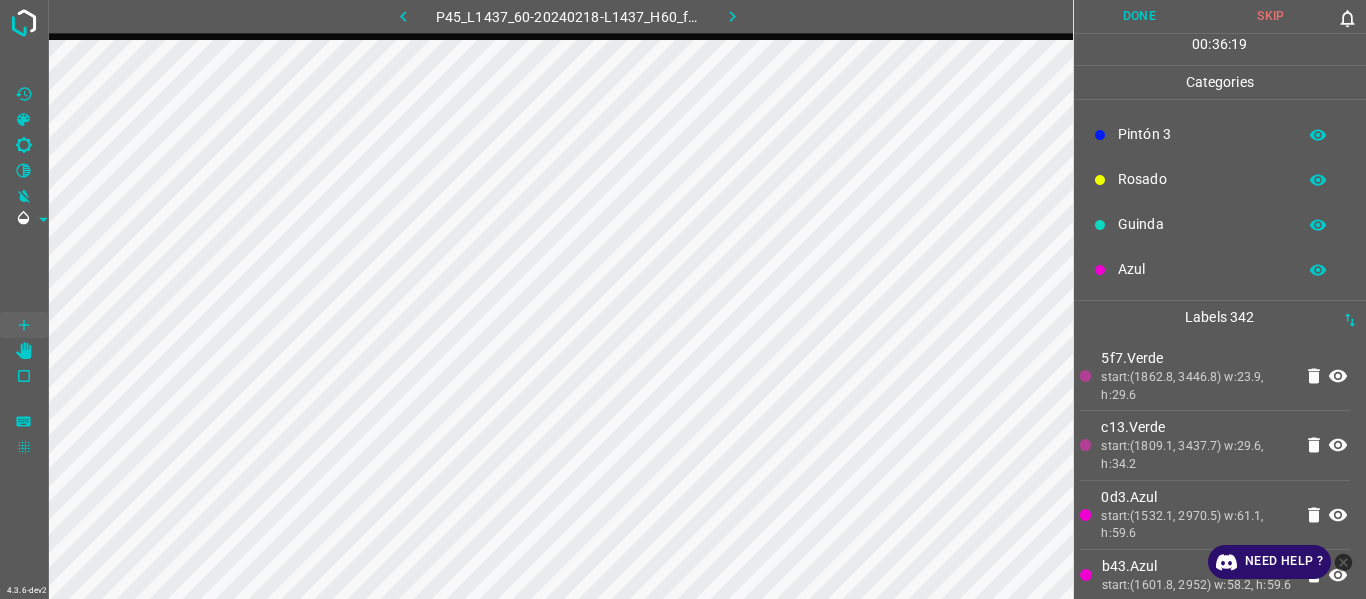 click on "5f7.Verde" at bounding box center [1196, 358] 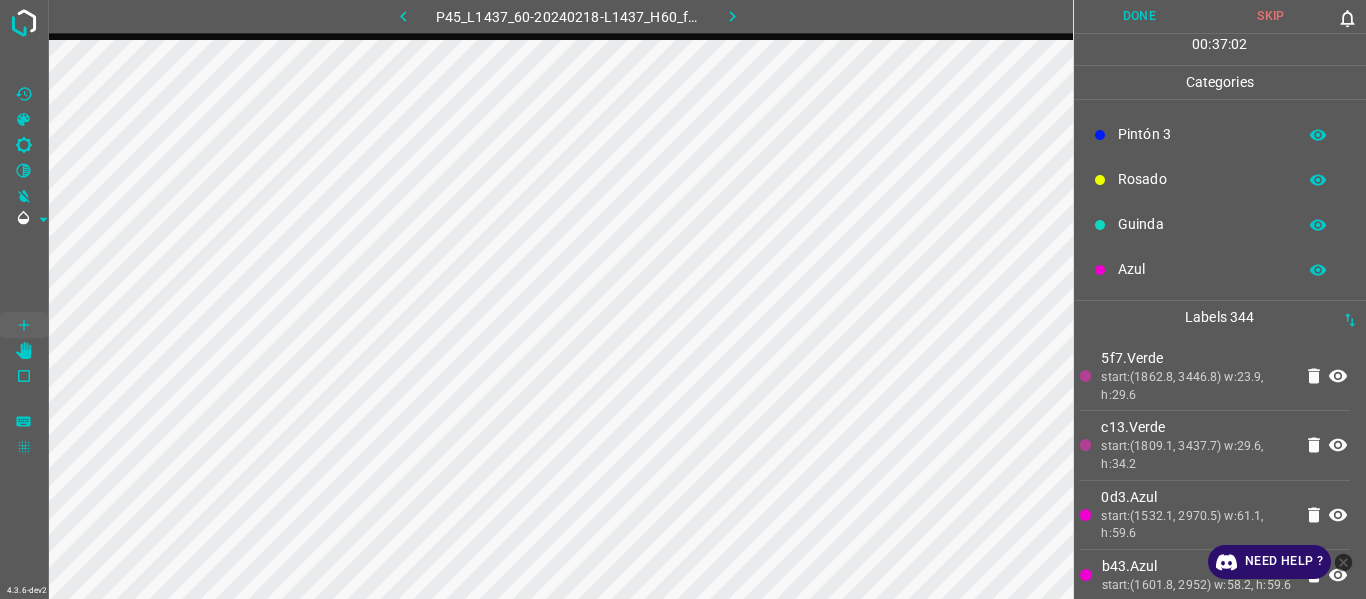 click 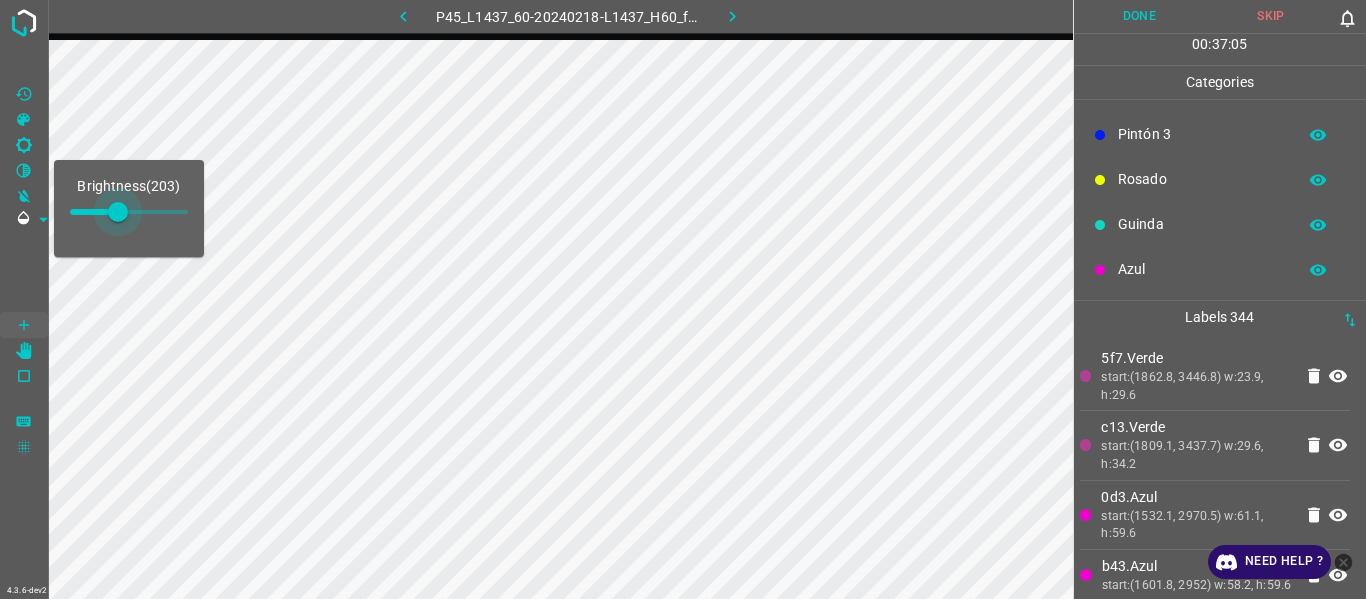 drag, startPoint x: 102, startPoint y: 218, endPoint x: 150, endPoint y: 232, distance: 50 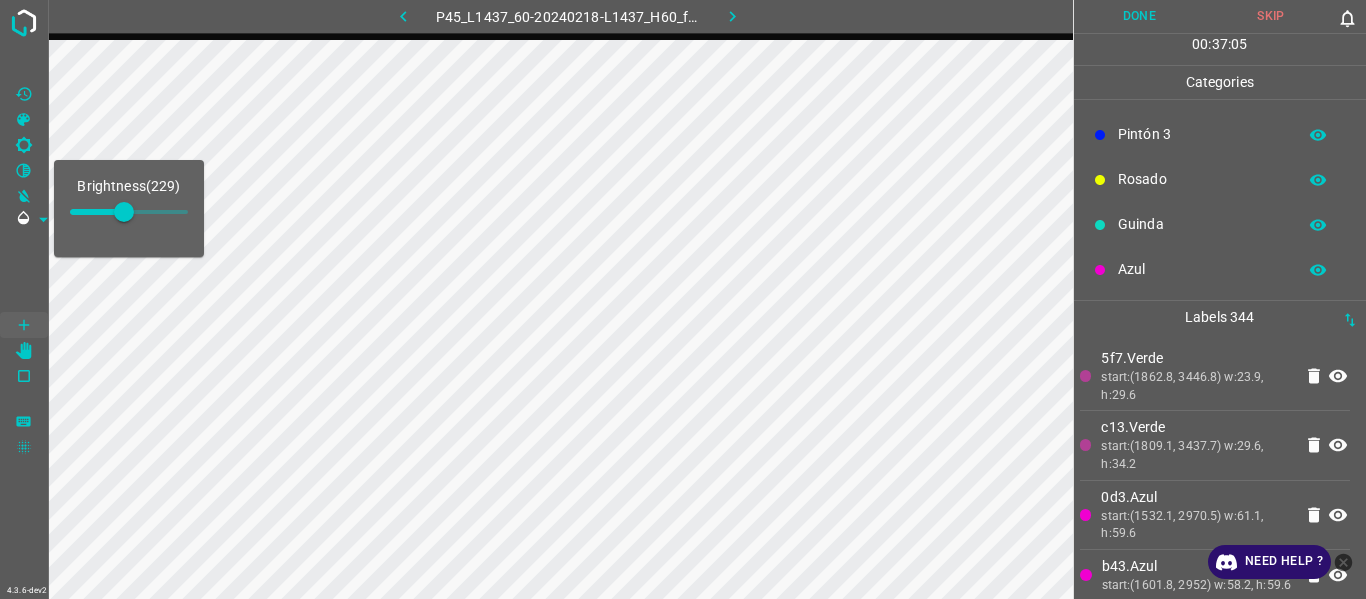 type on "229" 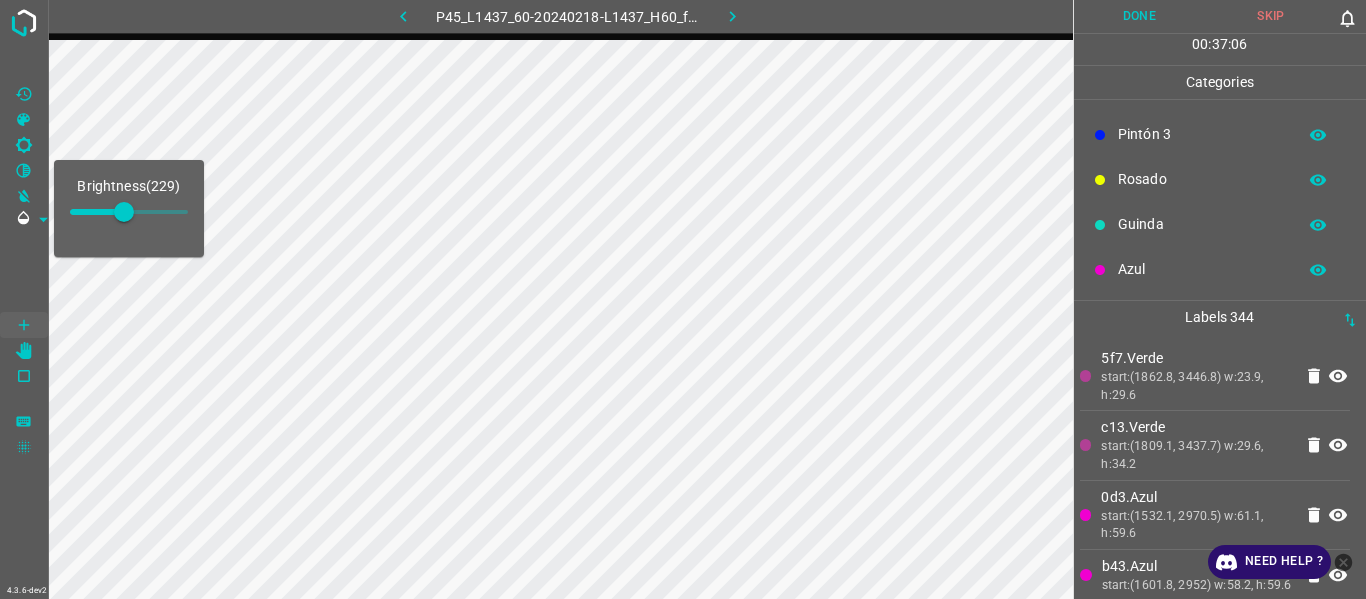click on "Azul" at bounding box center [1220, 269] 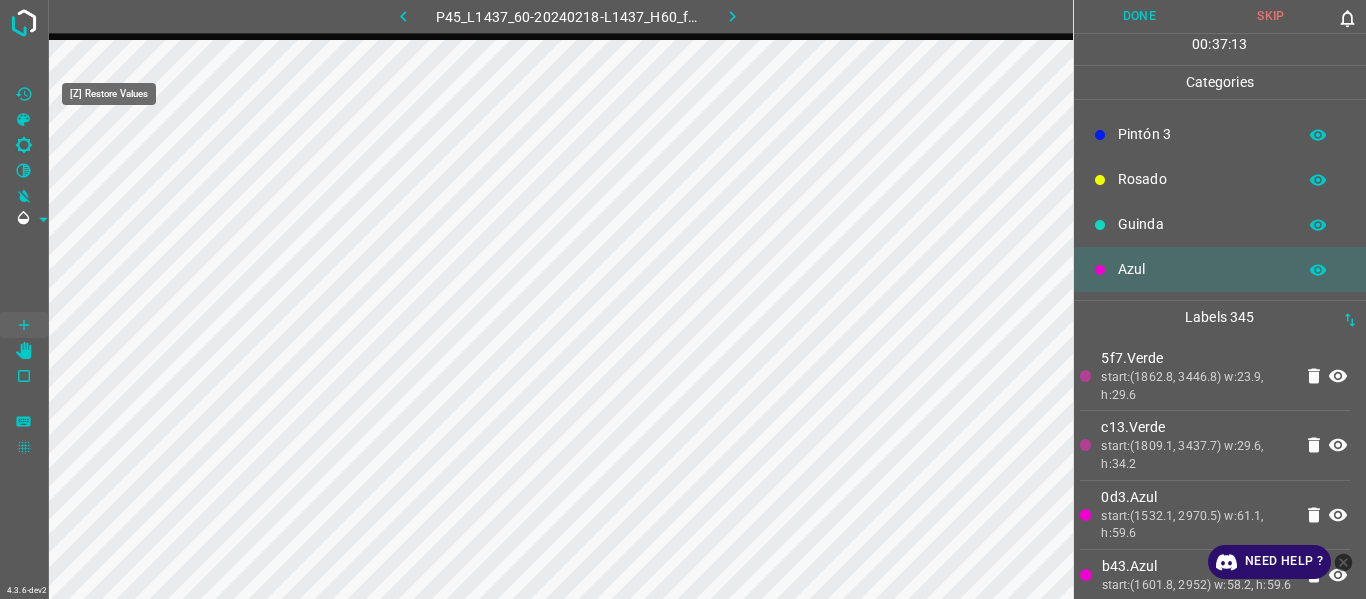 click at bounding box center (24, 94) 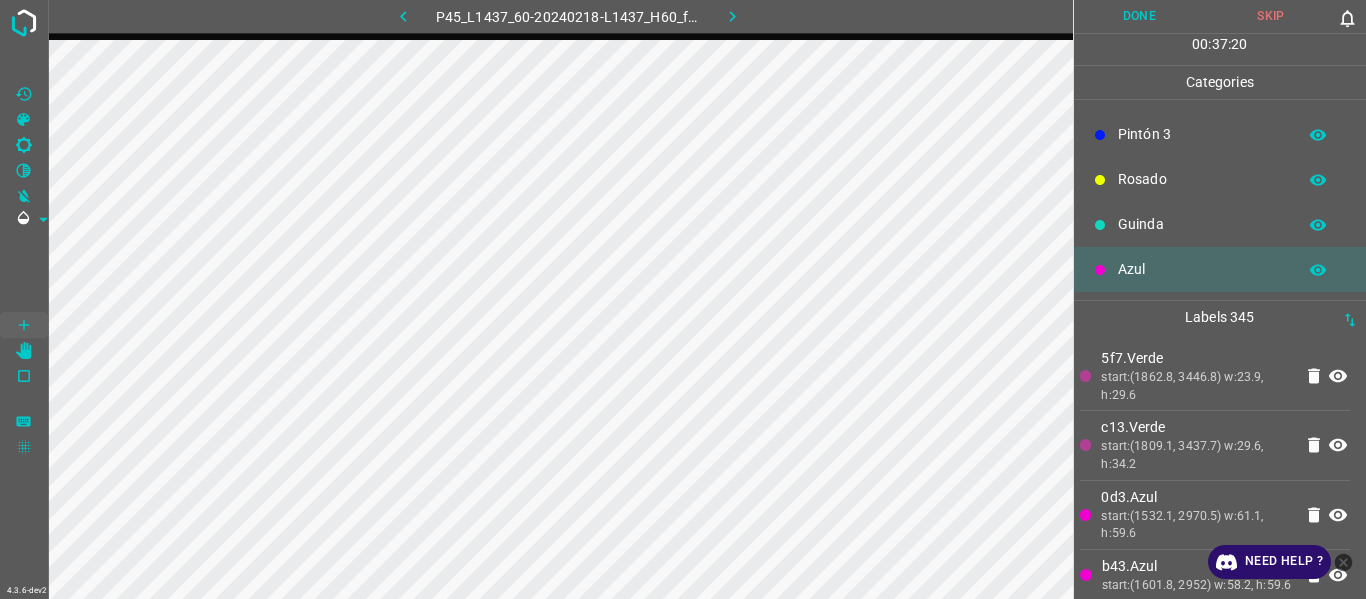 type 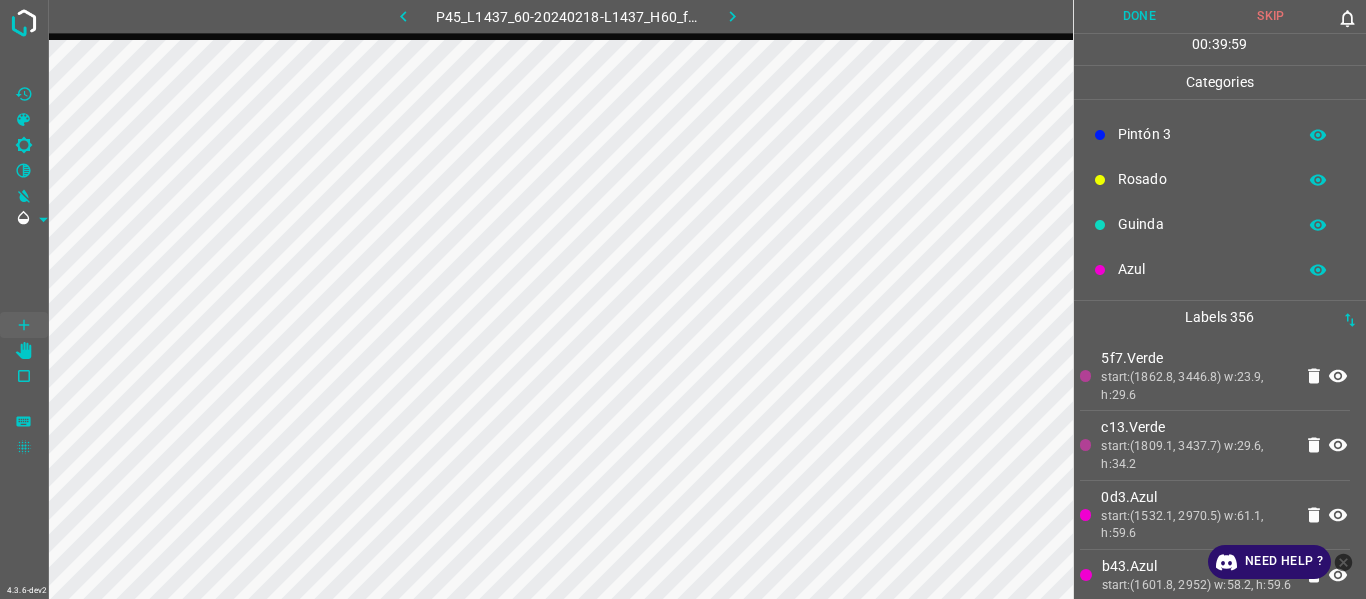 click on "c13.Verde" at bounding box center (1196, 427) 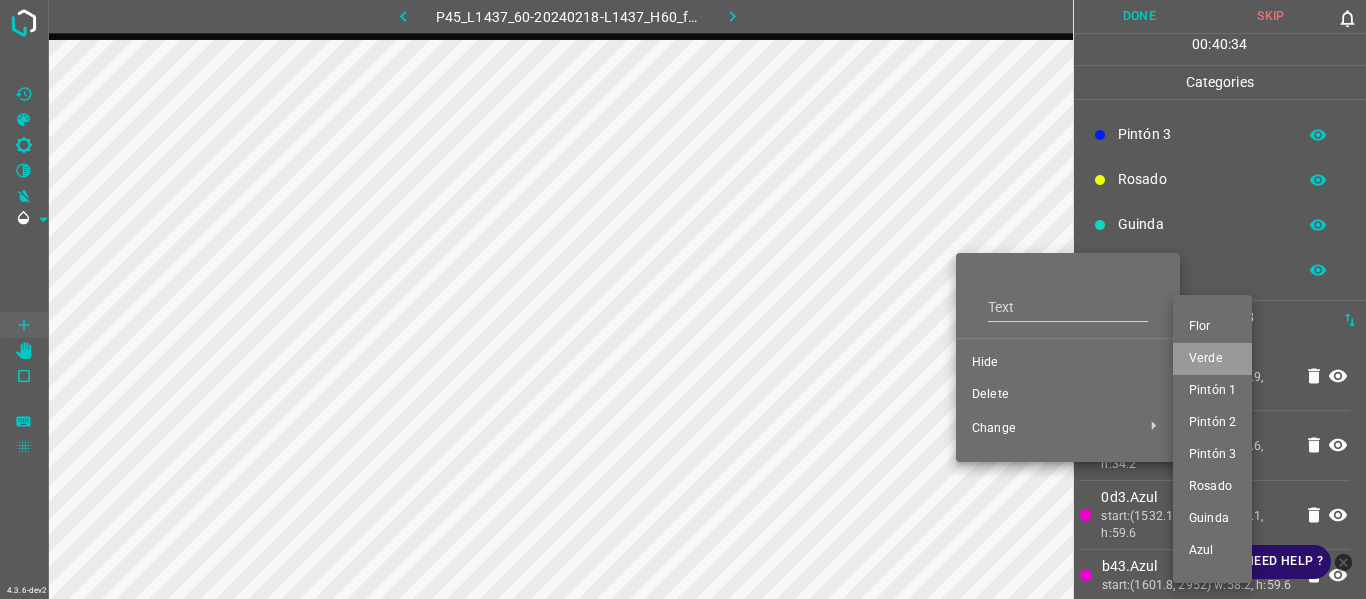 click on "Verde" at bounding box center (1212, 359) 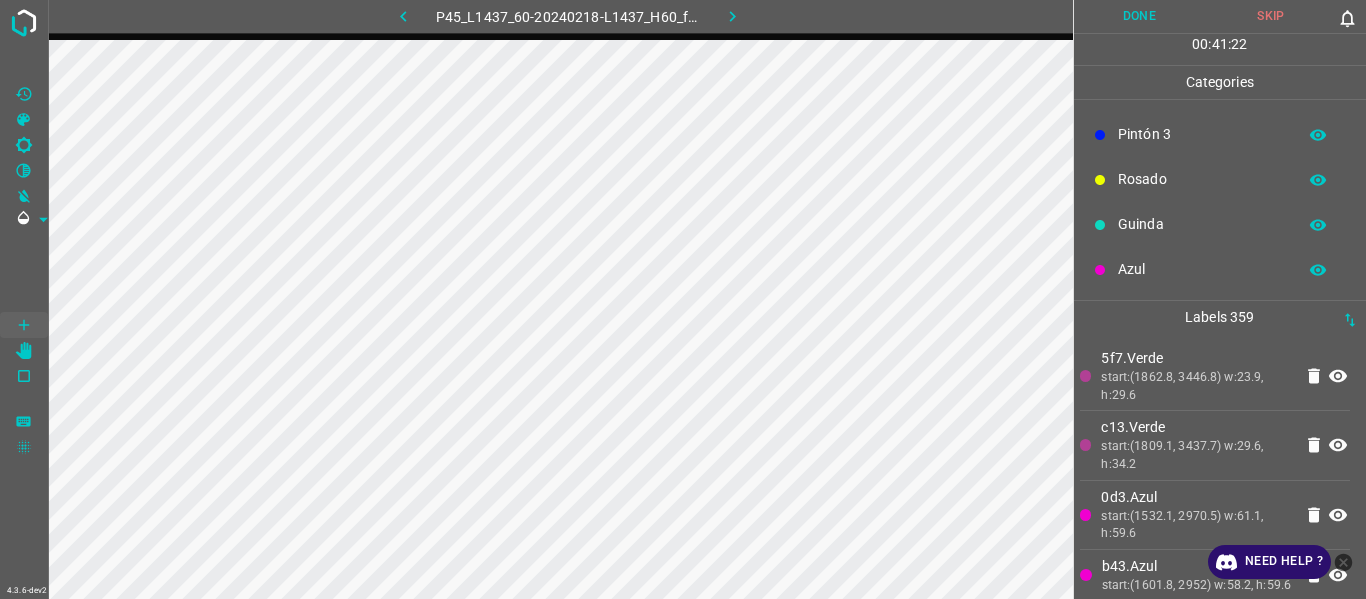 click on "Done" at bounding box center (1140, 16) 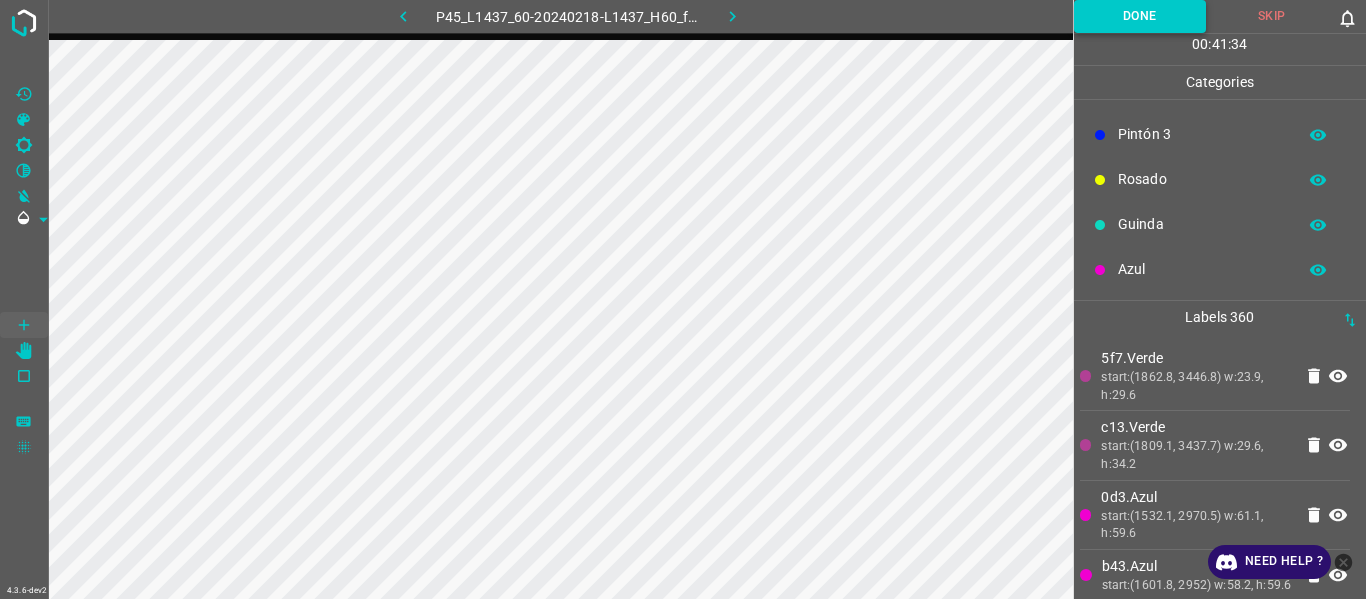 click on "Done" at bounding box center [1140, 16] 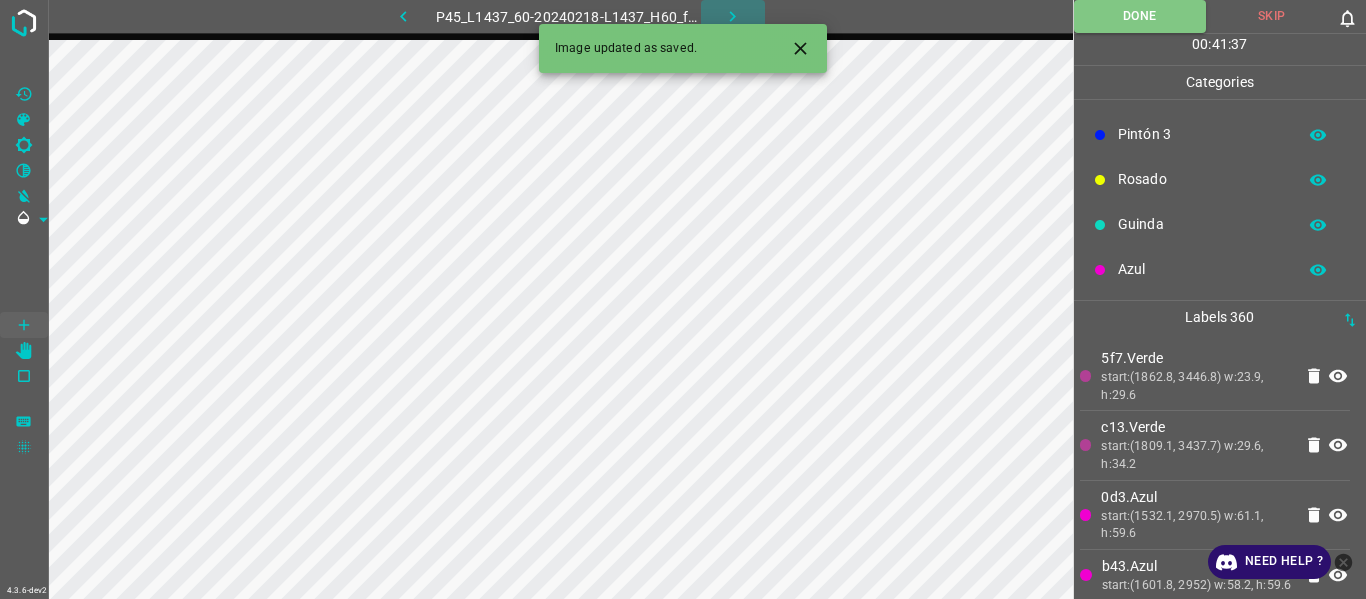 click at bounding box center (733, 16) 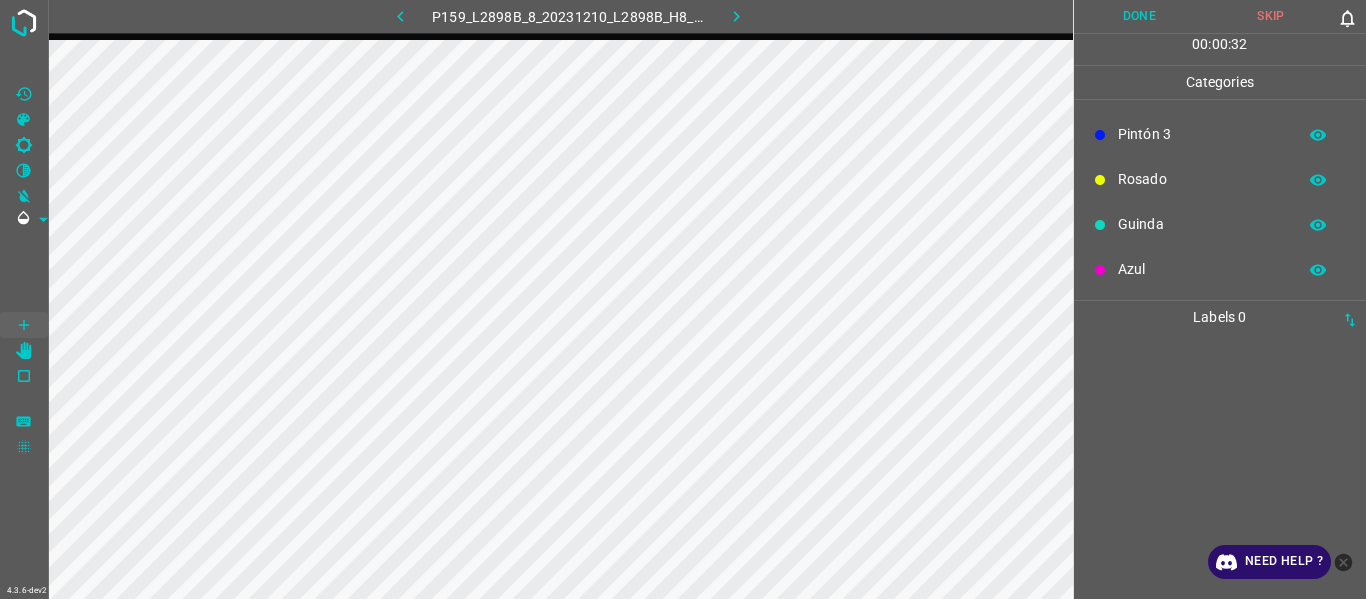 drag, startPoint x: 1175, startPoint y: 259, endPoint x: 1097, endPoint y: 295, distance: 85.90693 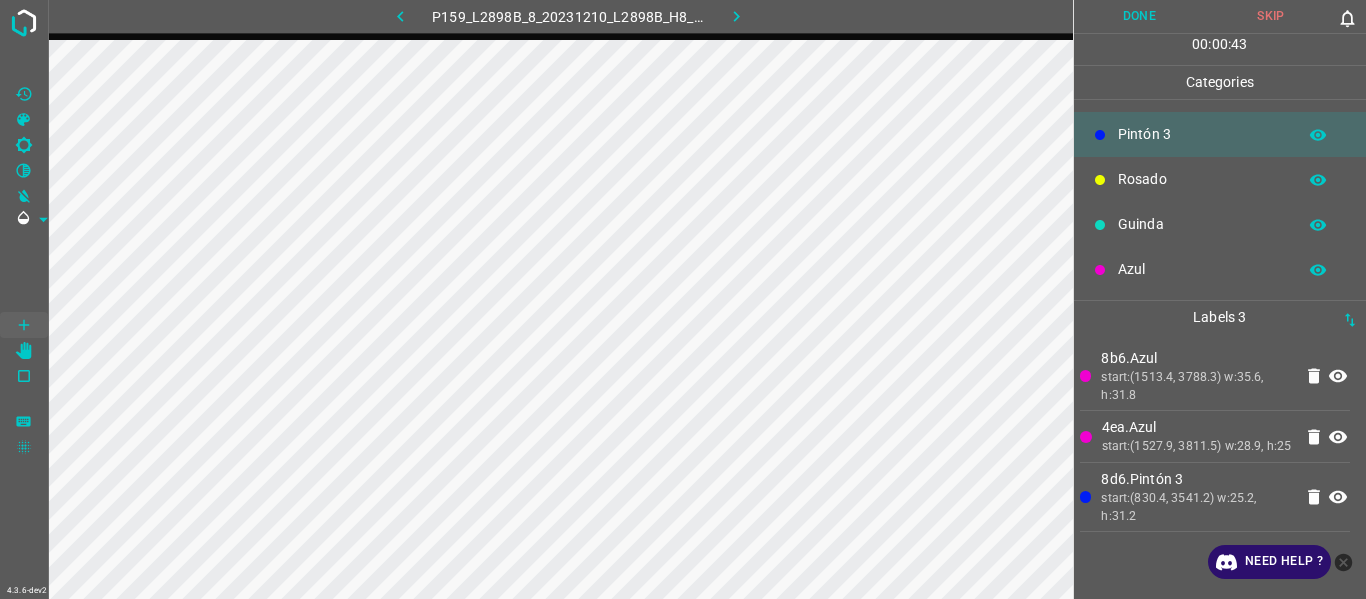 drag, startPoint x: 1185, startPoint y: 263, endPoint x: 1135, endPoint y: 283, distance: 53.851646 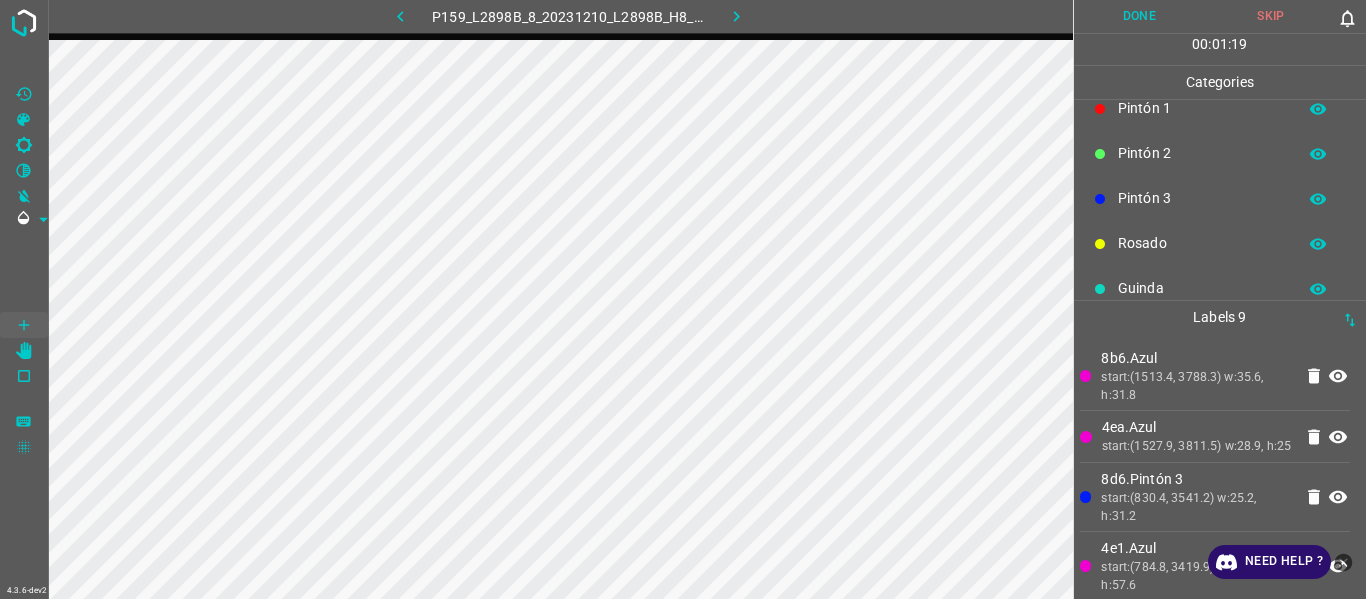 scroll, scrollTop: 176, scrollLeft: 0, axis: vertical 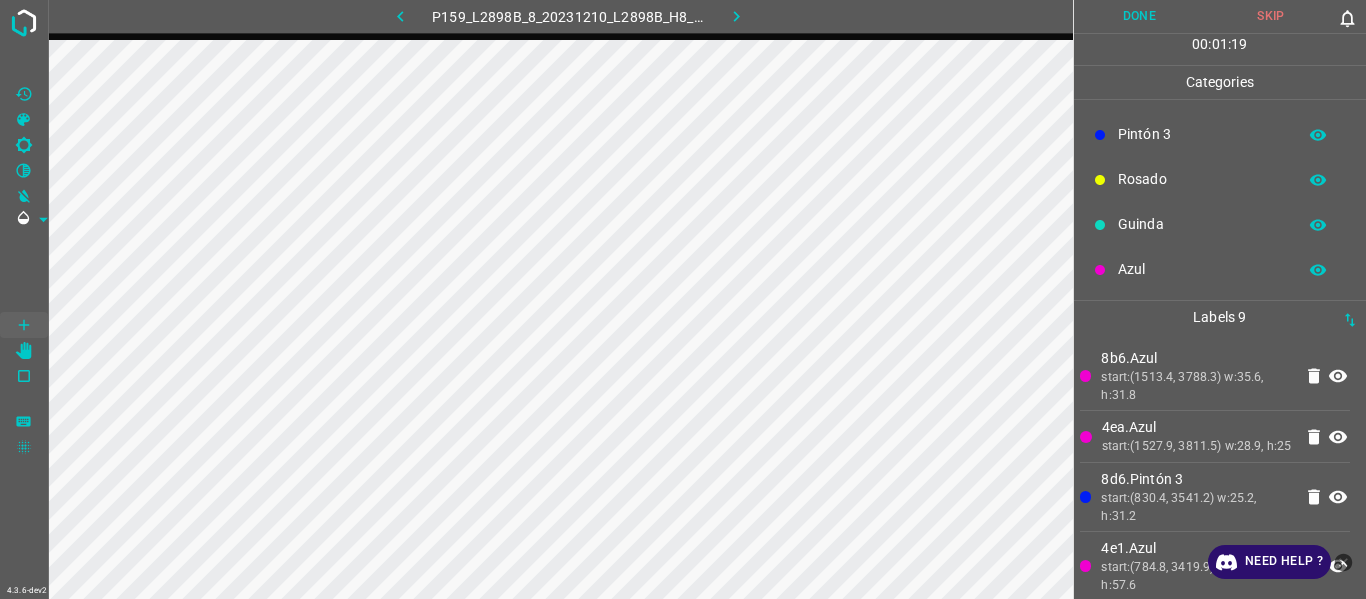 click on "Rosado" at bounding box center (1202, 179) 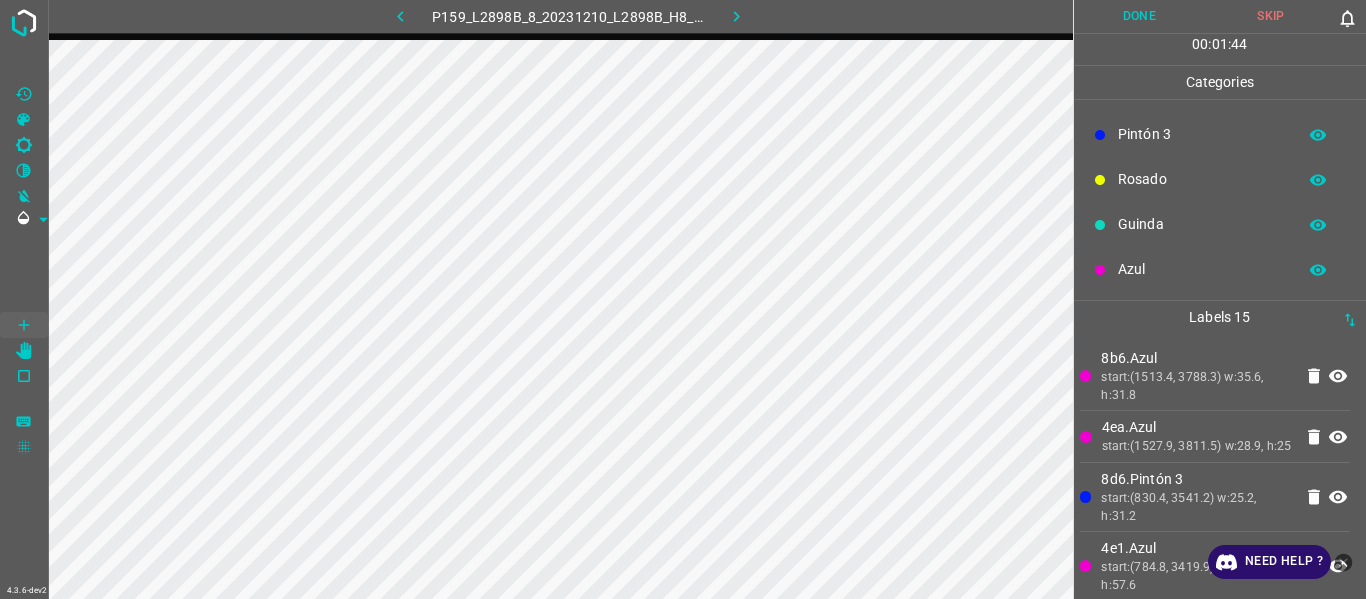click on "Rosado" at bounding box center (1202, 179) 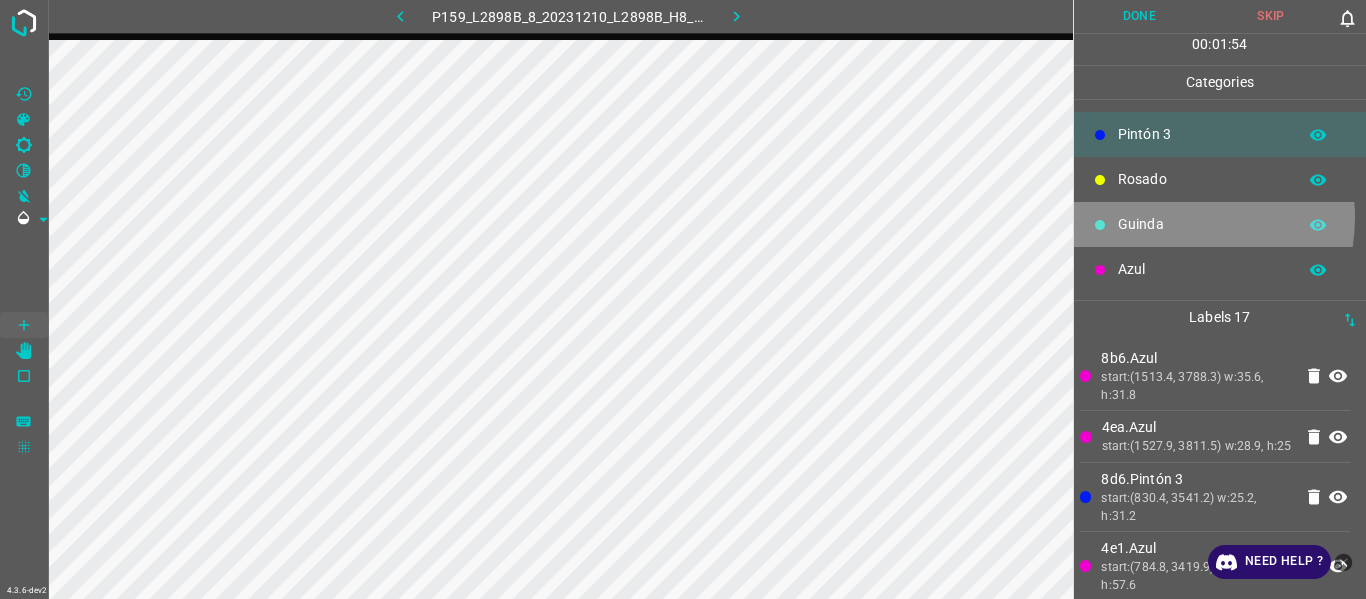 click on "Guinda" at bounding box center (1202, 224) 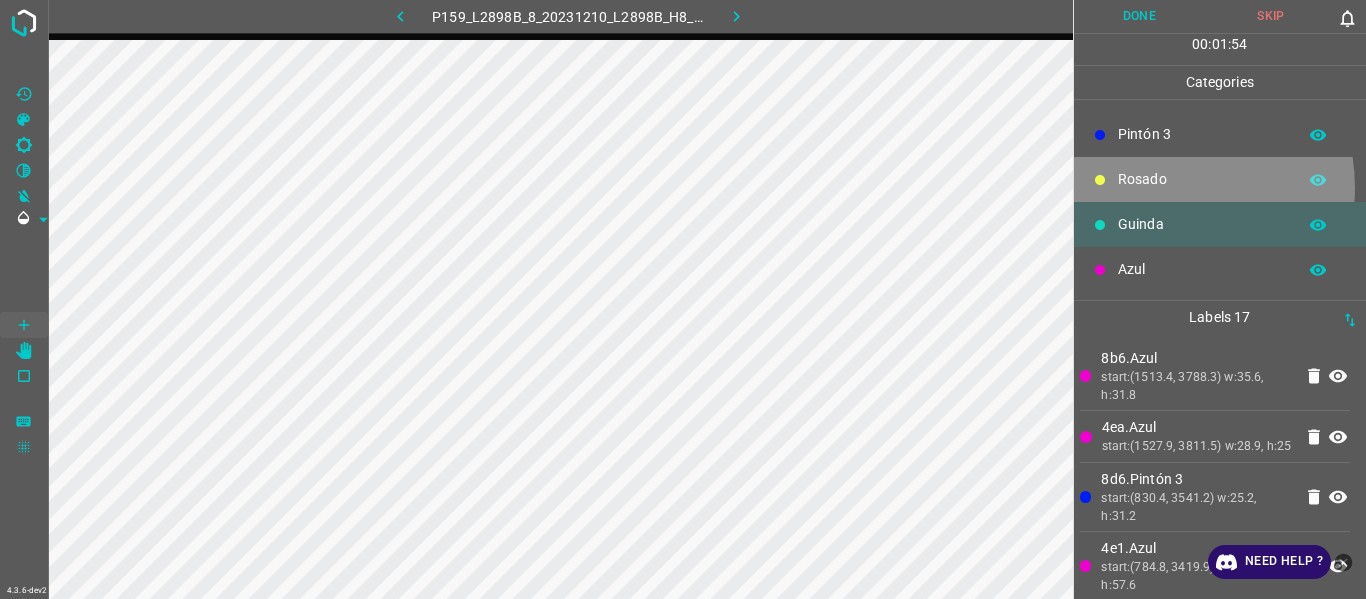 drag, startPoint x: 1157, startPoint y: 187, endPoint x: 1109, endPoint y: 195, distance: 48.6621 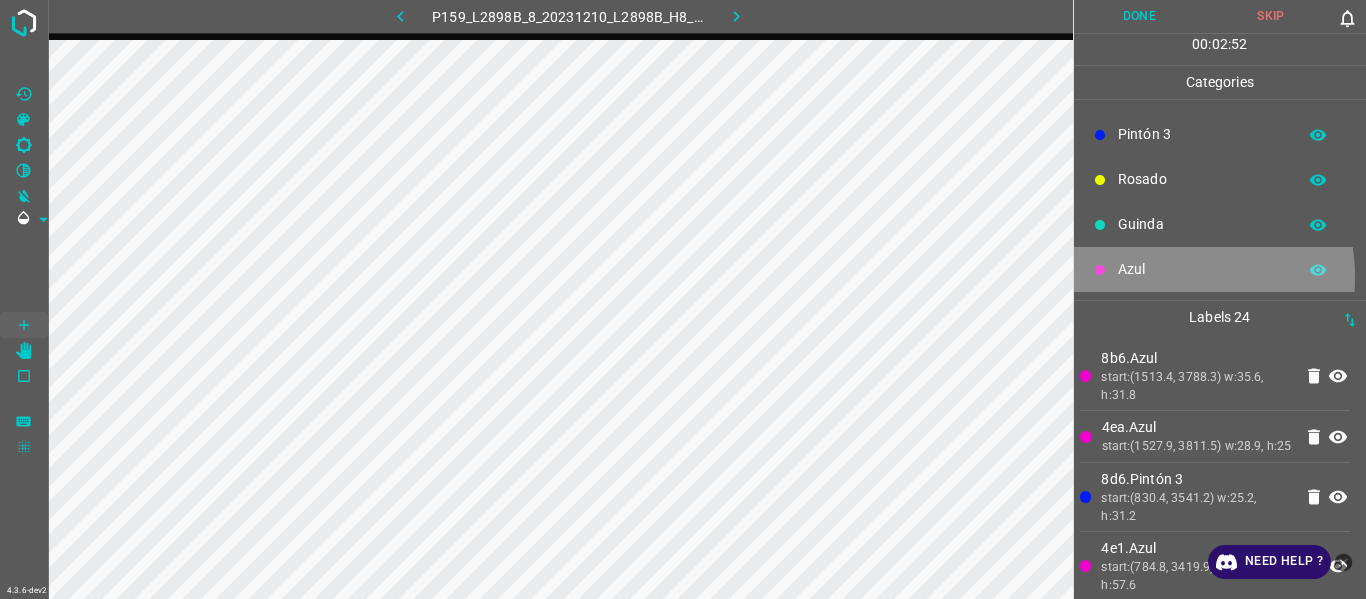 drag, startPoint x: 1151, startPoint y: 277, endPoint x: 1099, endPoint y: 281, distance: 52.153618 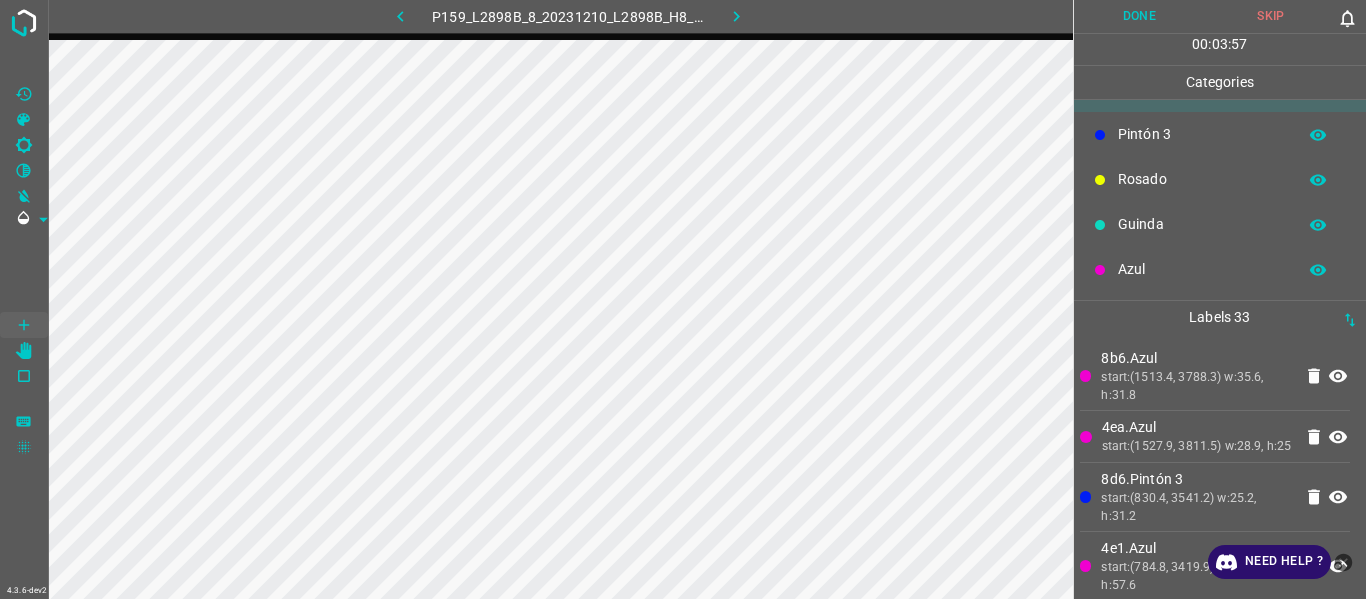 click on "Rosado" at bounding box center [1202, 179] 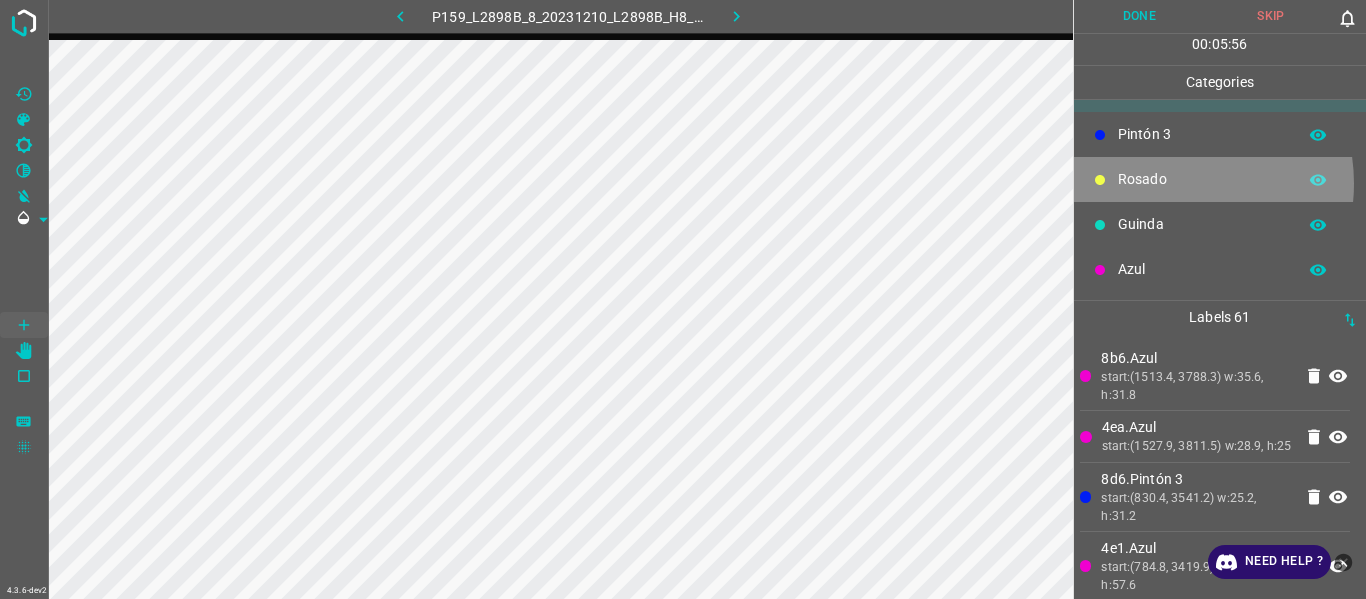 drag, startPoint x: 1165, startPoint y: 183, endPoint x: 1077, endPoint y: 221, distance: 95.85406 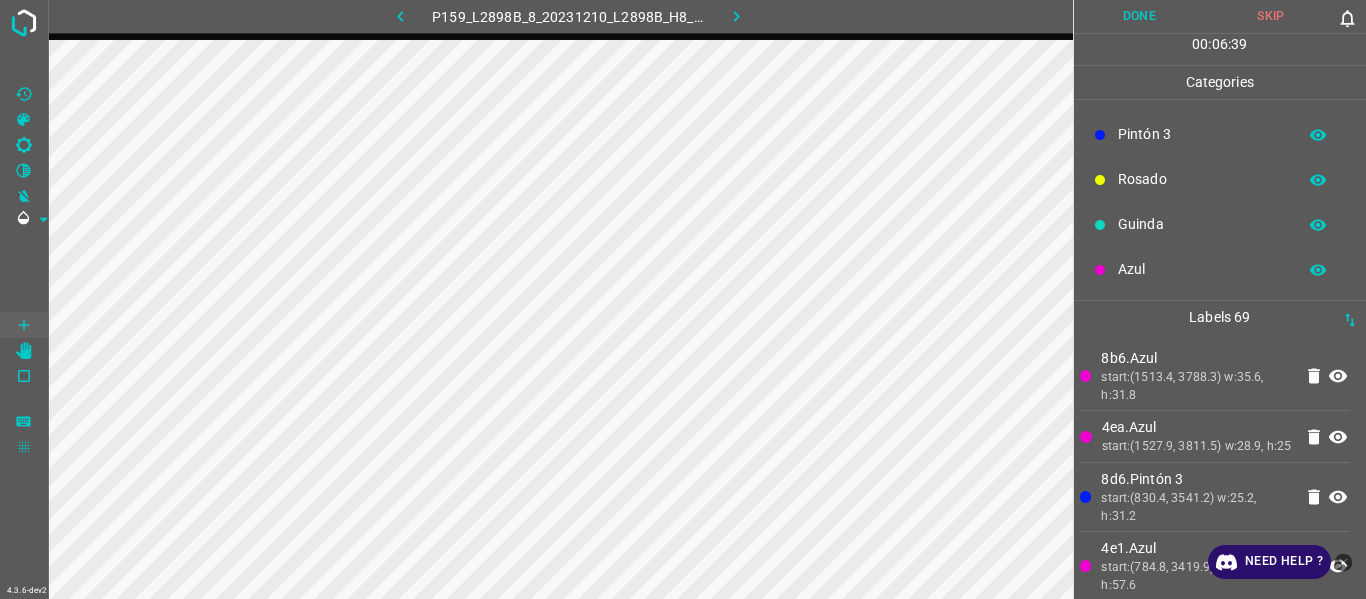 click on "Pintón 3" at bounding box center [1220, 134] 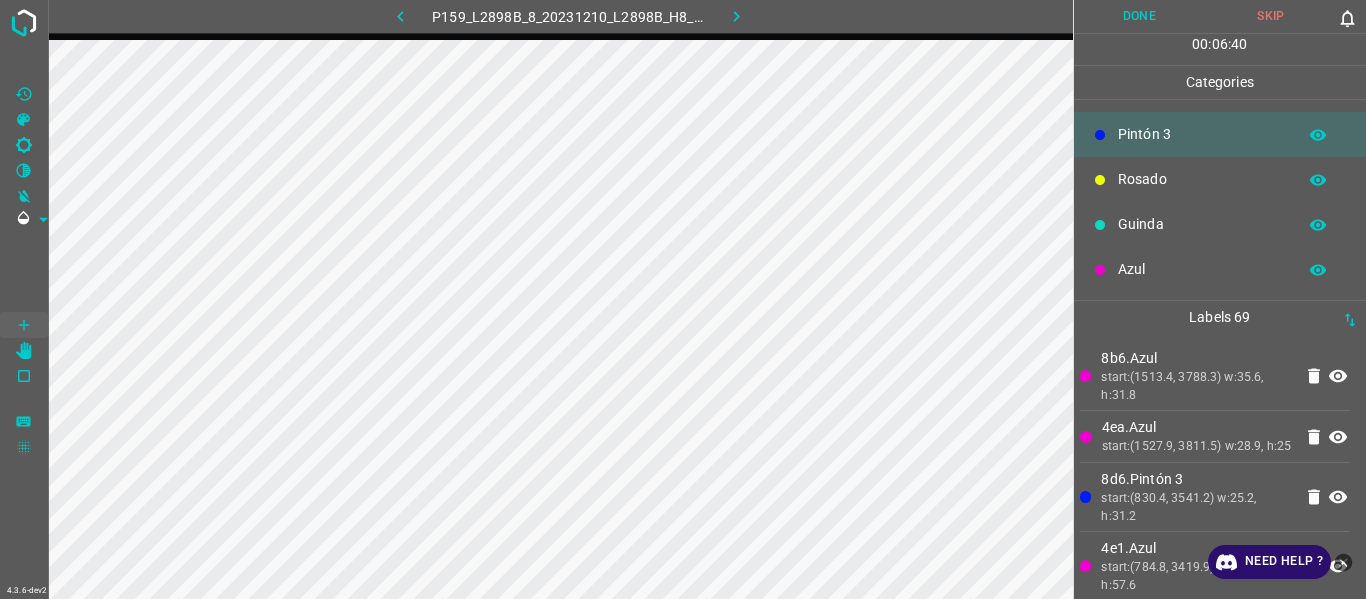 click on "Rosado" at bounding box center [1202, 179] 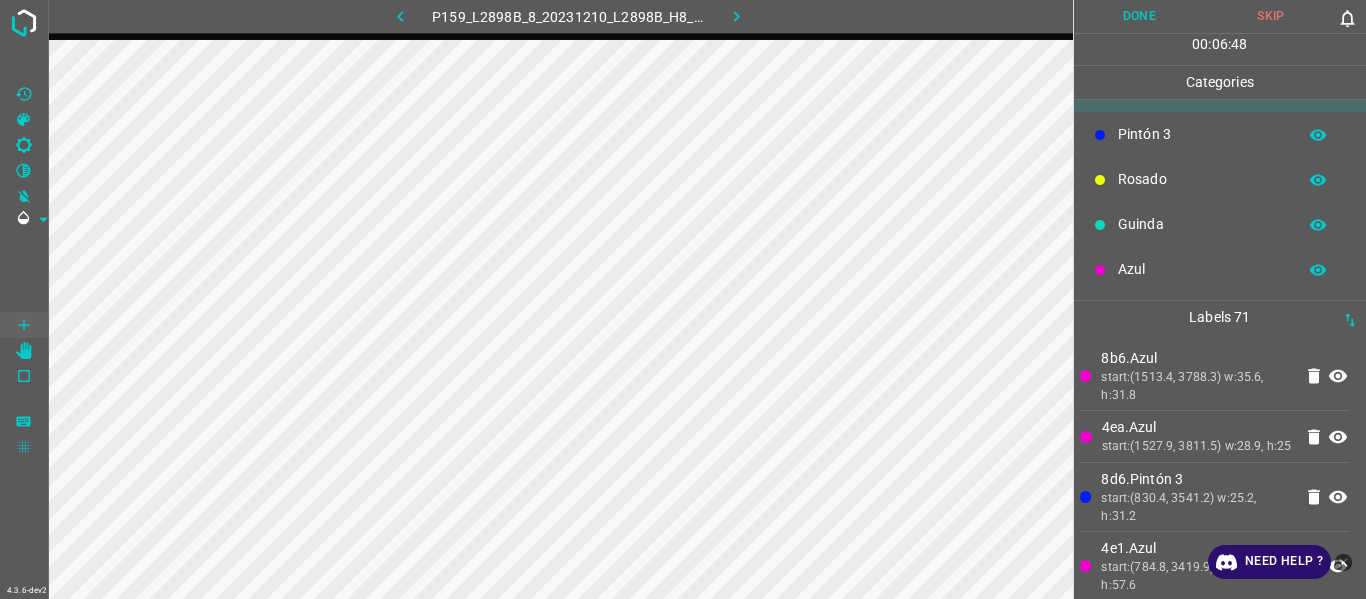 drag, startPoint x: 1191, startPoint y: 225, endPoint x: 1169, endPoint y: 239, distance: 26.076809 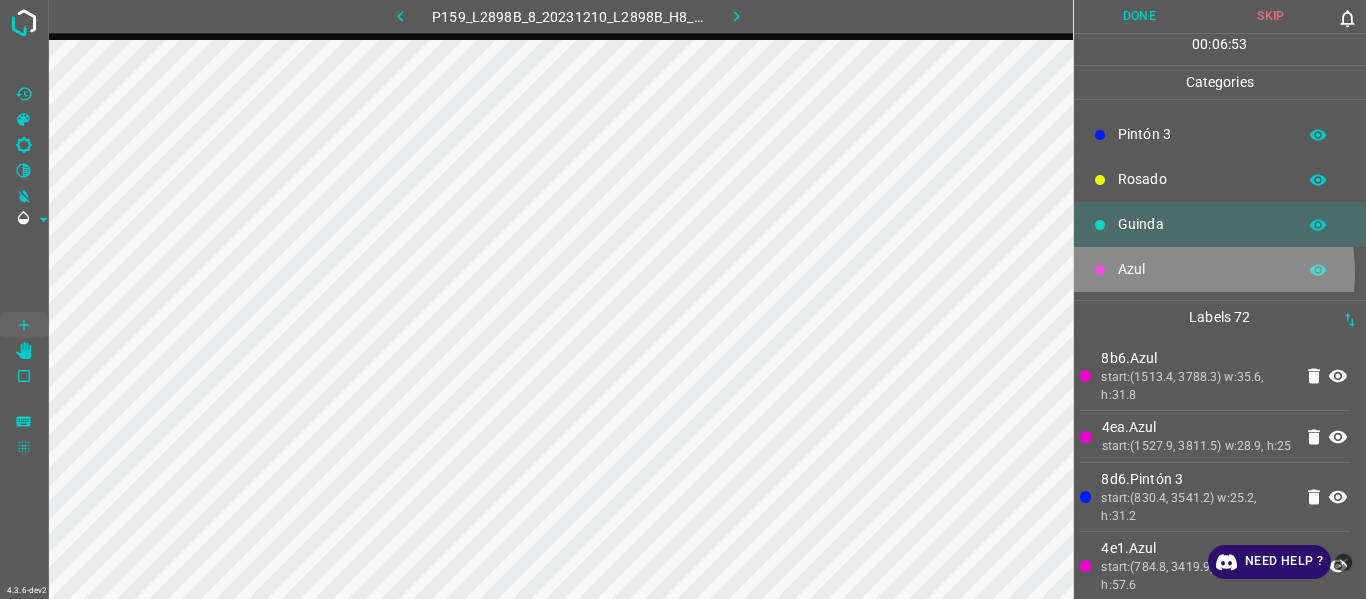 drag, startPoint x: 1173, startPoint y: 273, endPoint x: 1129, endPoint y: 285, distance: 45.607018 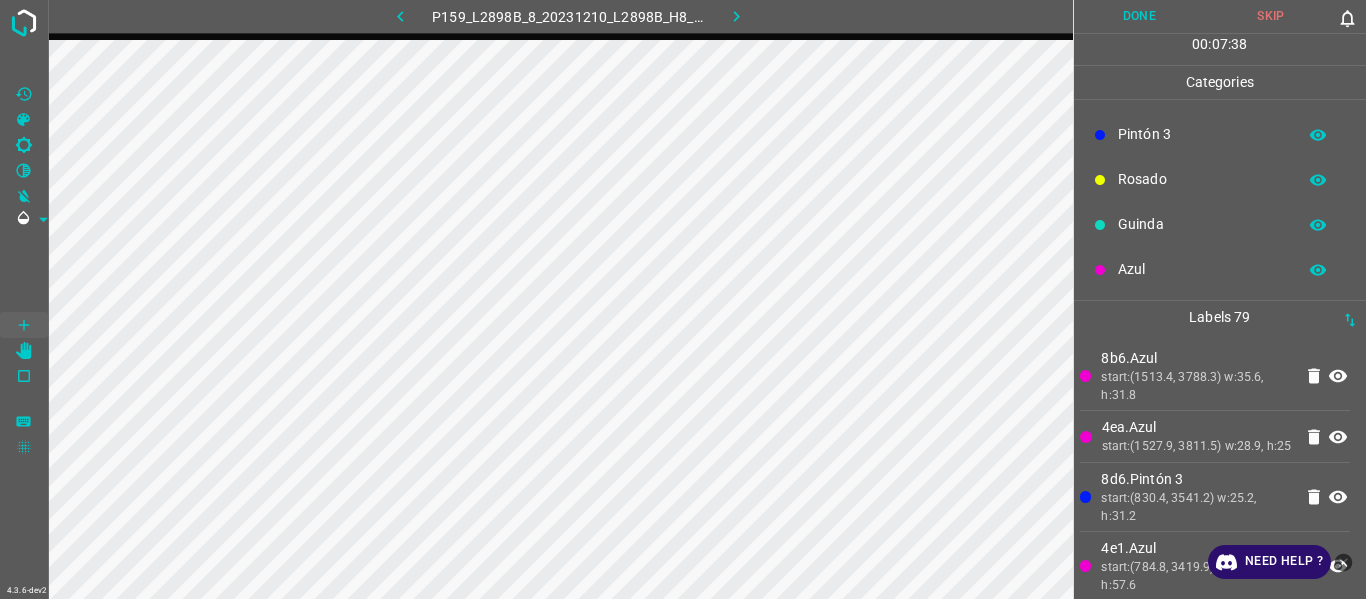 click on "Rosado" at bounding box center [1220, 179] 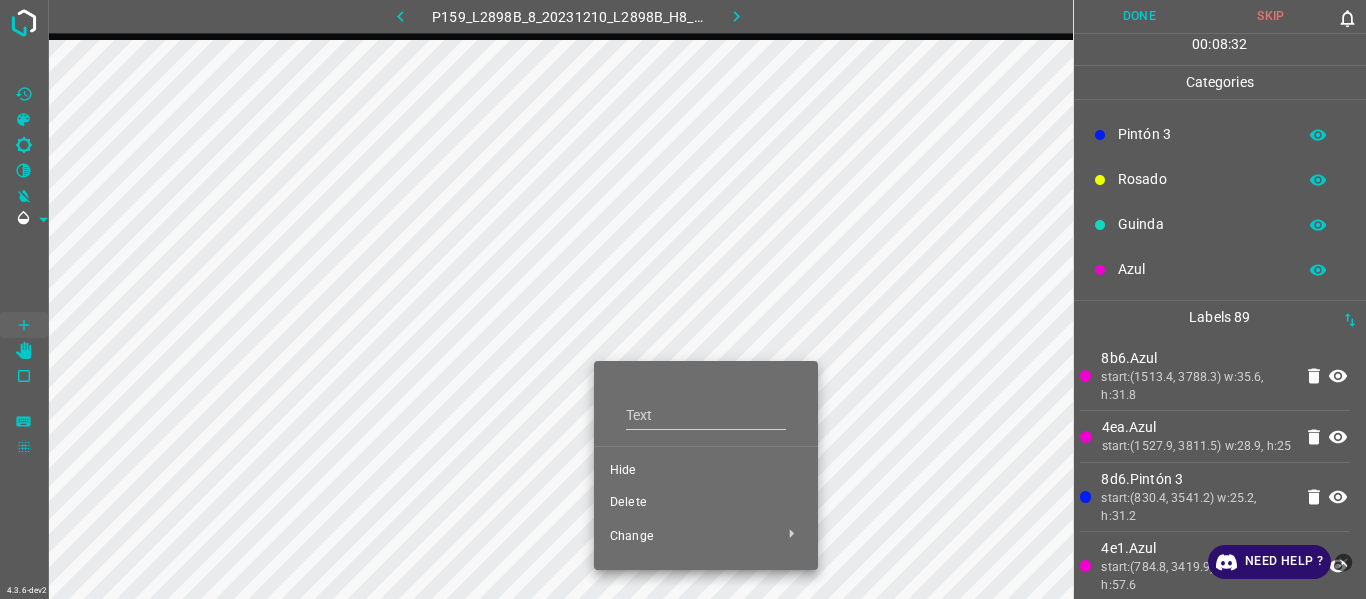 click on "Hide" at bounding box center [706, 471] 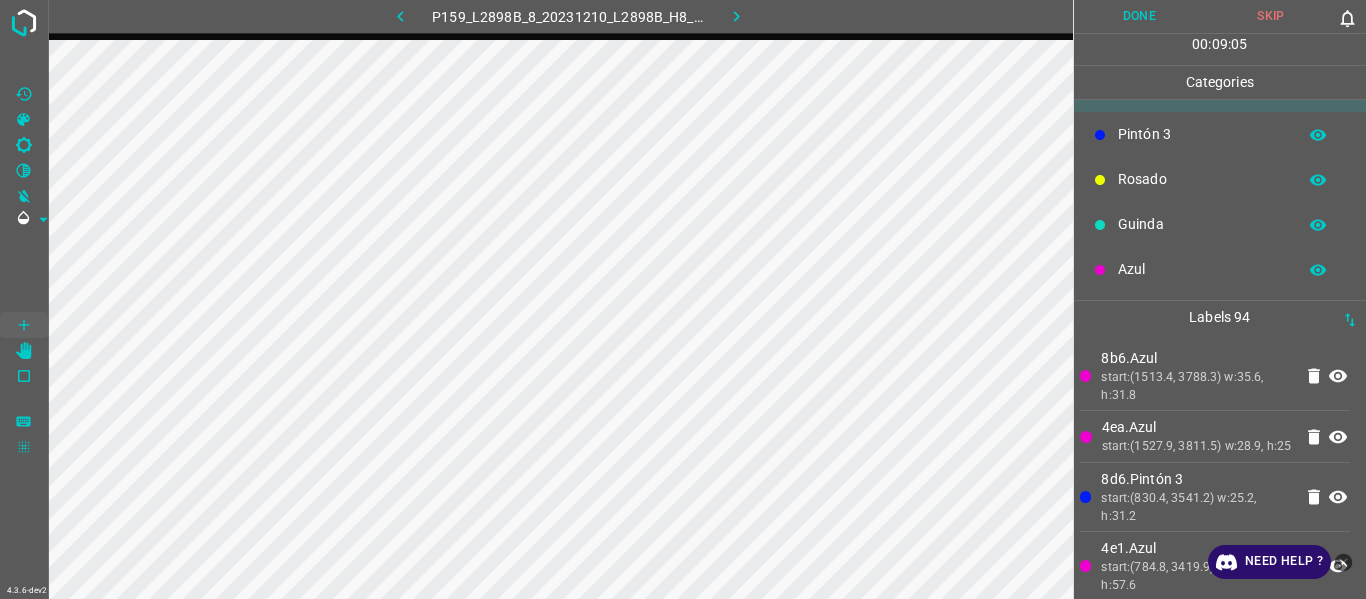 drag, startPoint x: 1148, startPoint y: 272, endPoint x: 1092, endPoint y: 304, distance: 64.49806 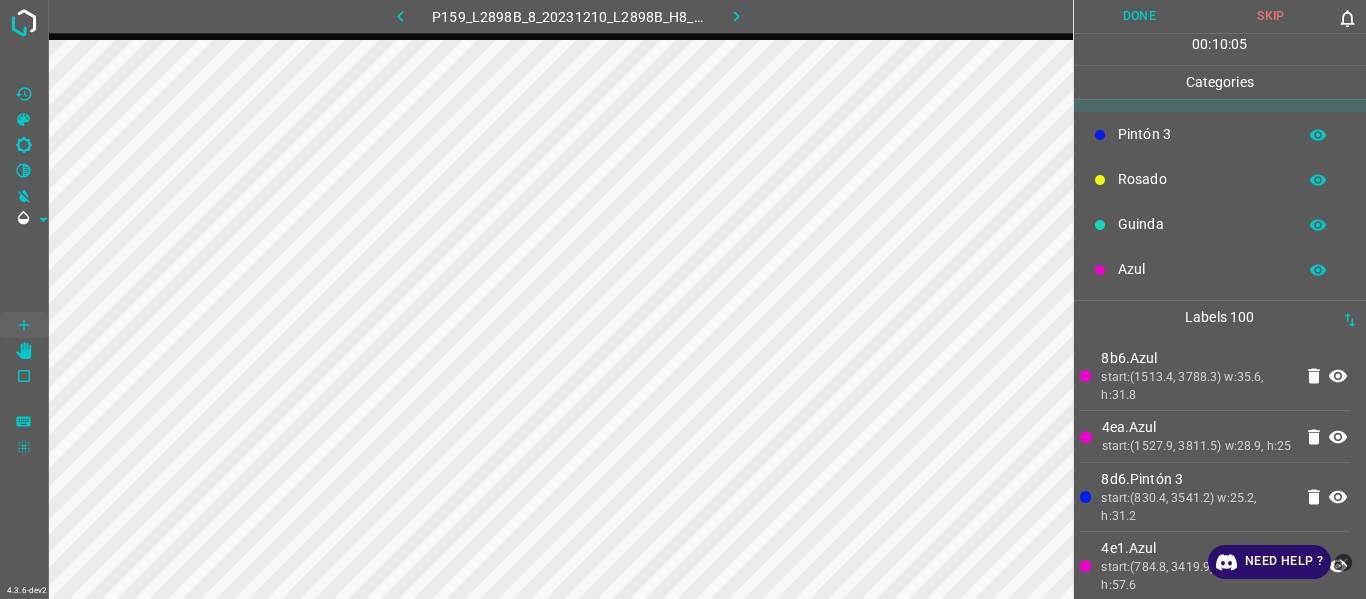 click on "Guinda" at bounding box center (1202, 224) 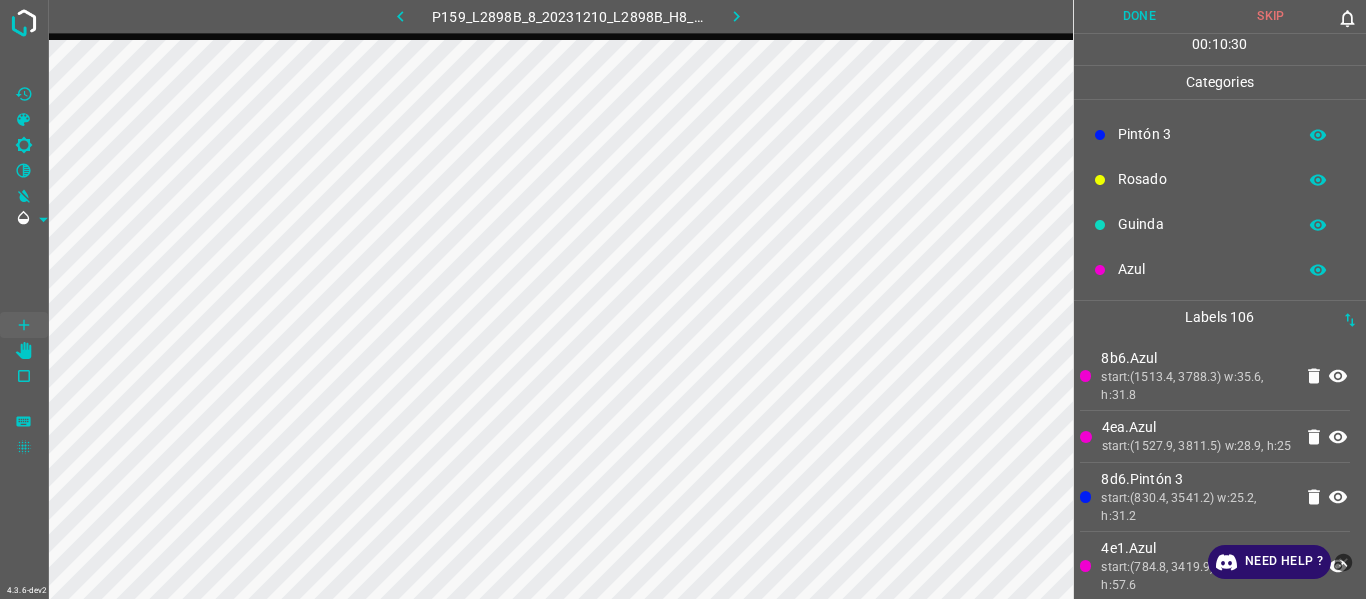 click on "Guinda" at bounding box center [1202, 224] 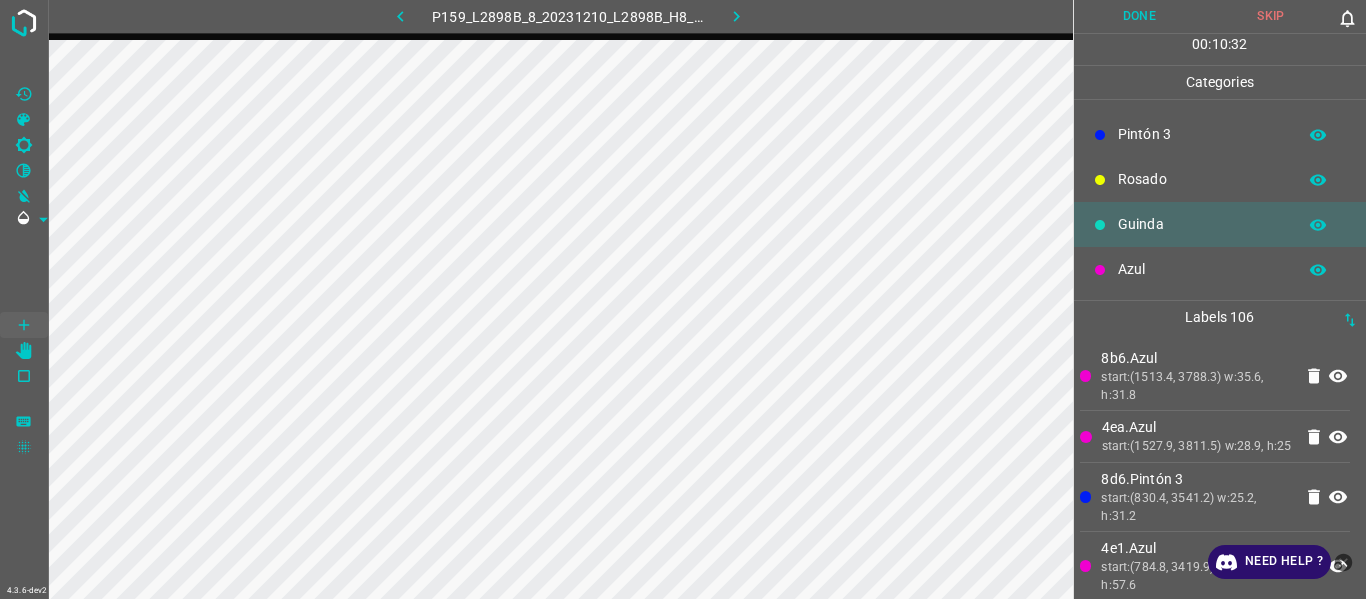 drag, startPoint x: 1159, startPoint y: 260, endPoint x: 1081, endPoint y: 318, distance: 97.20082 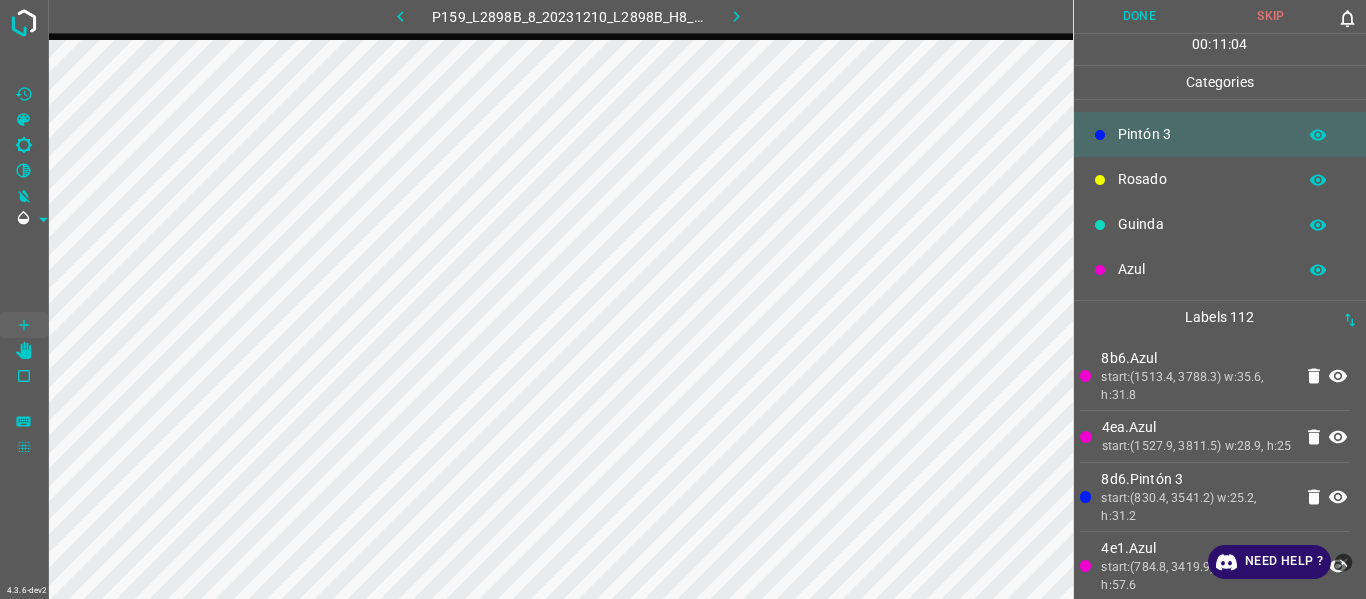click on "Guinda" at bounding box center (1220, 224) 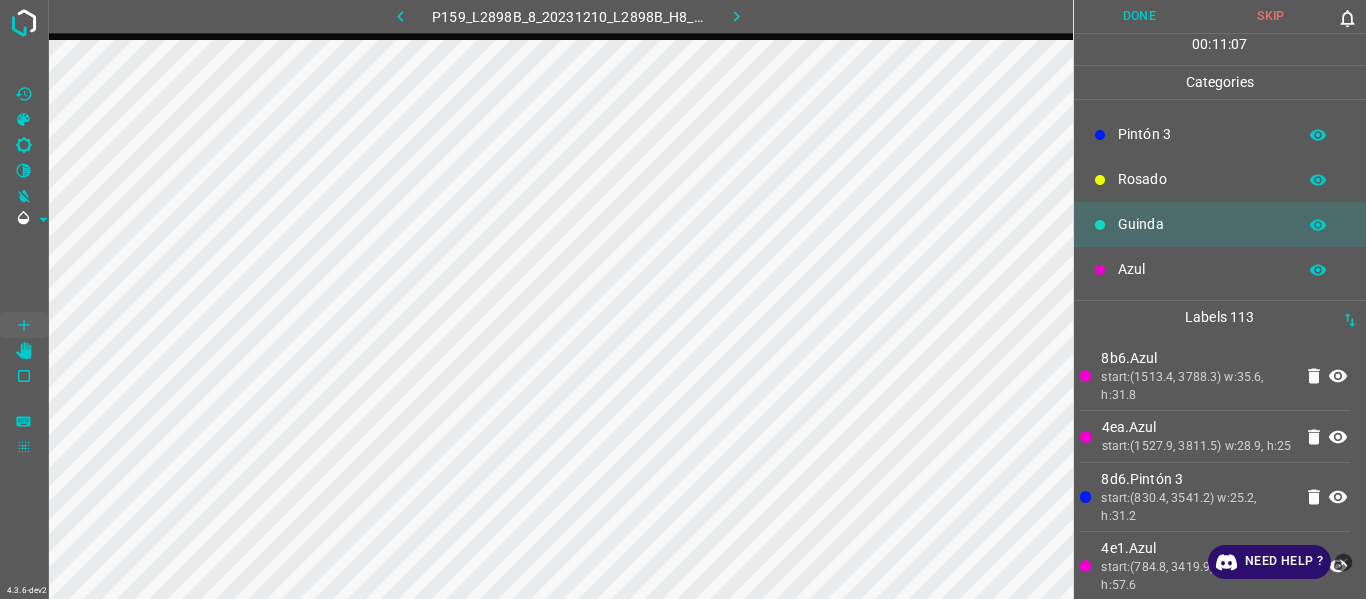 click on "Azul" at bounding box center (1220, 269) 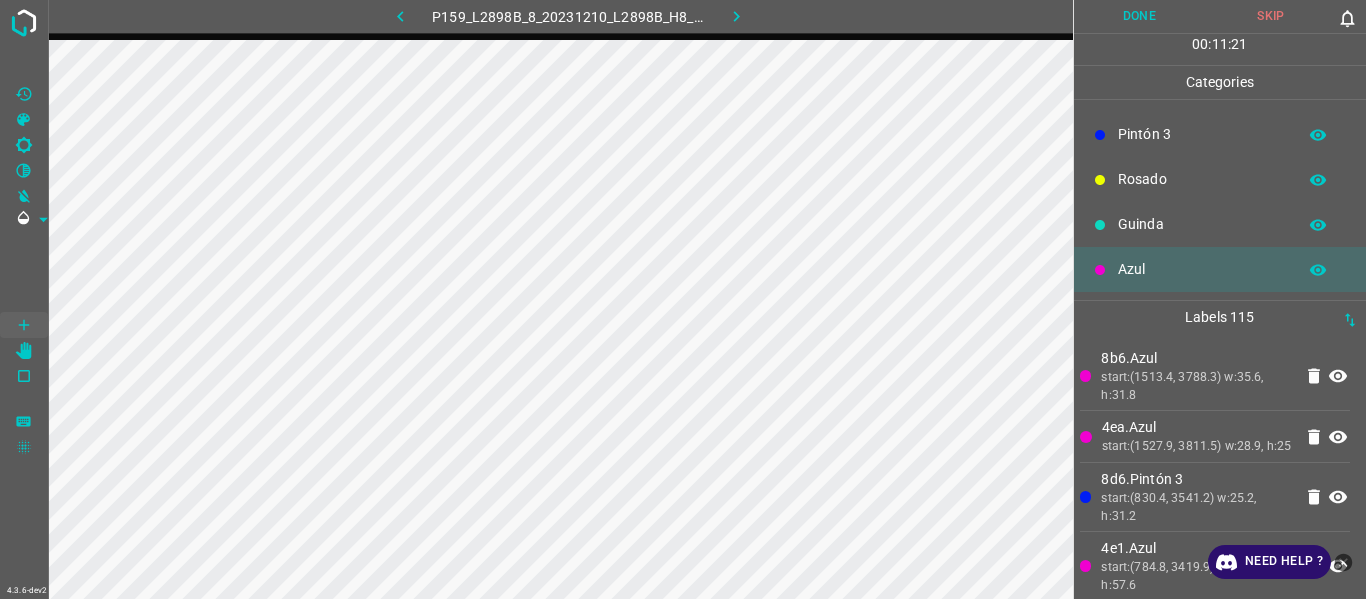 click on "Guinda" at bounding box center [1202, 224] 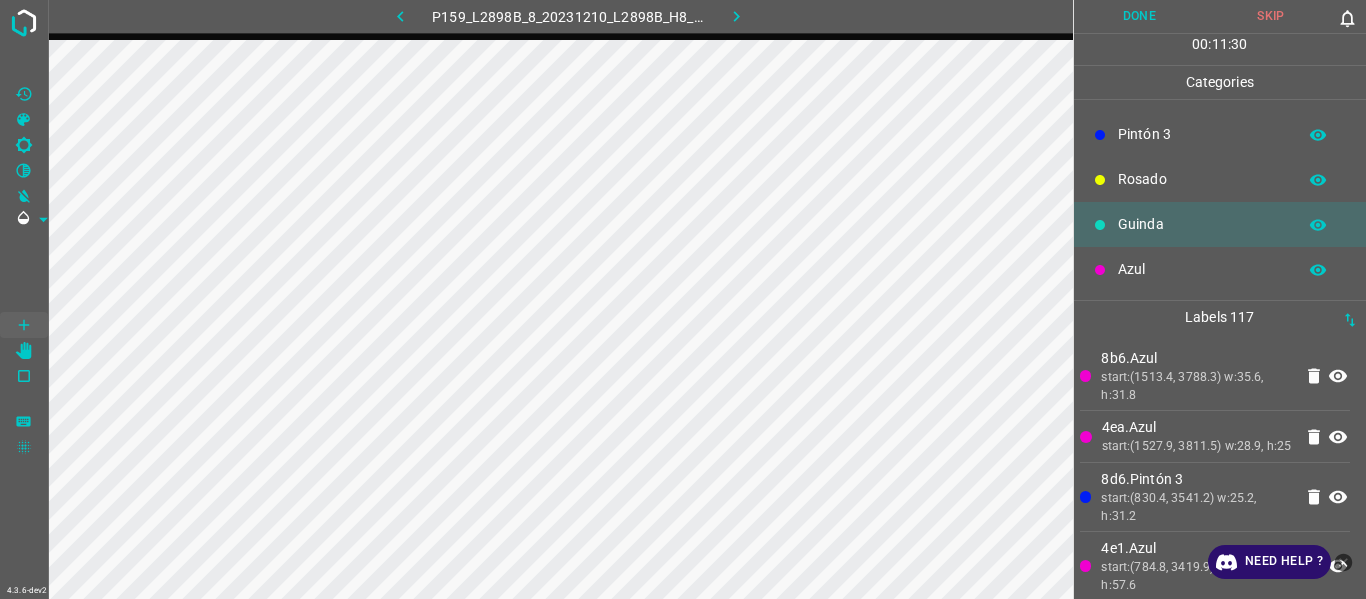 click on "Rosado" at bounding box center [1220, 179] 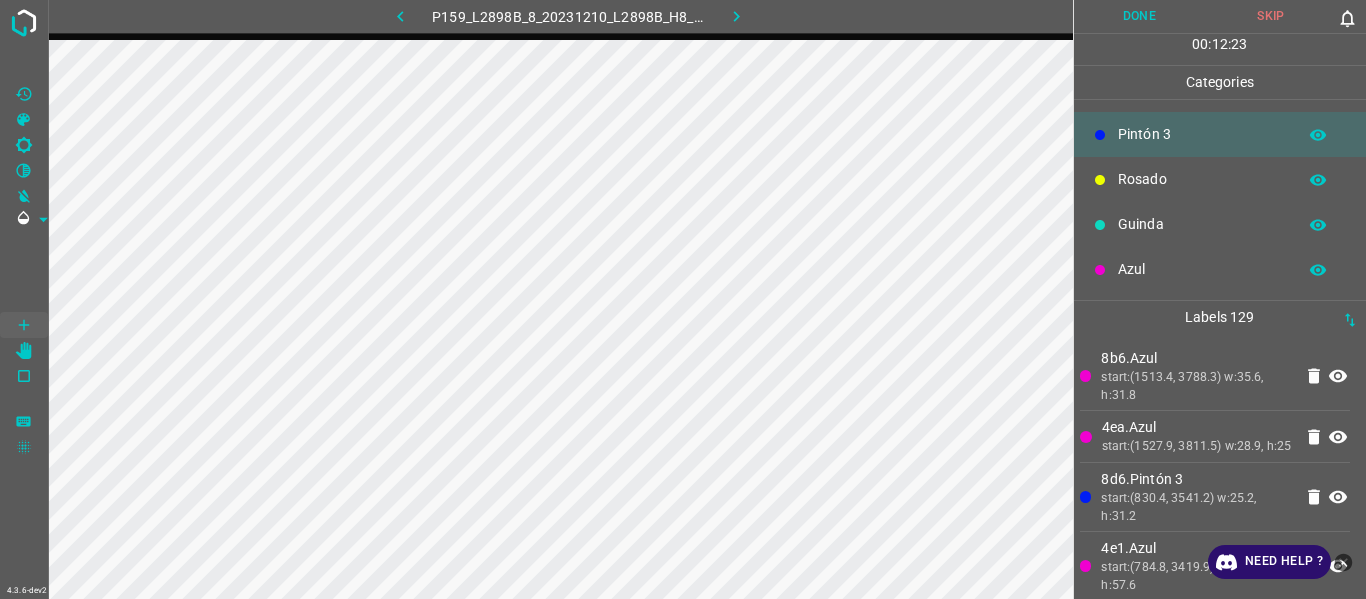 click on "Azul" at bounding box center (1202, 269) 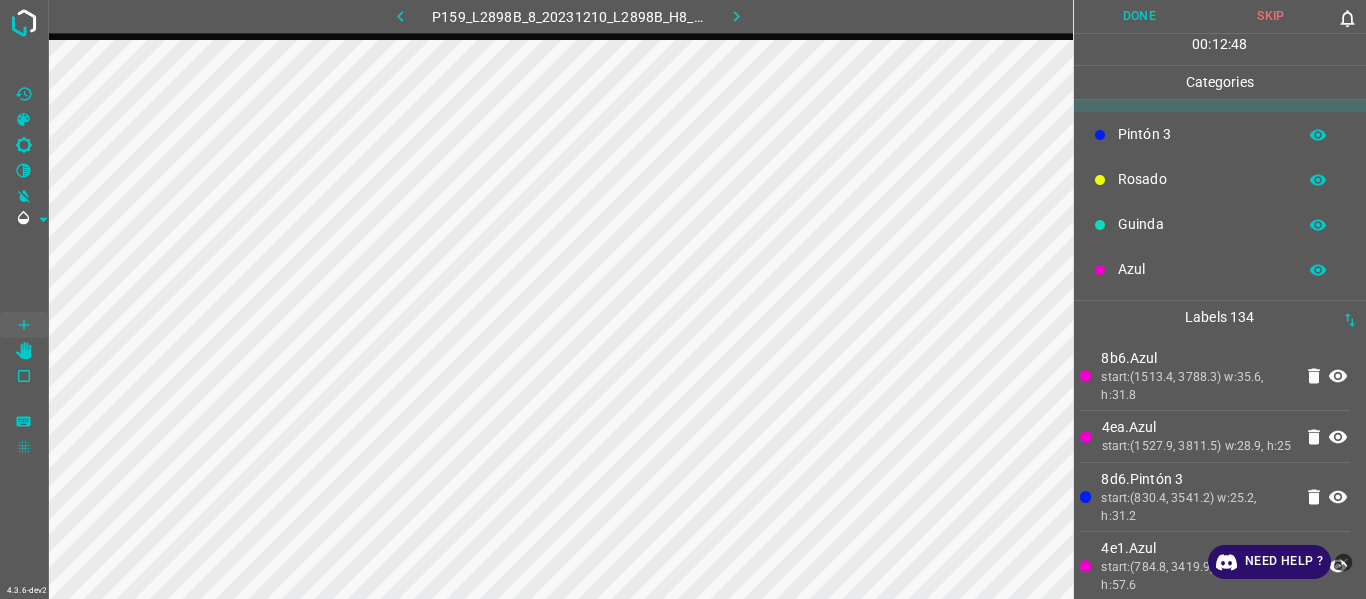 click on "Rosado" at bounding box center (1202, 179) 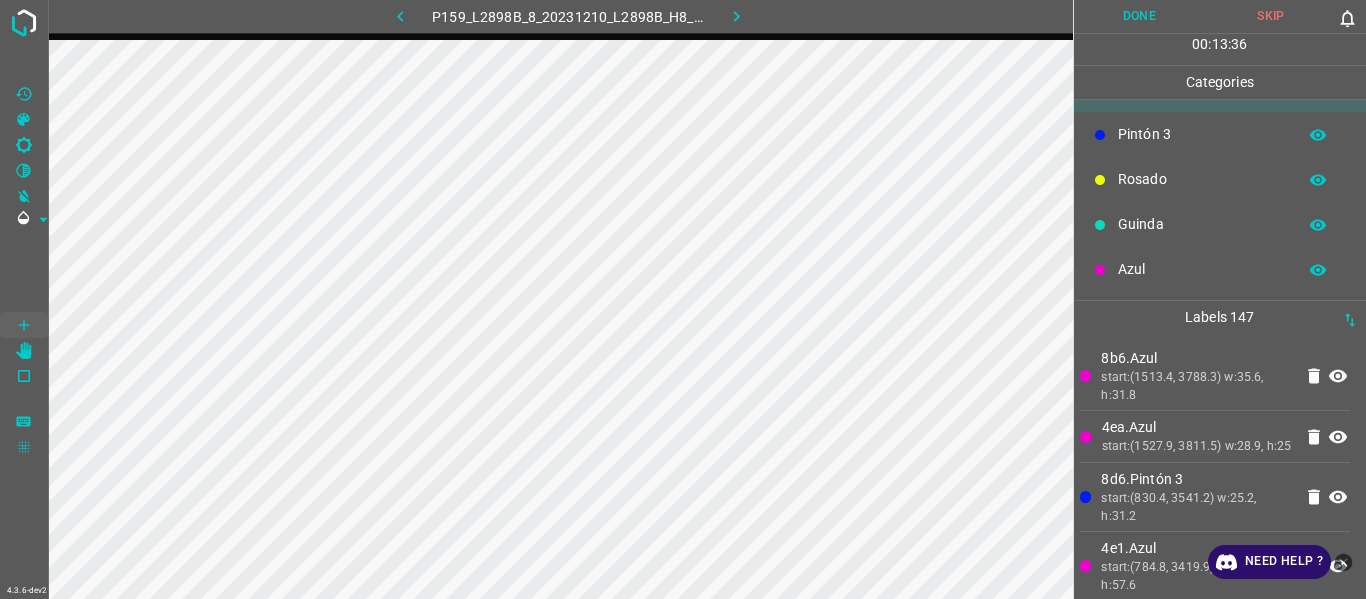 click on "Azul" at bounding box center [1220, 269] 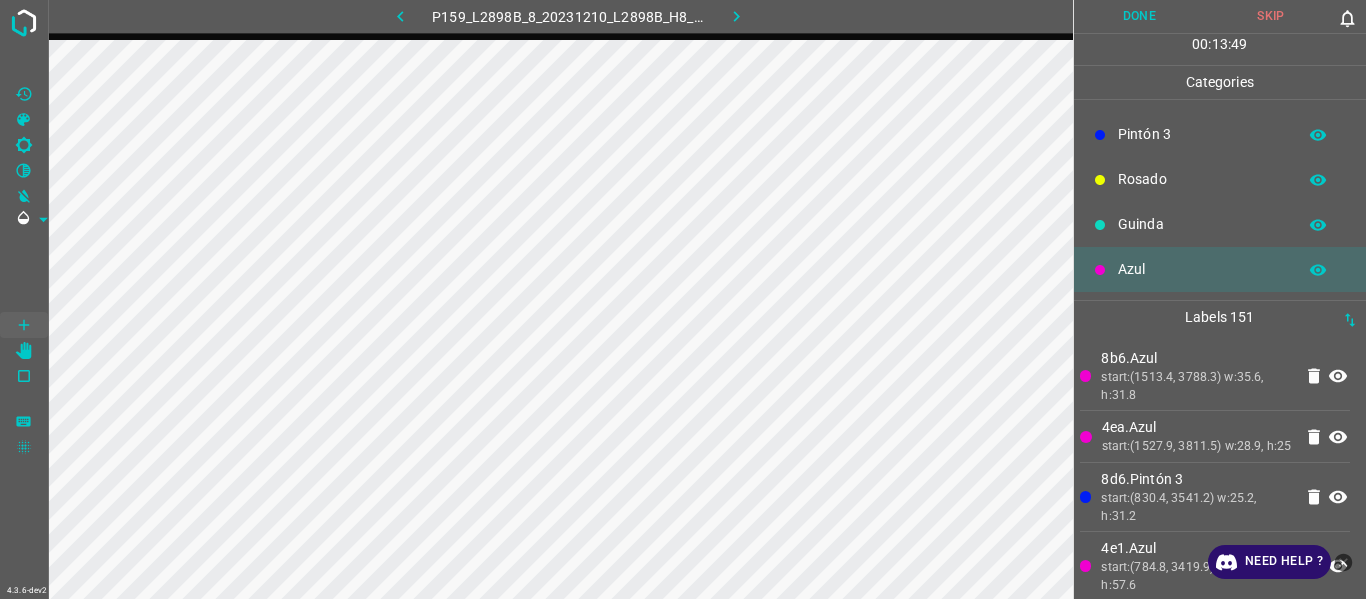 click on "Guinda" at bounding box center [1202, 224] 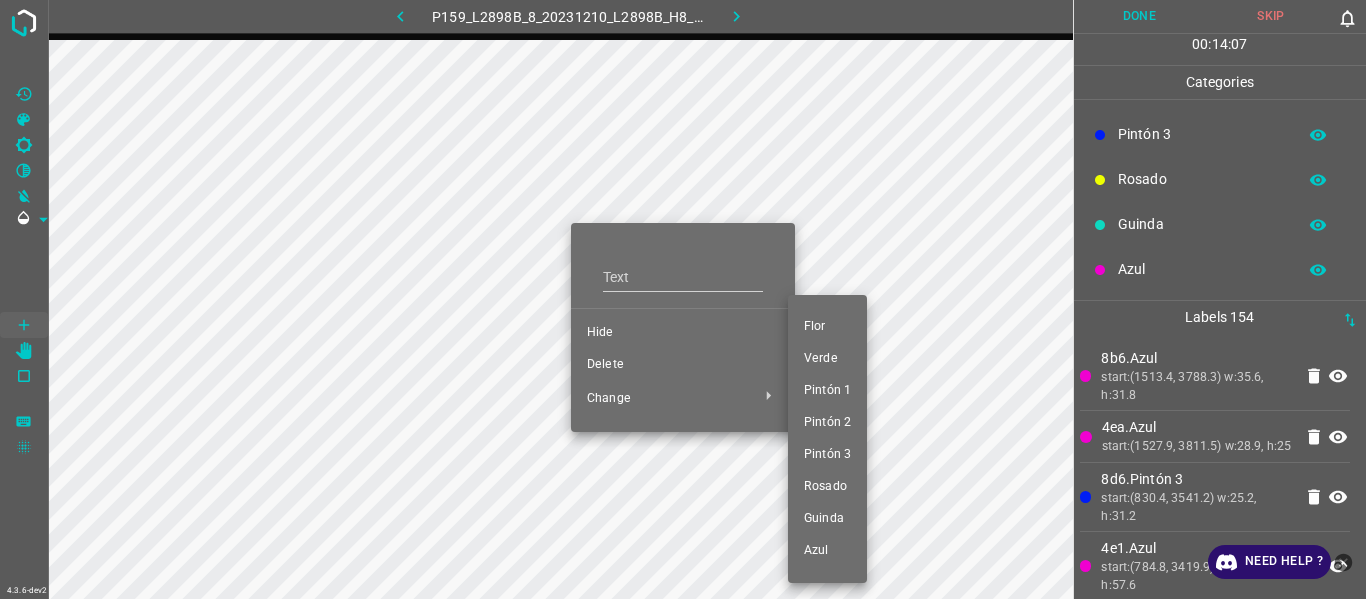 click at bounding box center [683, 299] 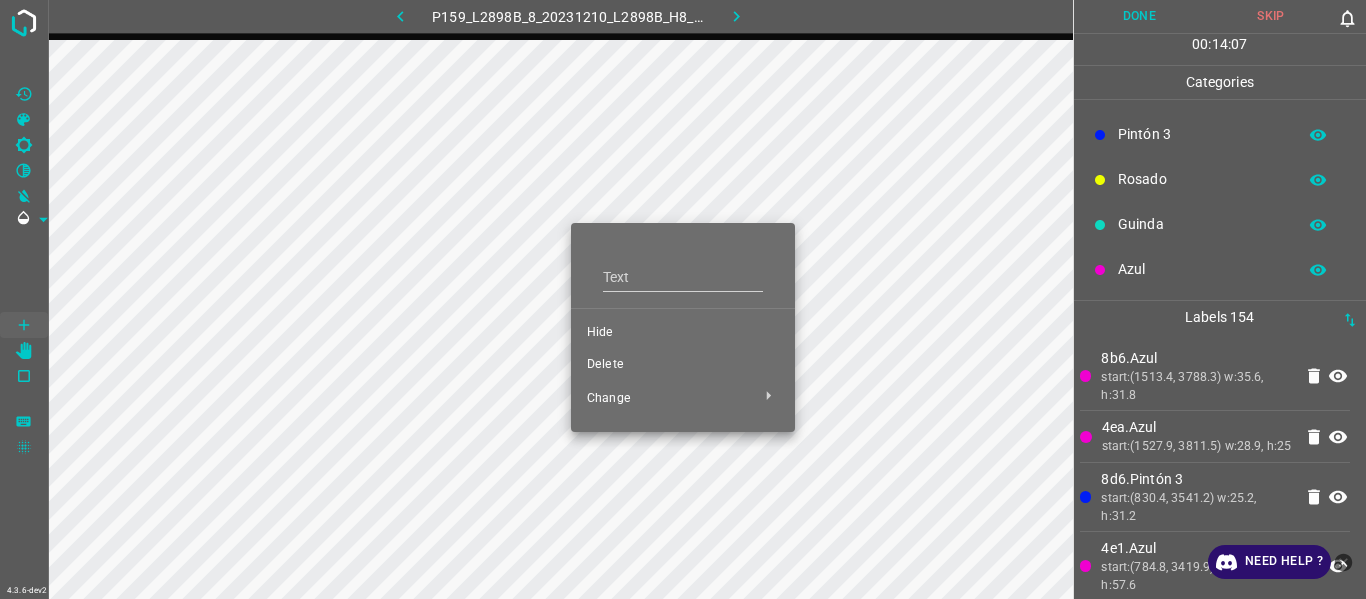 click on "Flor Verde Pintón 1 Pintón 2 Pintón 3 Rosado Guinda Azul" at bounding box center (683, 299) 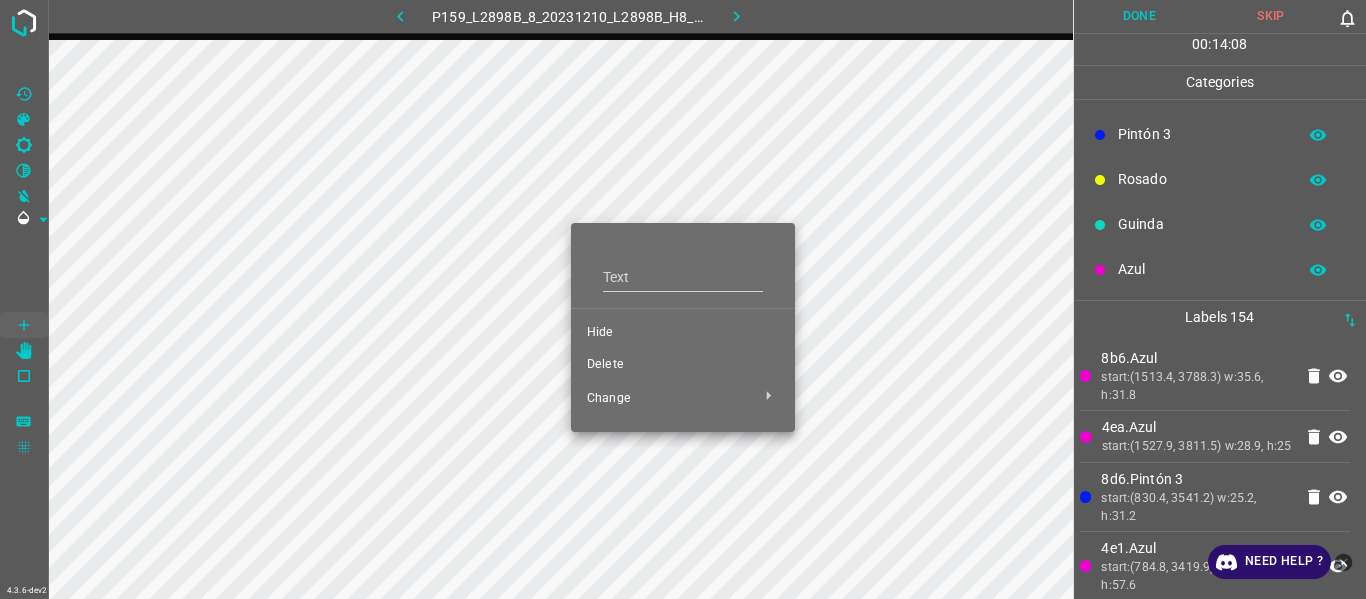 click on "Delete" at bounding box center [683, 365] 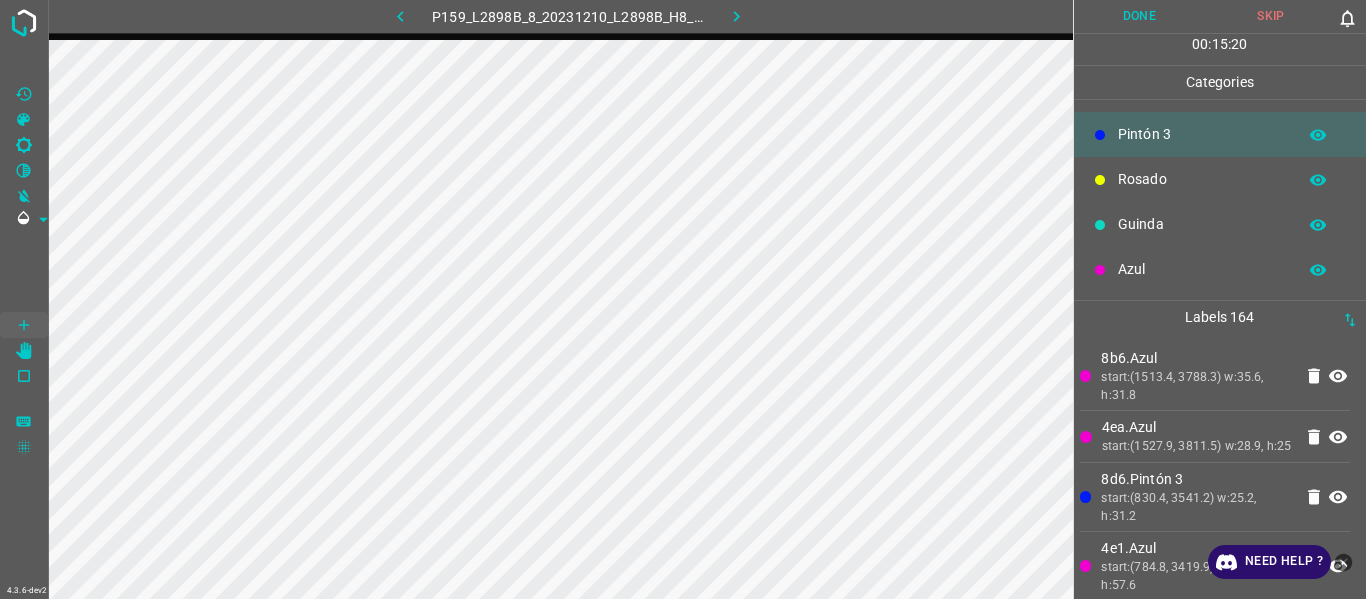 click on "Azul" at bounding box center (1202, 269) 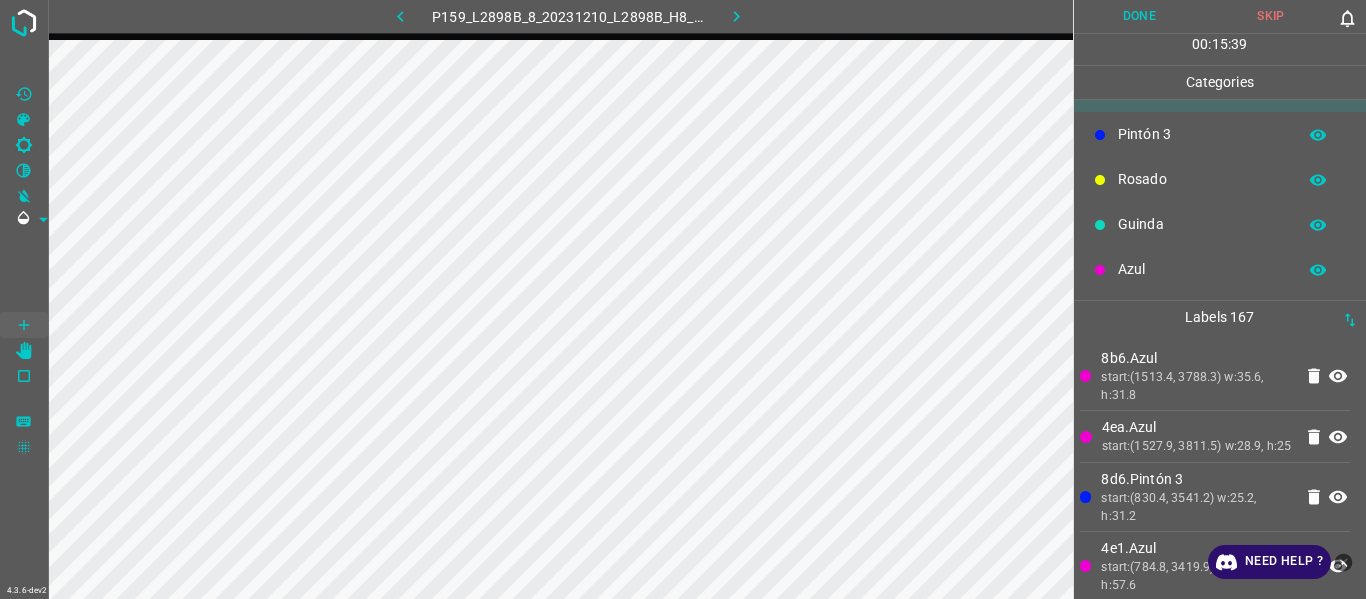 click on "Rosado" at bounding box center (1202, 179) 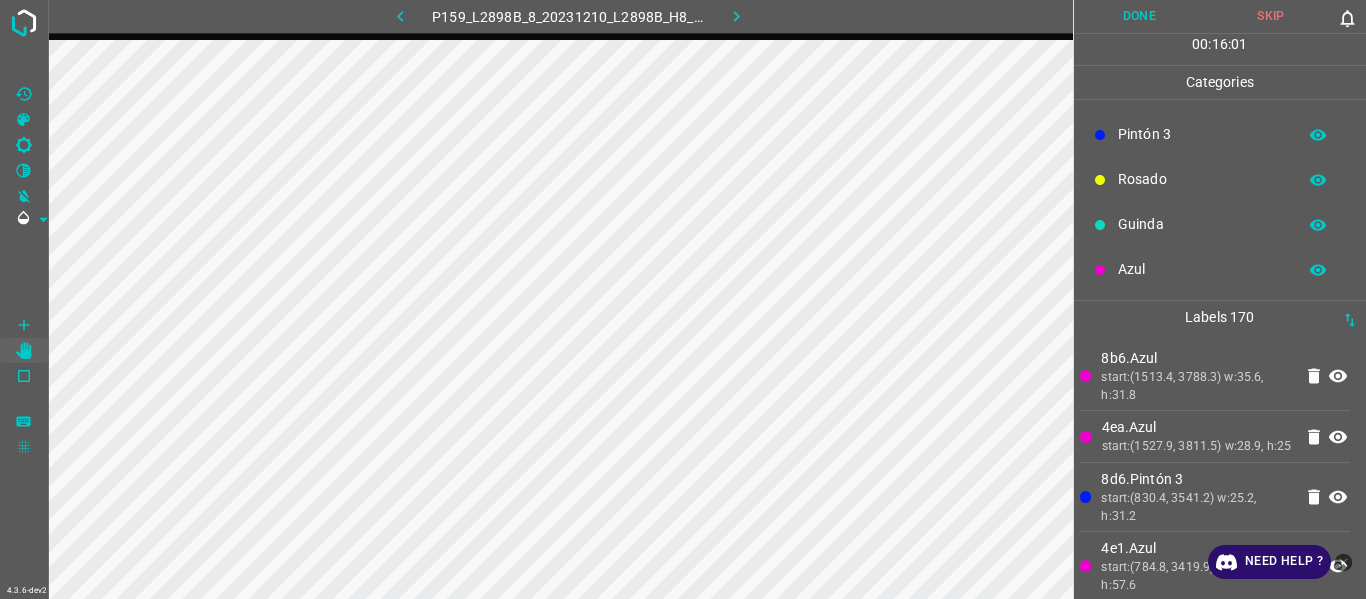 click on "Azul" at bounding box center [1202, 269] 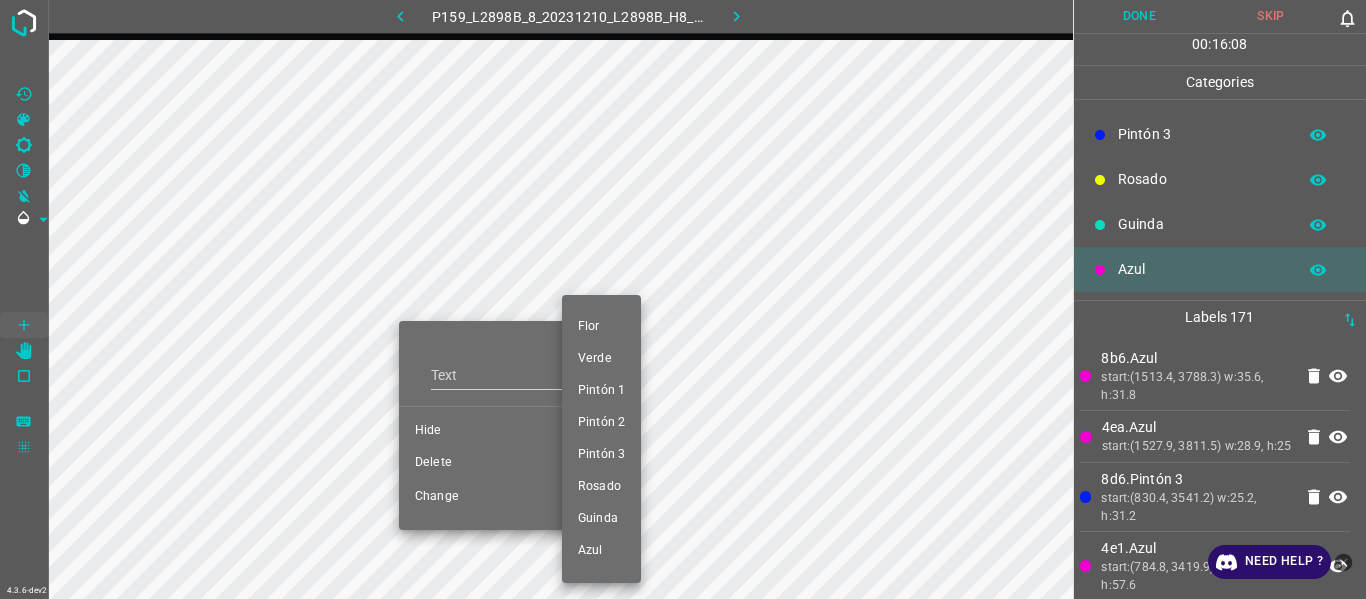 click at bounding box center (683, 299) 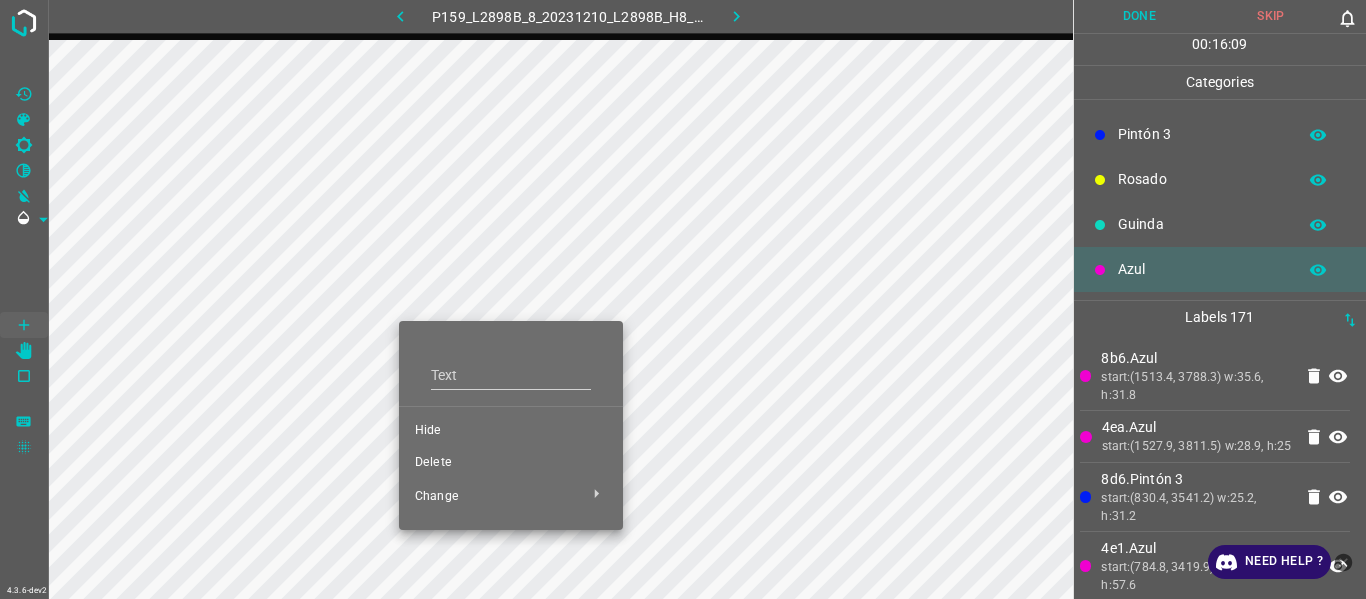 click on "Delete" at bounding box center [511, 463] 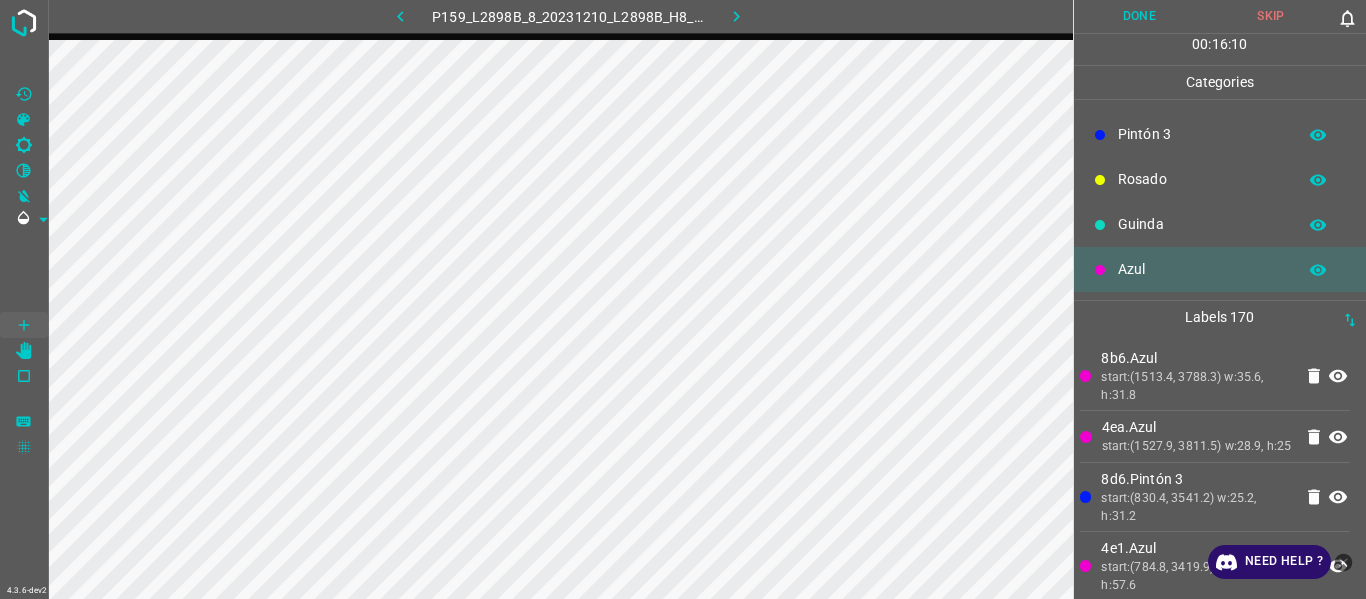click on "Guinda" at bounding box center [1202, 224] 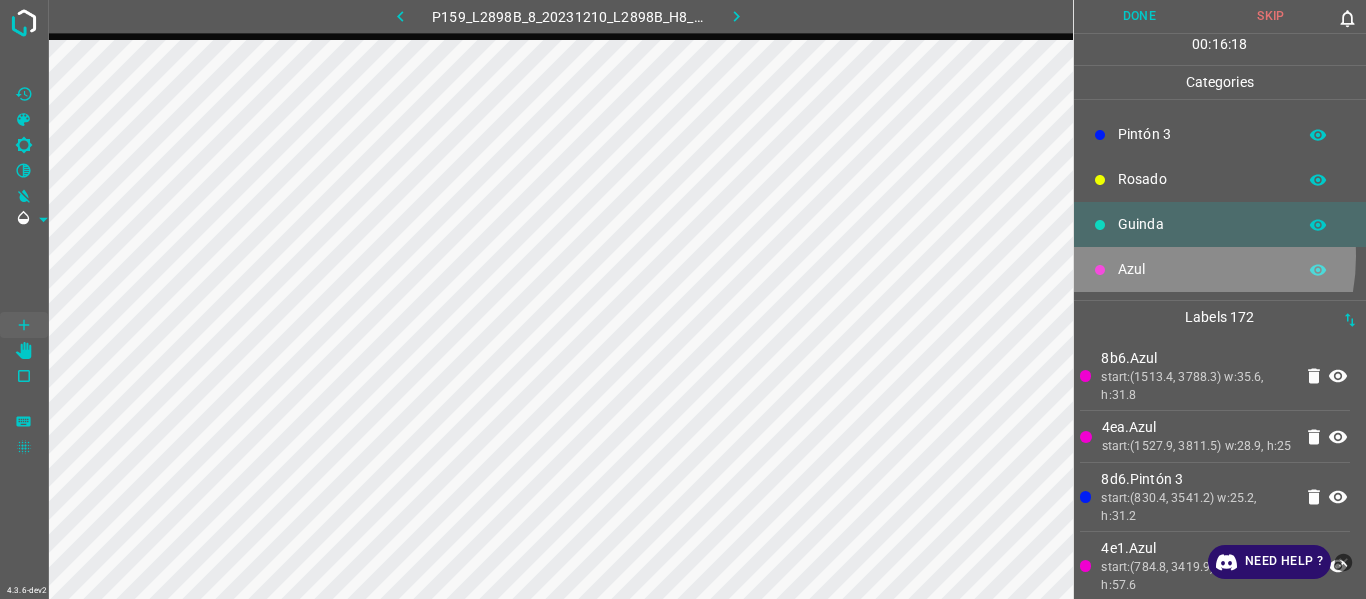 drag, startPoint x: 1149, startPoint y: 256, endPoint x: 1145, endPoint y: 268, distance: 12.649111 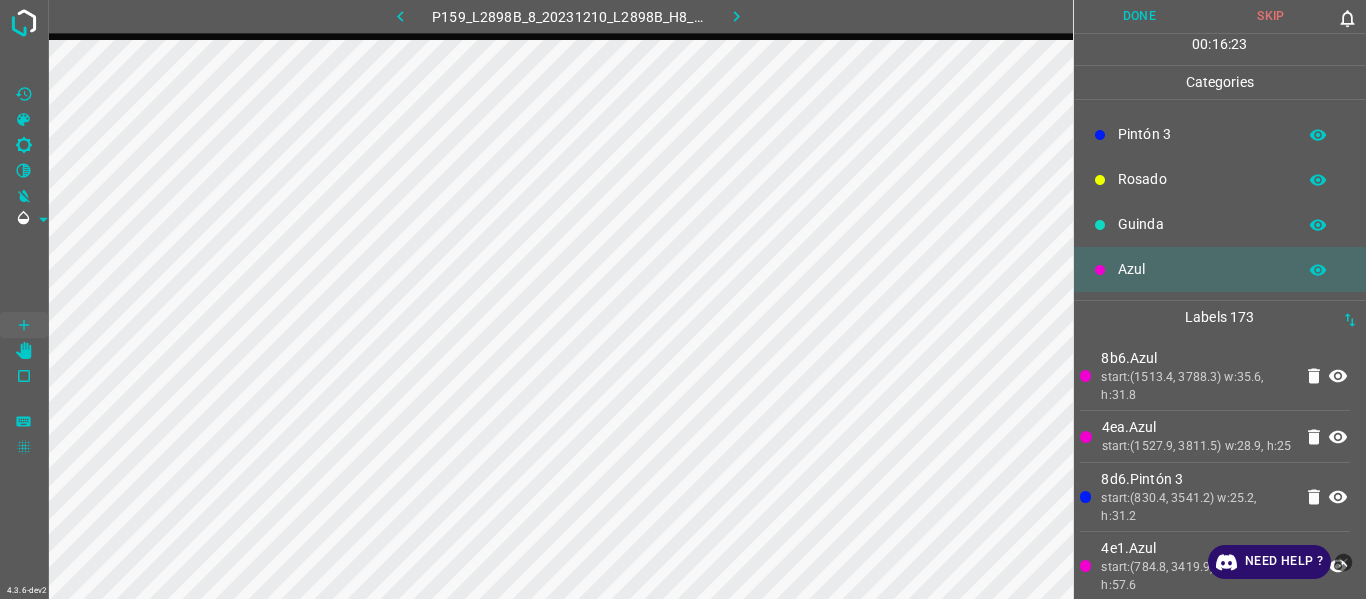 click on "Guinda" at bounding box center (1220, 224) 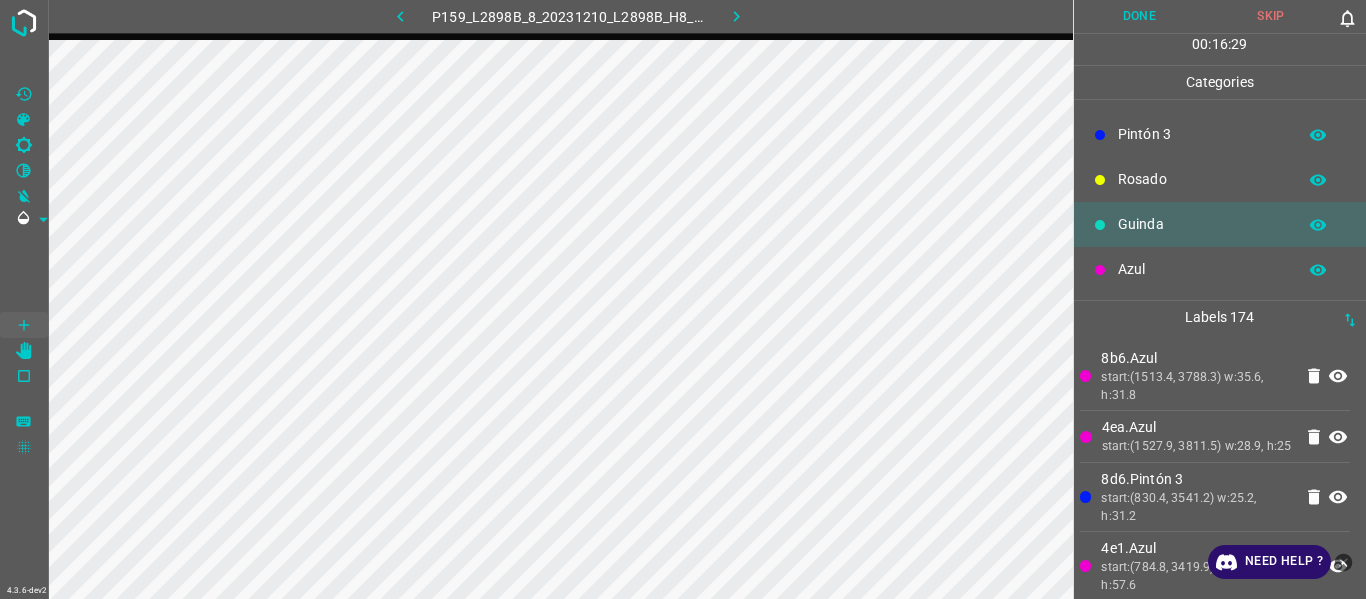 click on "Labels   174" at bounding box center (1220, 317) 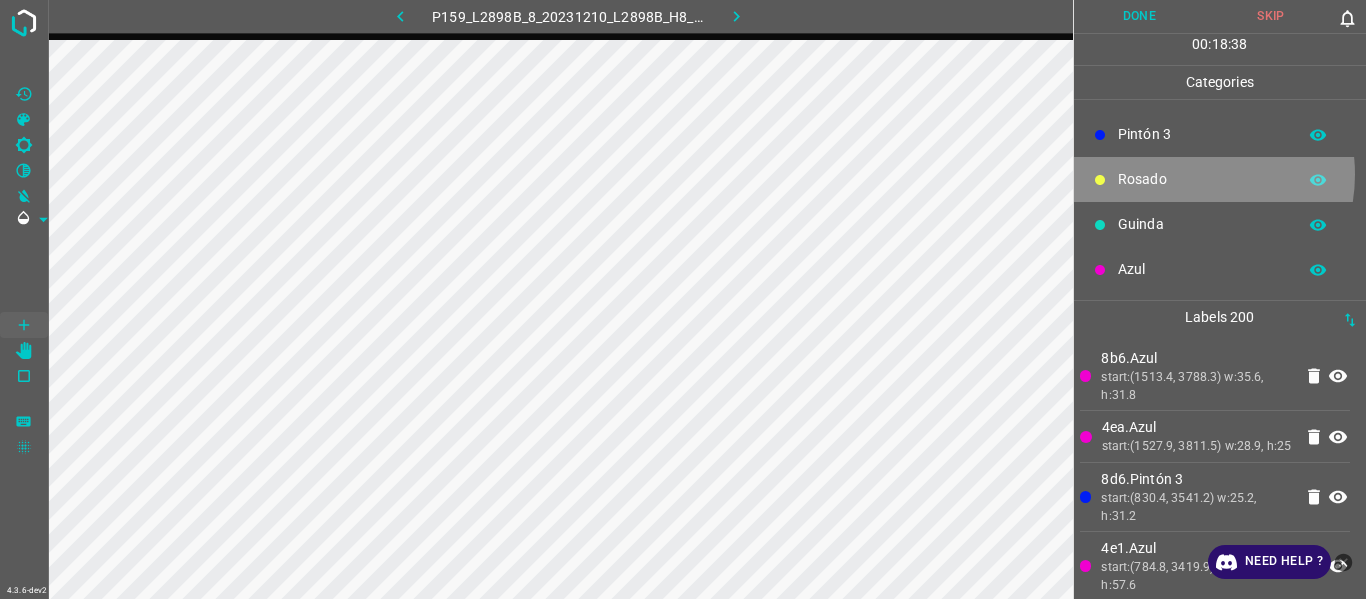 click on "Rosado" at bounding box center [1202, 179] 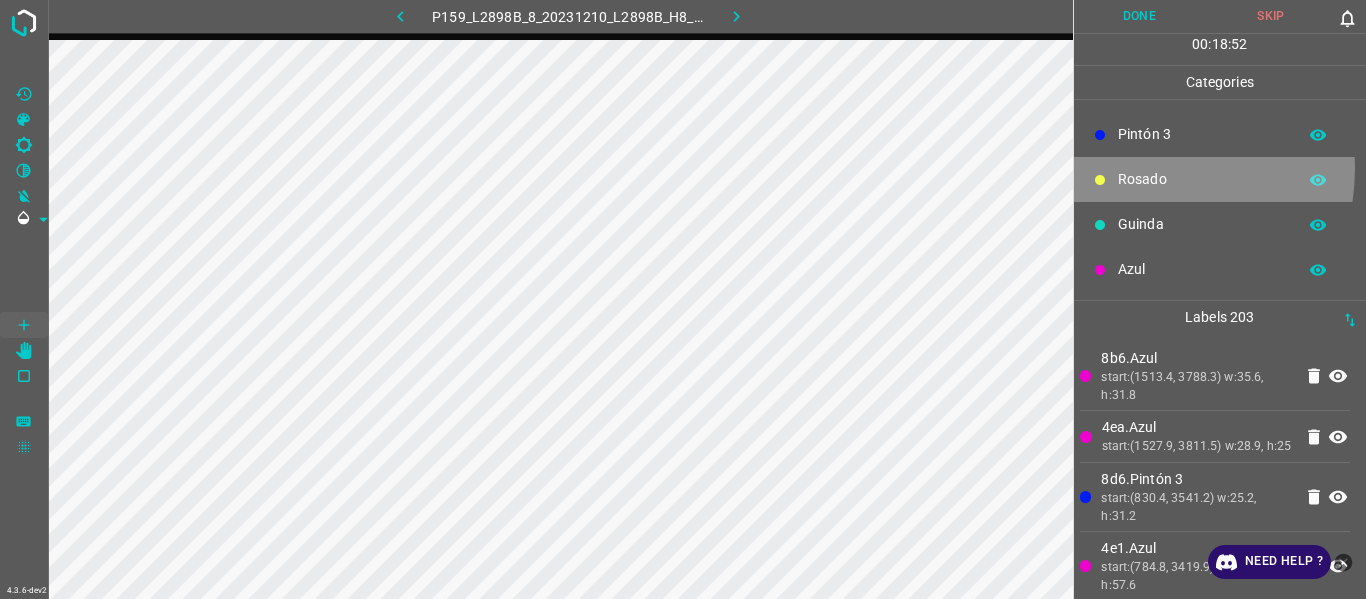 drag, startPoint x: 1133, startPoint y: 168, endPoint x: 1123, endPoint y: 170, distance: 10.198039 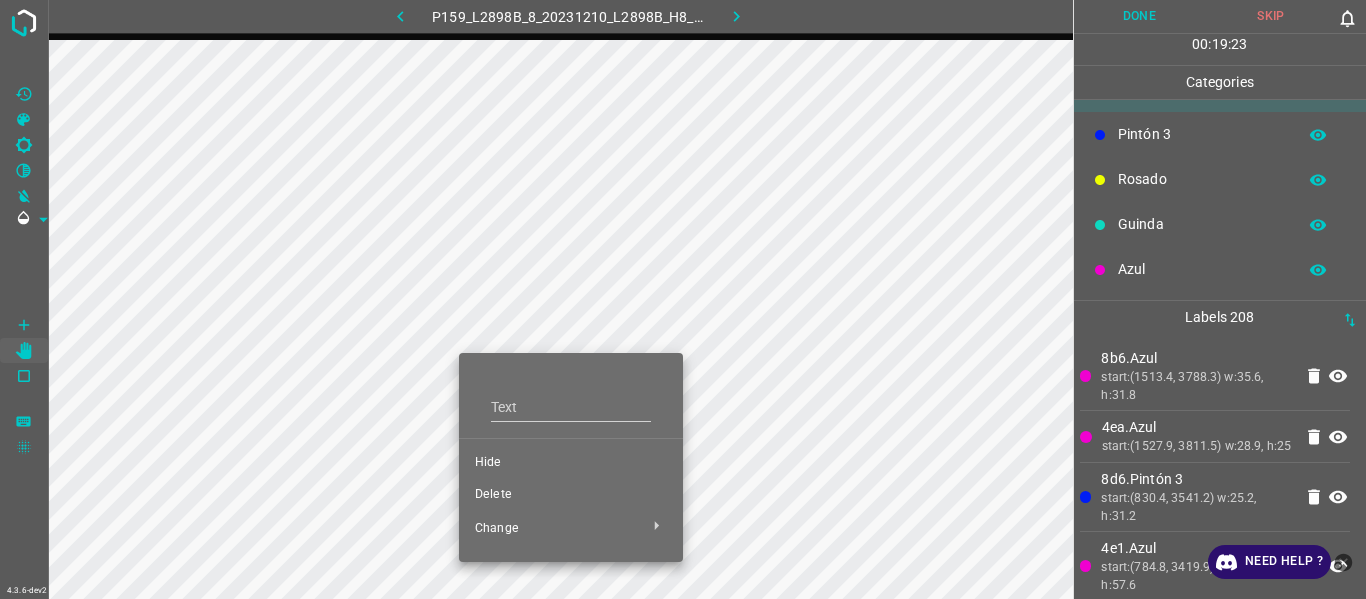 click on "Hide" at bounding box center (571, 463) 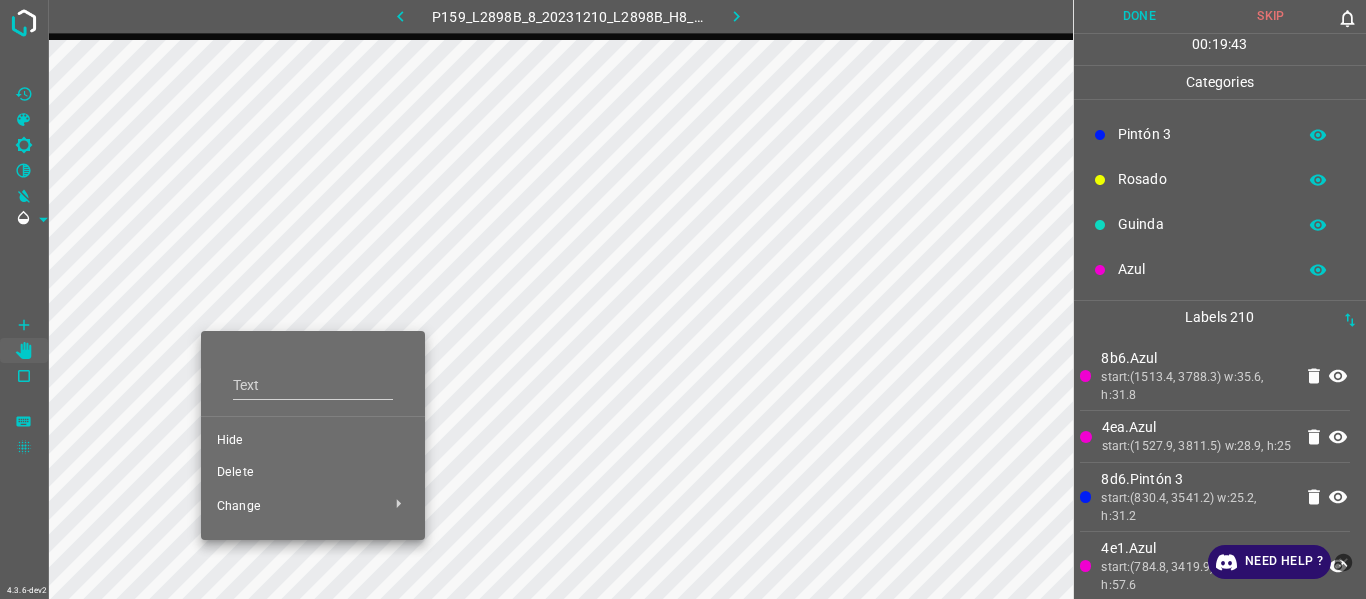 click on "Hide" at bounding box center (313, 441) 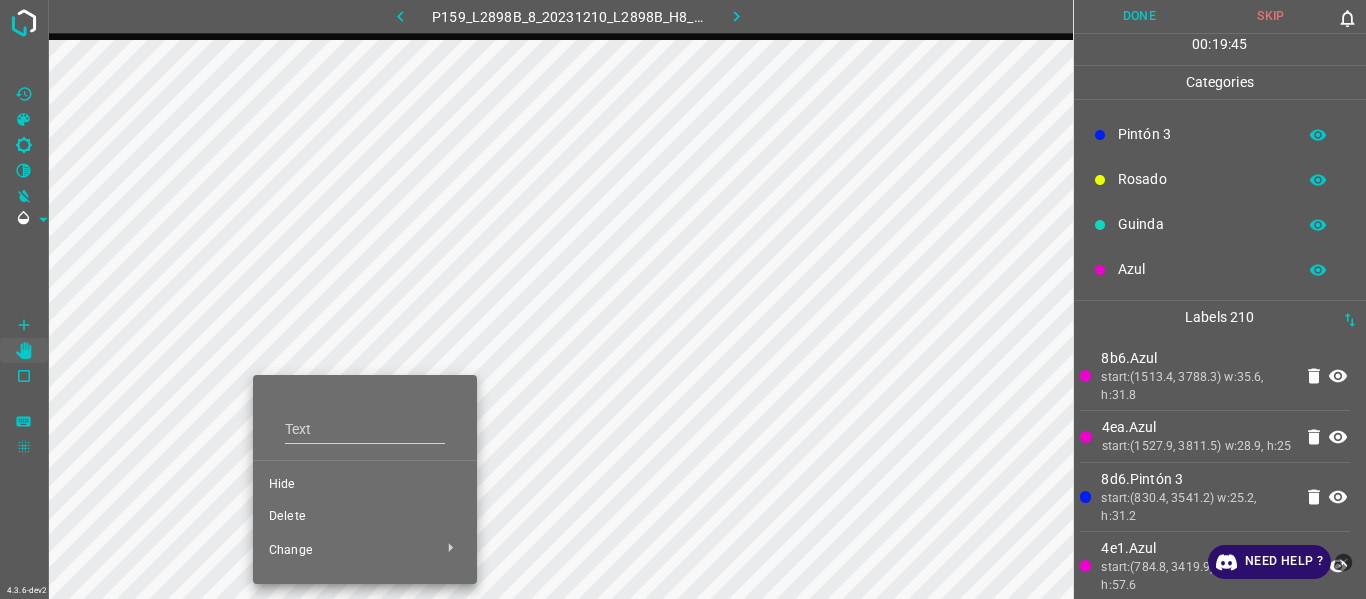 click on "Hide" at bounding box center (365, 485) 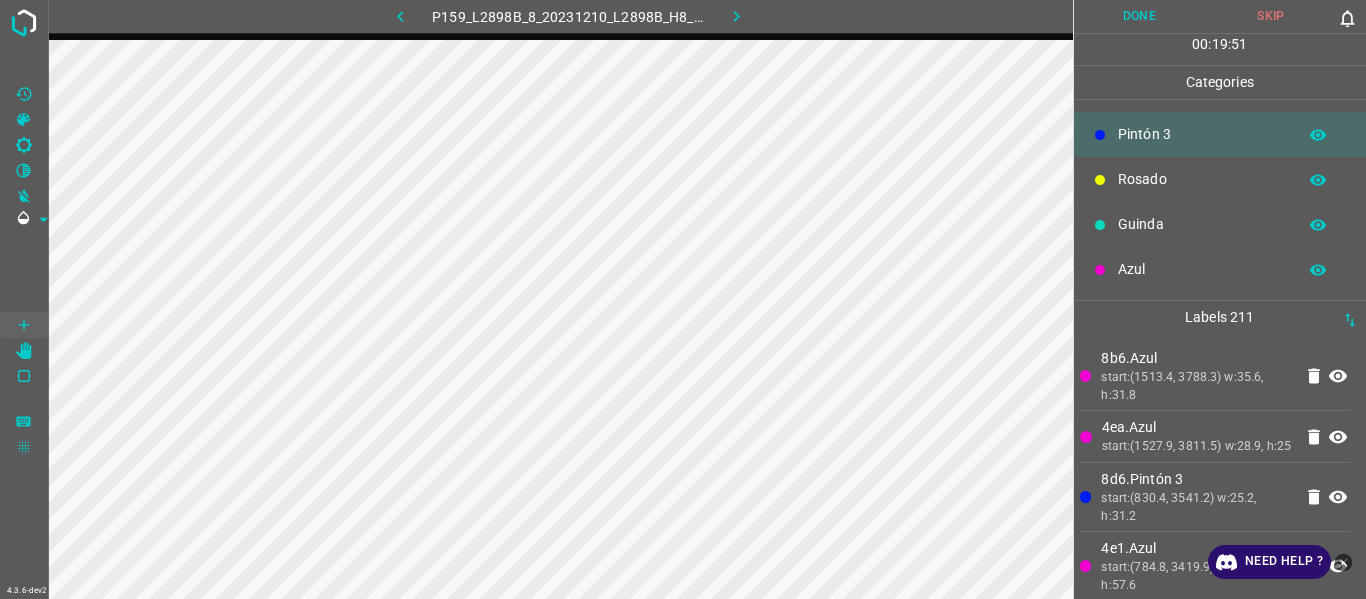 click on "Guinda" at bounding box center (1202, 224) 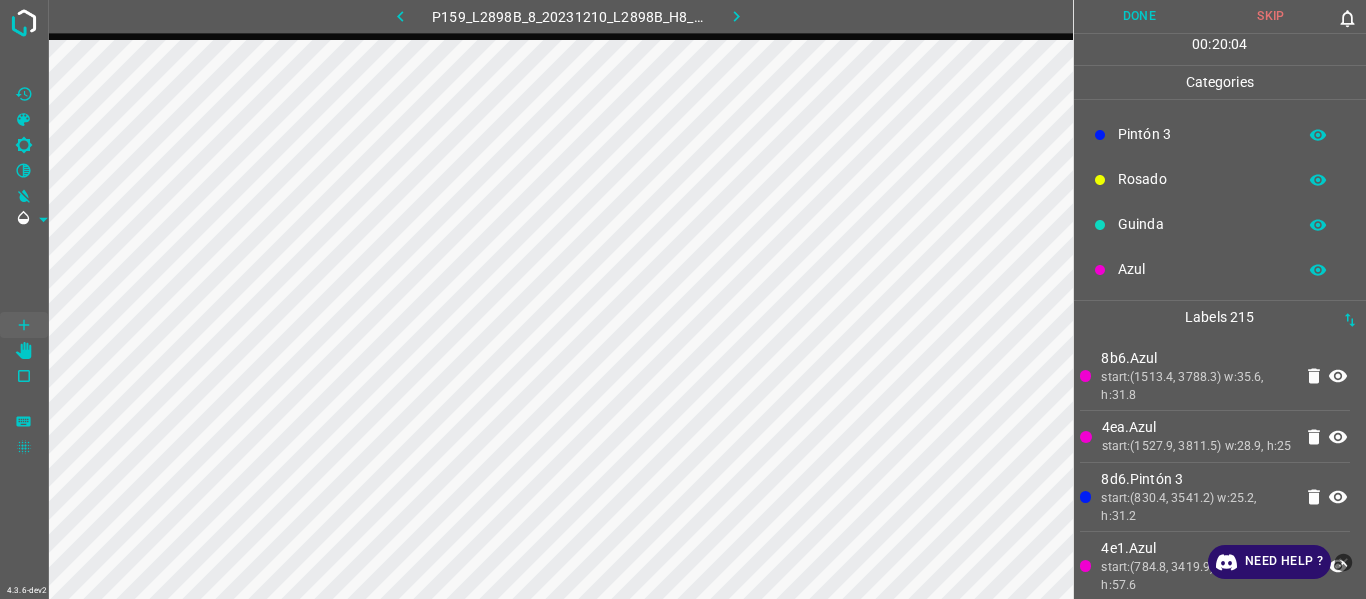 drag, startPoint x: 1137, startPoint y: 272, endPoint x: 1125, endPoint y: 278, distance: 13.416408 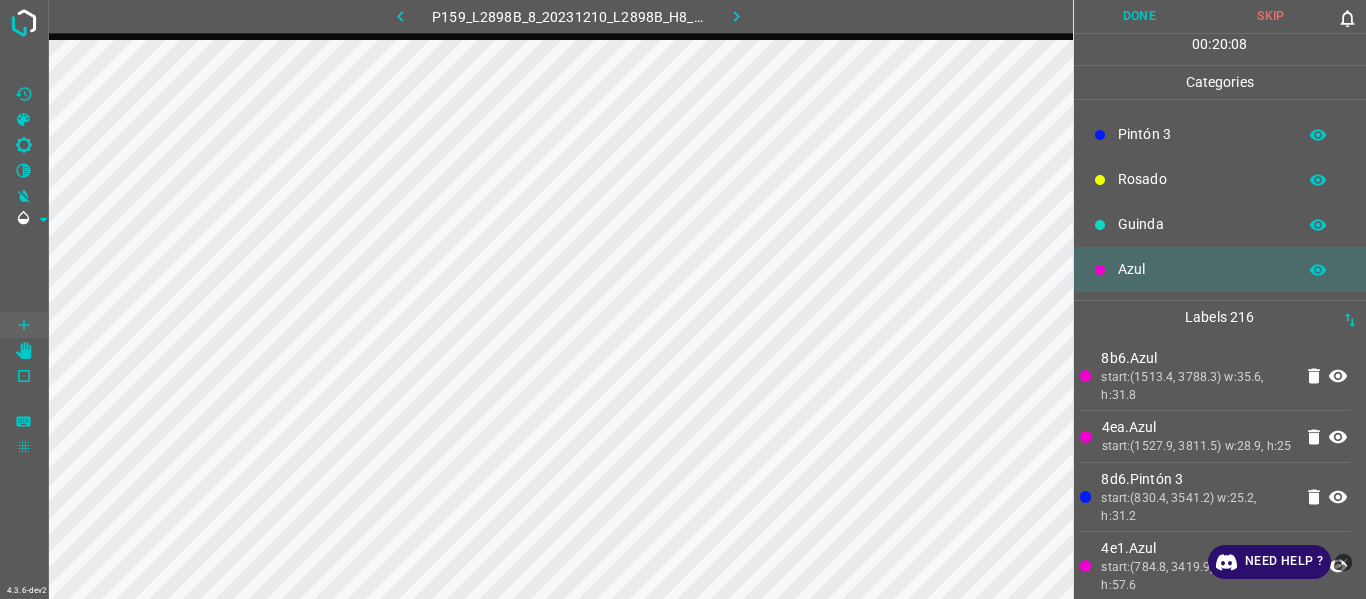 drag, startPoint x: 1121, startPoint y: 226, endPoint x: 1107, endPoint y: 234, distance: 16.124516 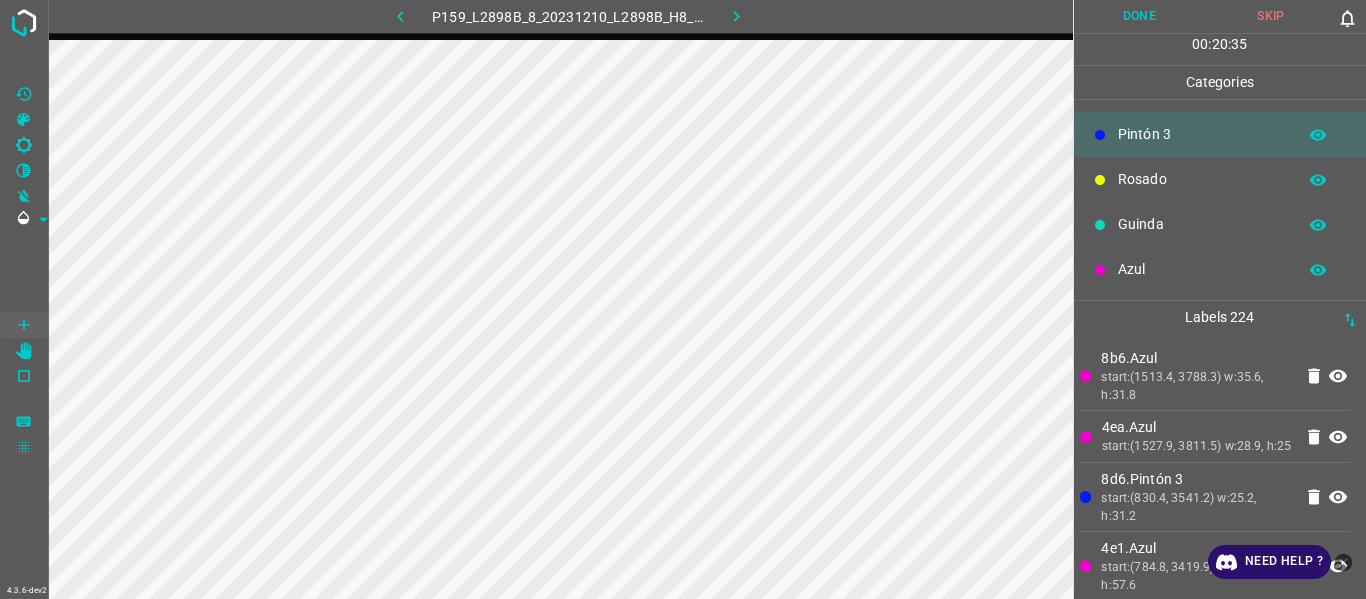 click on "Guinda" at bounding box center (1202, 224) 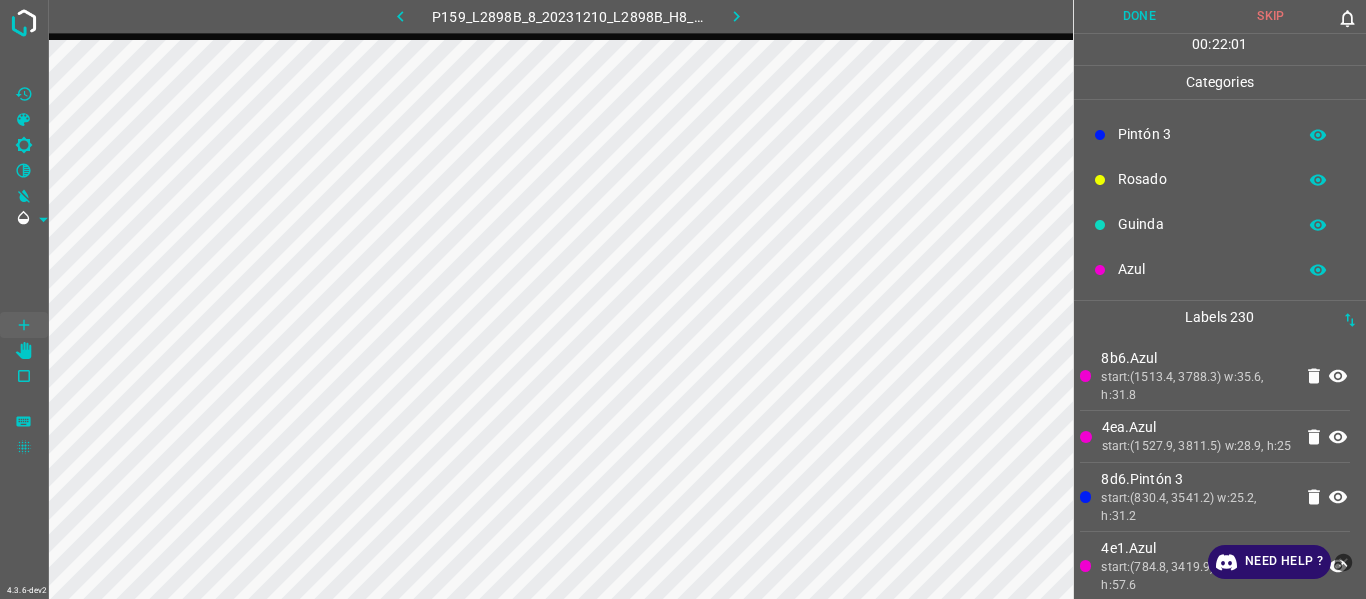 click on "Azul" at bounding box center [1202, 269] 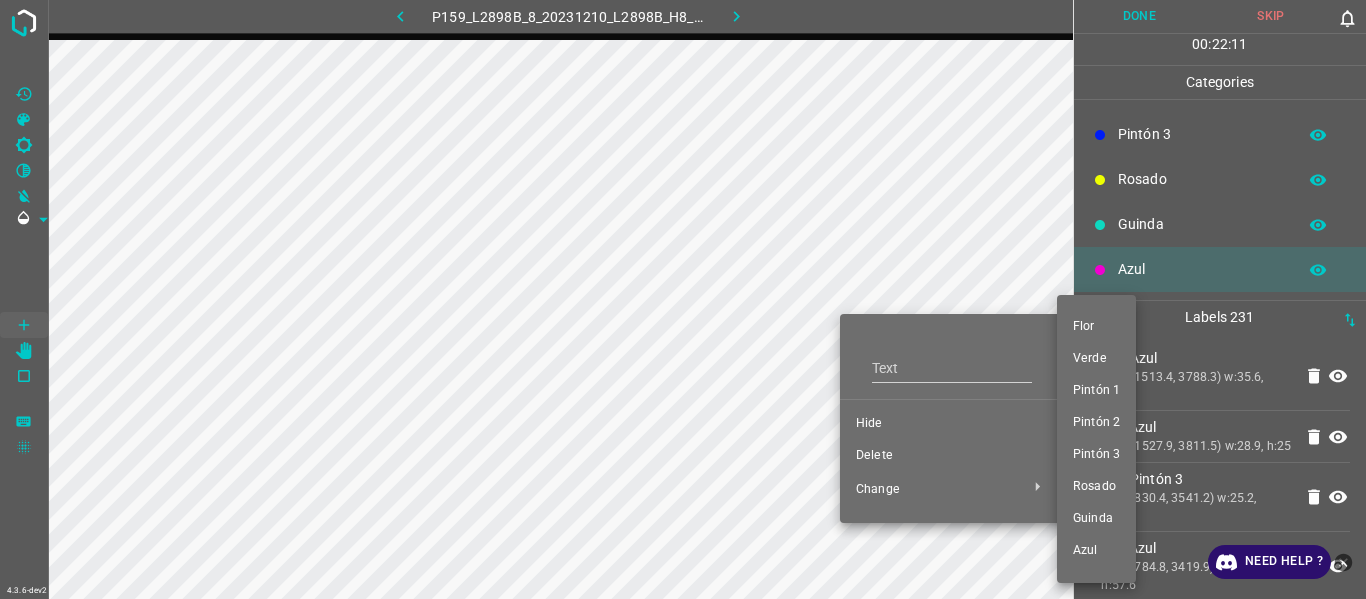 drag, startPoint x: 1084, startPoint y: 353, endPoint x: 968, endPoint y: 353, distance: 116 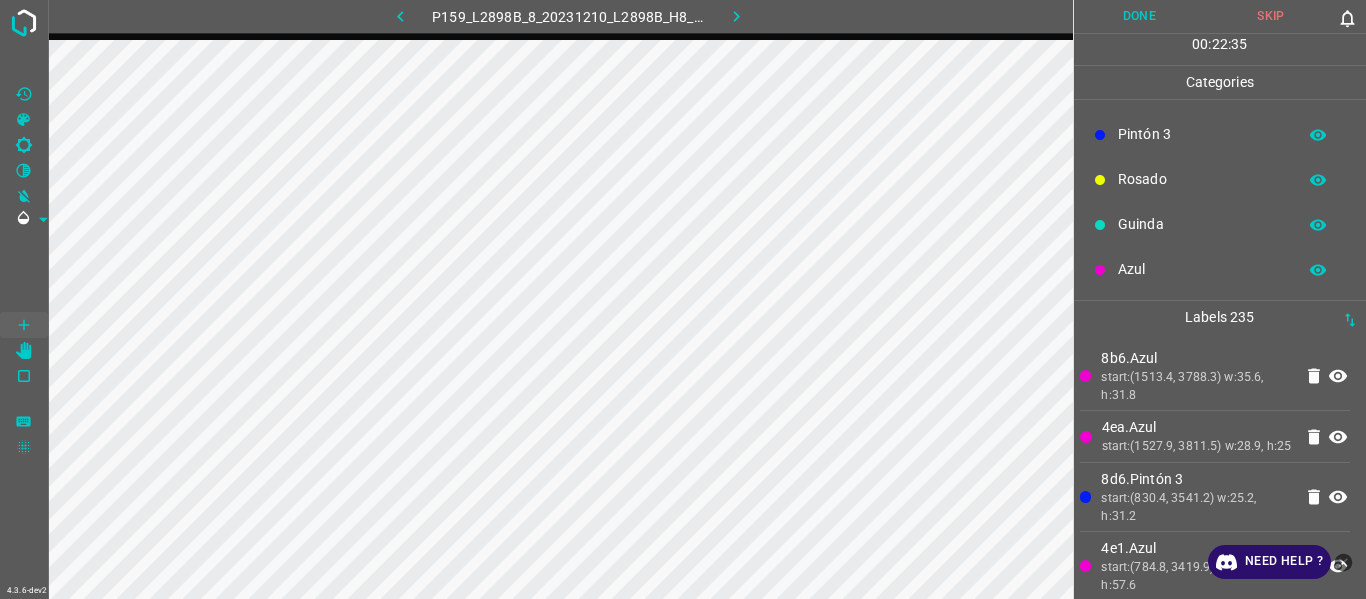 drag, startPoint x: 1146, startPoint y: 231, endPoint x: 1104, endPoint y: 245, distance: 44.27189 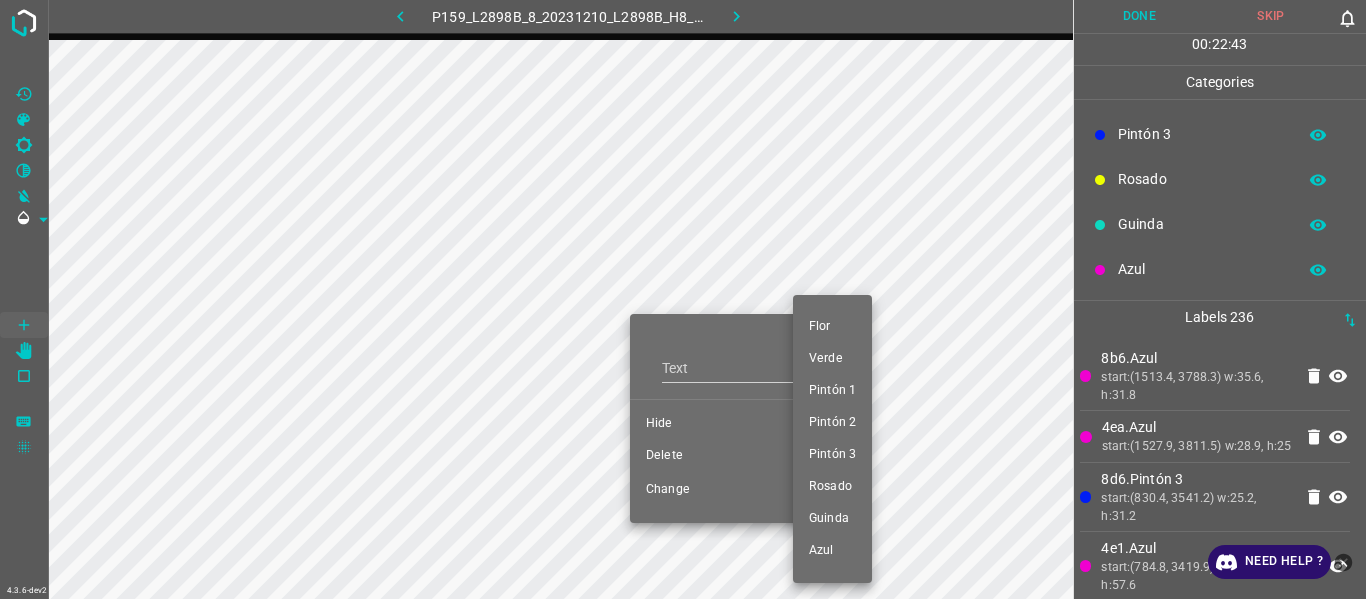 click on "Guinda" at bounding box center [832, 519] 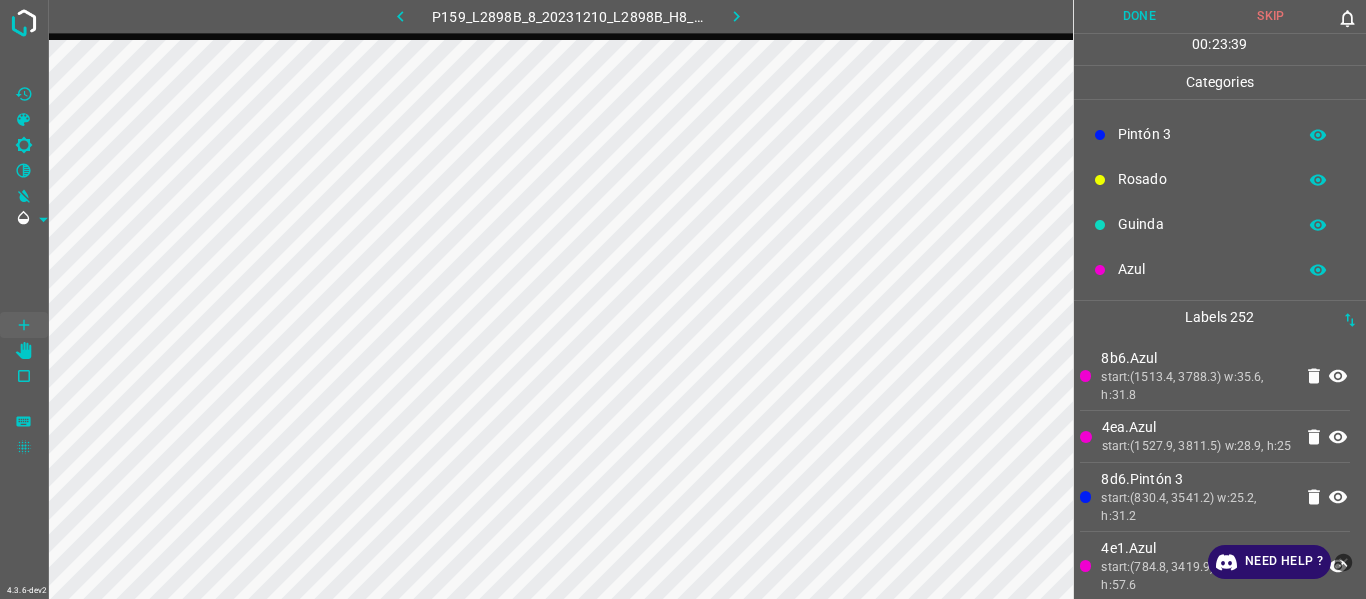 click on "Flor Verde Pintón 1 Pintón 2 Pintón 3 Rosado Guinda Azul" at bounding box center [1220, 112] 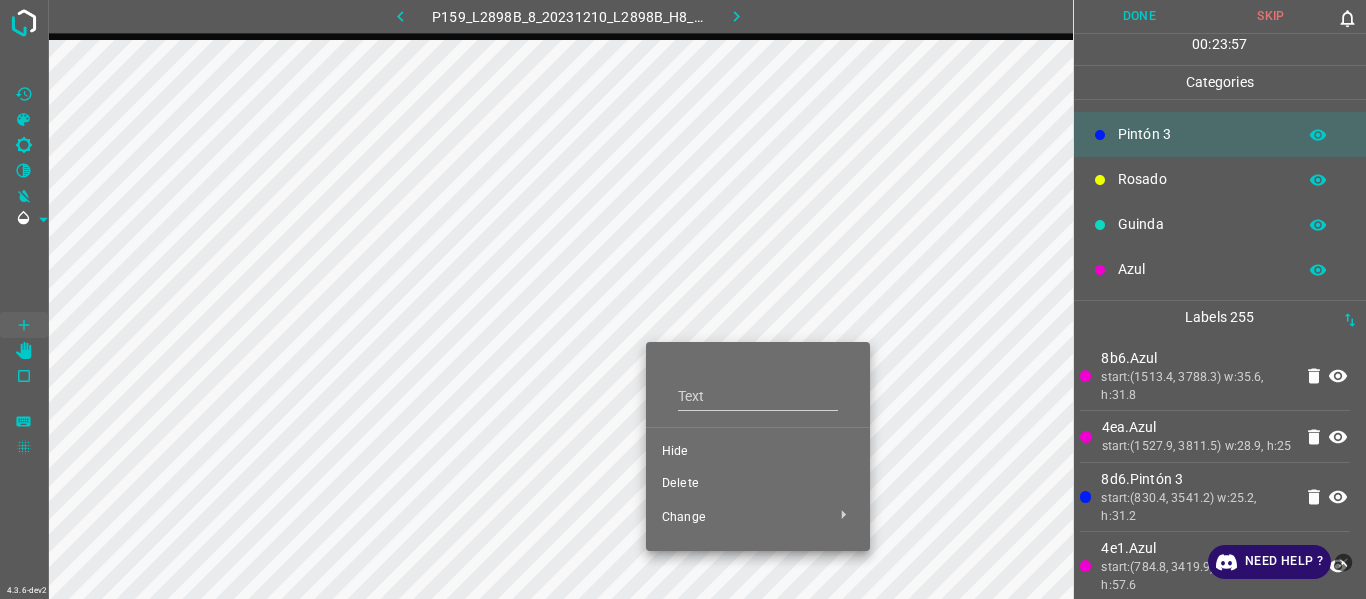 click on "Hide" at bounding box center (758, 452) 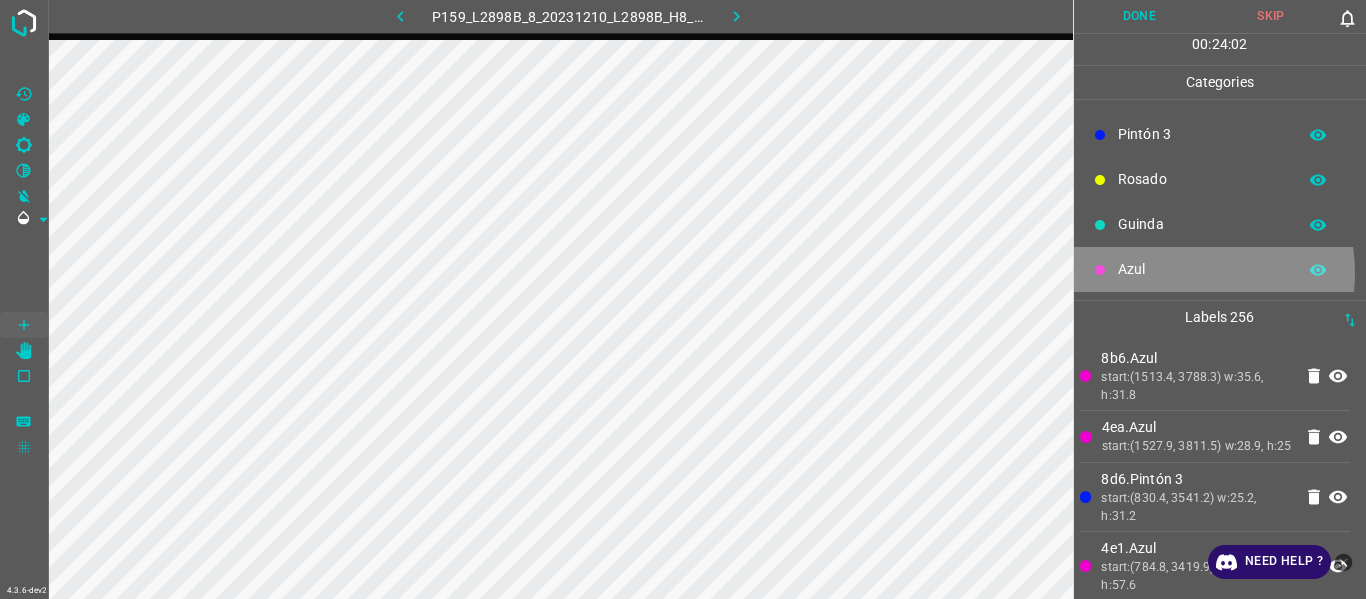 click on "Azul" at bounding box center [1202, 269] 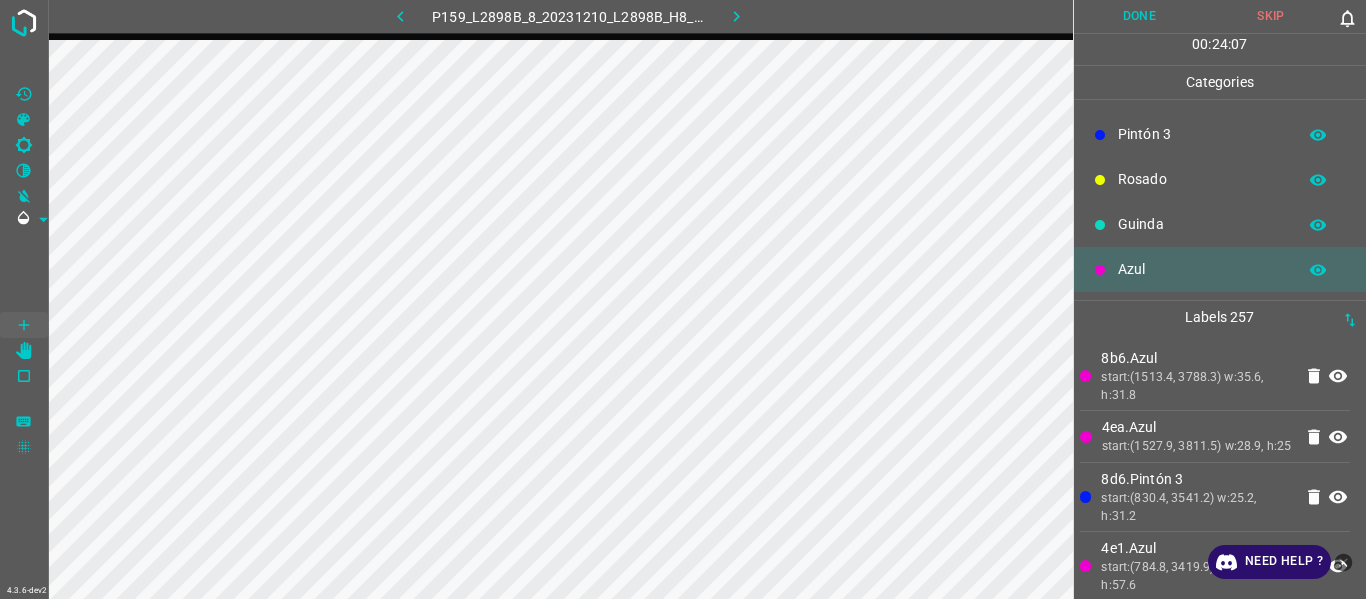 click on "Guinda" at bounding box center (1202, 224) 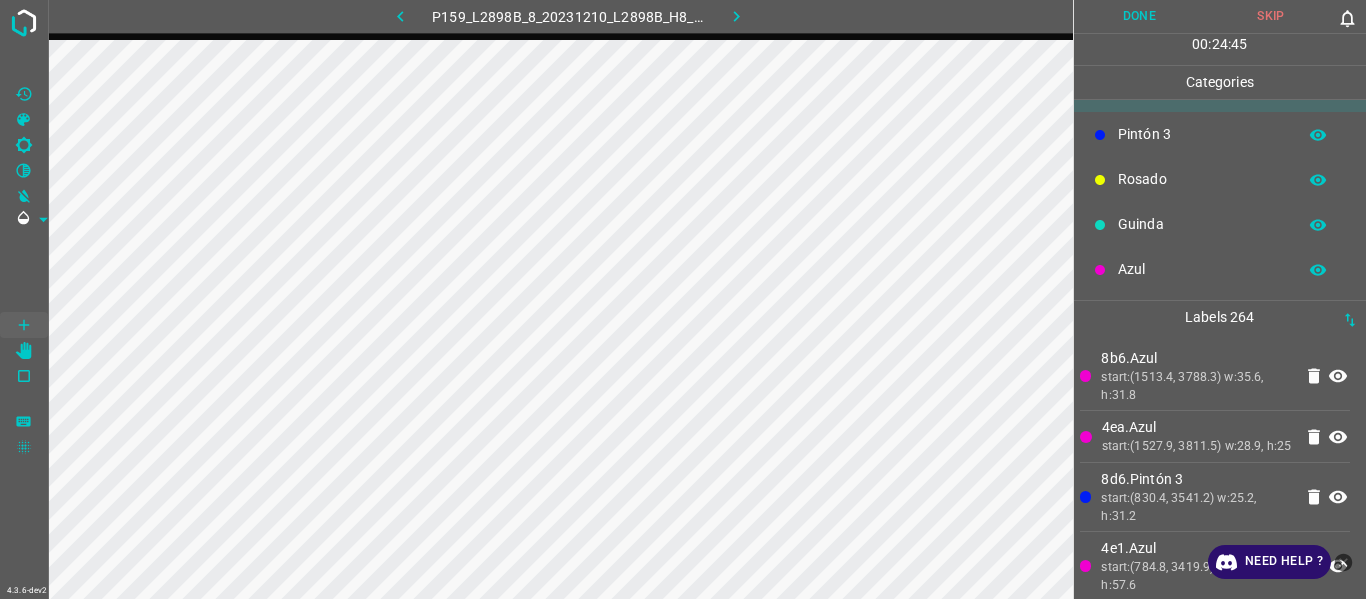 drag, startPoint x: 1138, startPoint y: 217, endPoint x: 1124, endPoint y: 223, distance: 15.231546 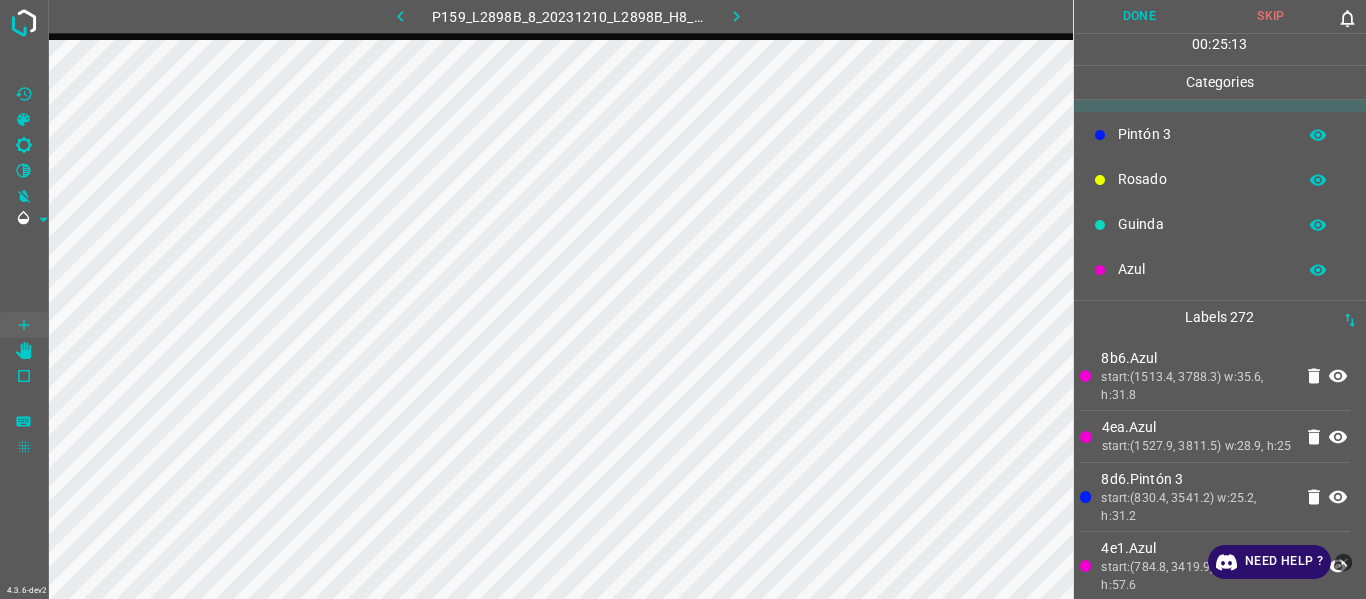 drag, startPoint x: 1176, startPoint y: 279, endPoint x: 1162, endPoint y: 279, distance: 14 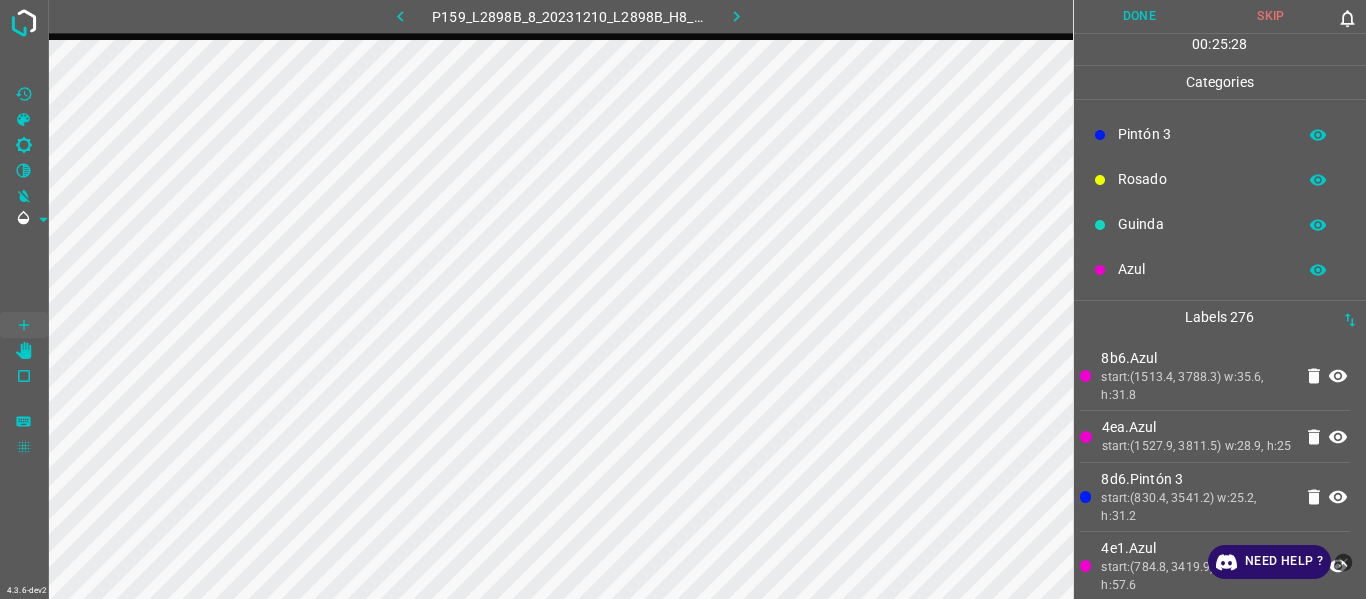click on "Azul" at bounding box center (1220, 269) 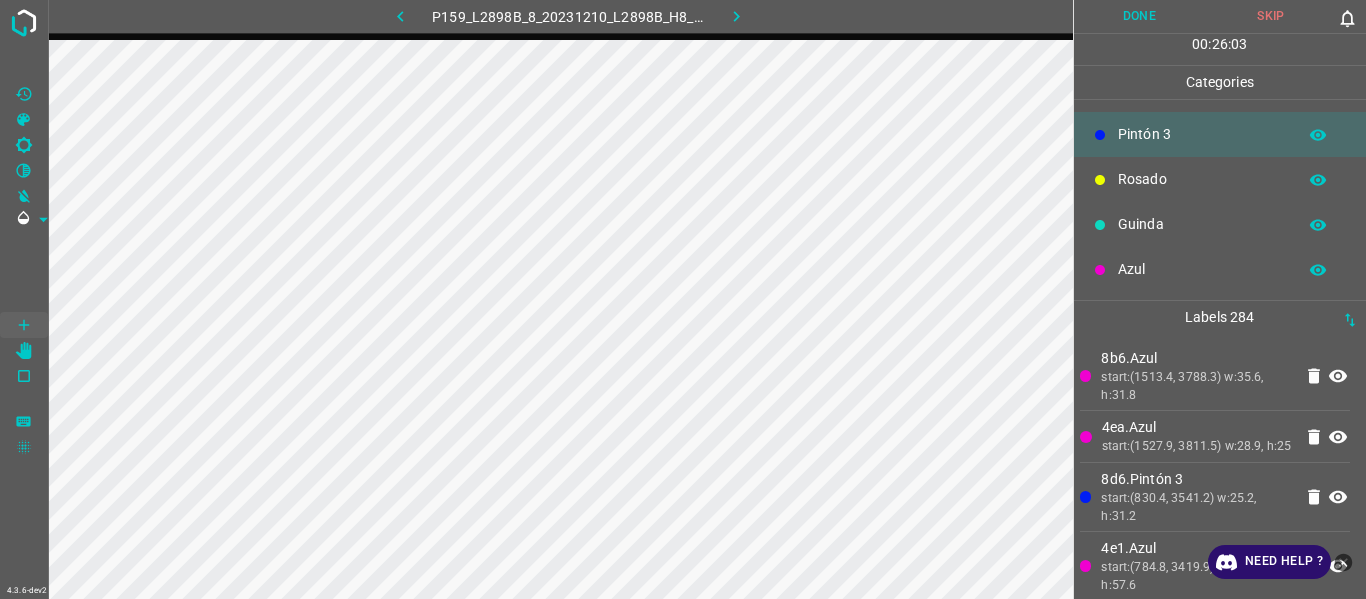 click on "start:(1513.4, 3788.3)
w:35.6, h:31.8" at bounding box center (1196, 386) 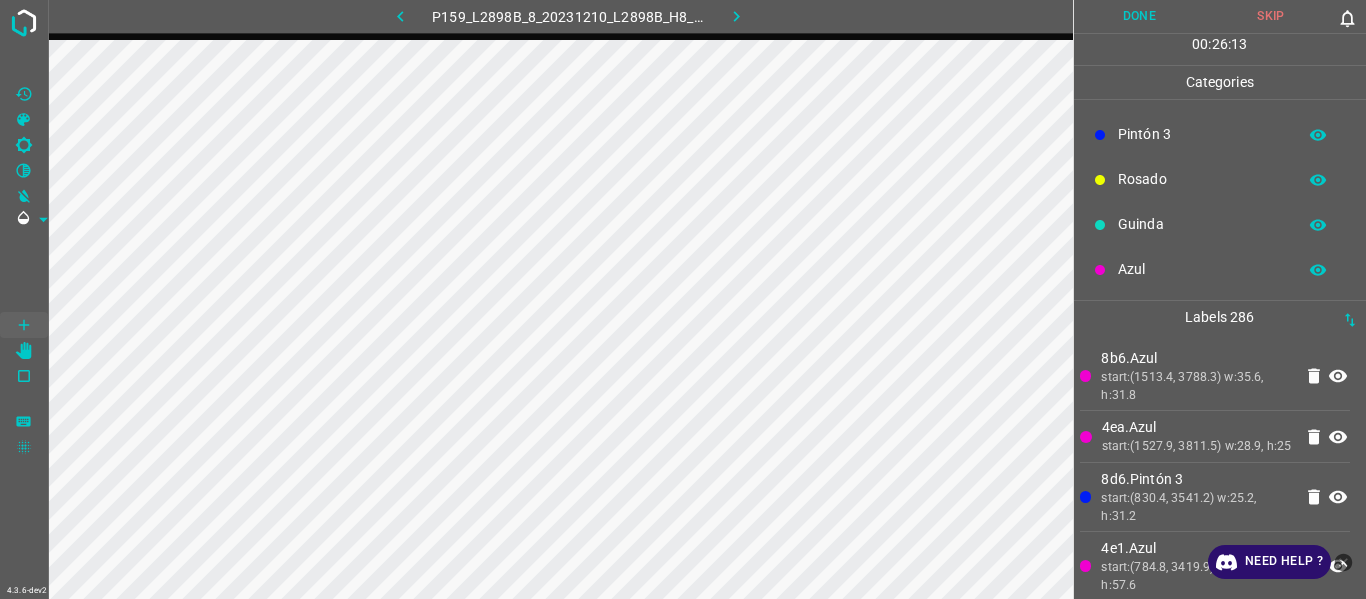 click on "Guinda" at bounding box center [1202, 224] 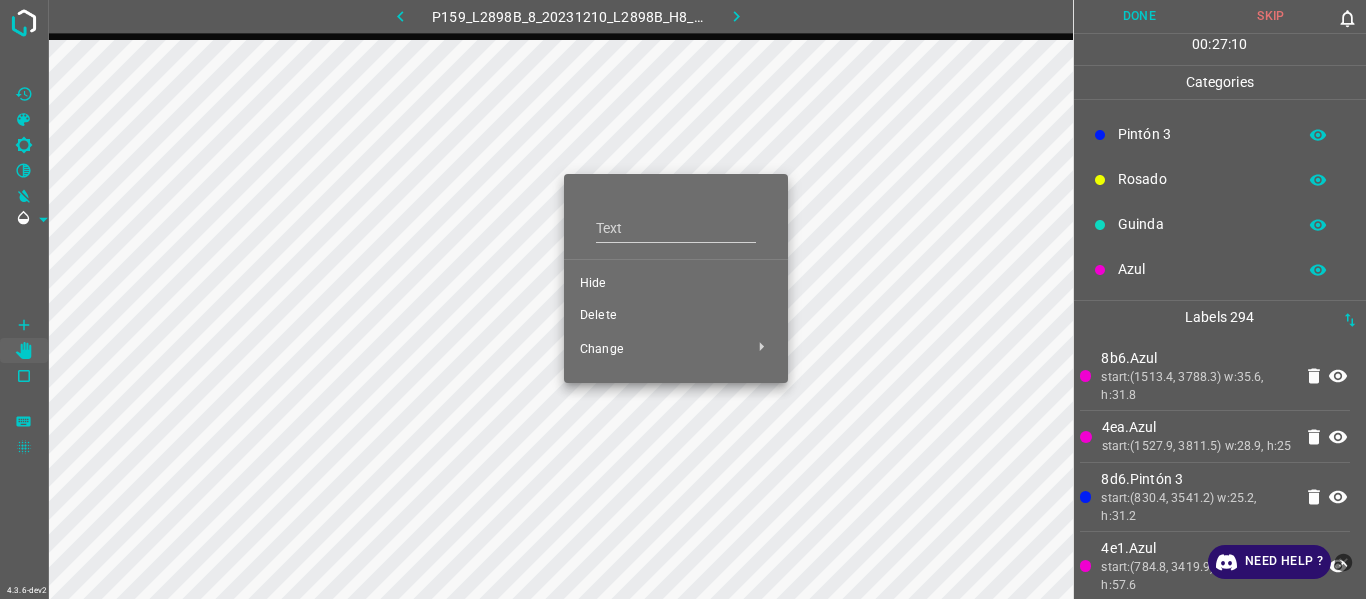click on "Hide" at bounding box center [676, 284] 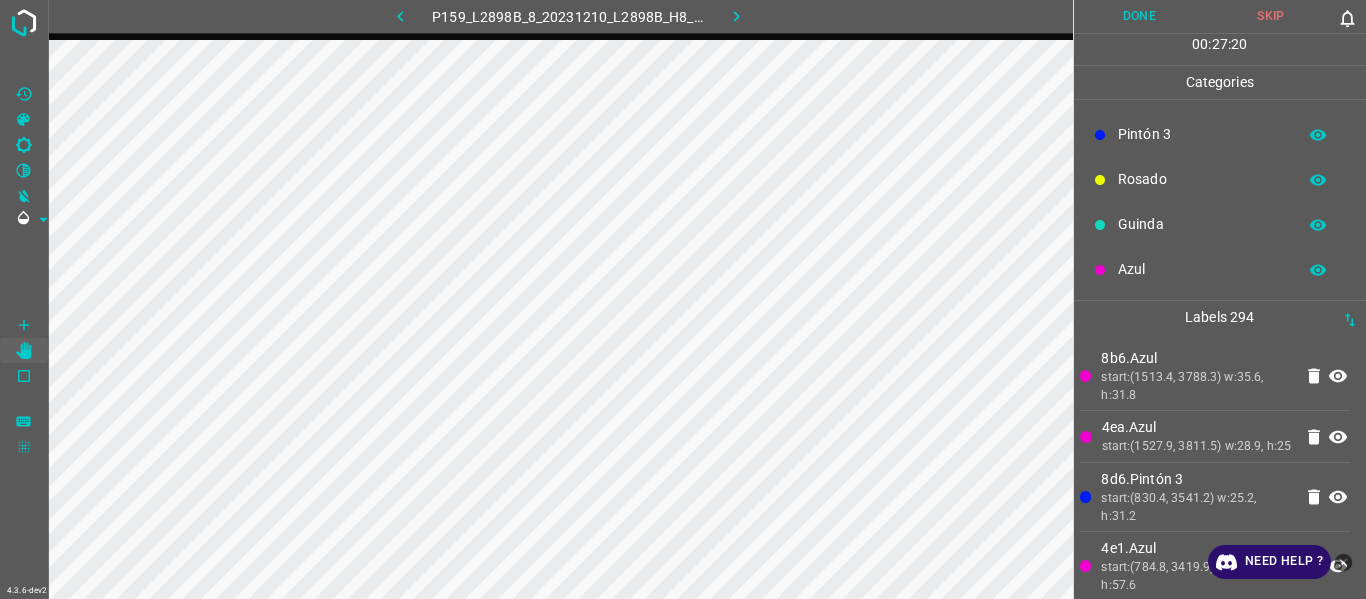 click on "Guinda" at bounding box center [1202, 224] 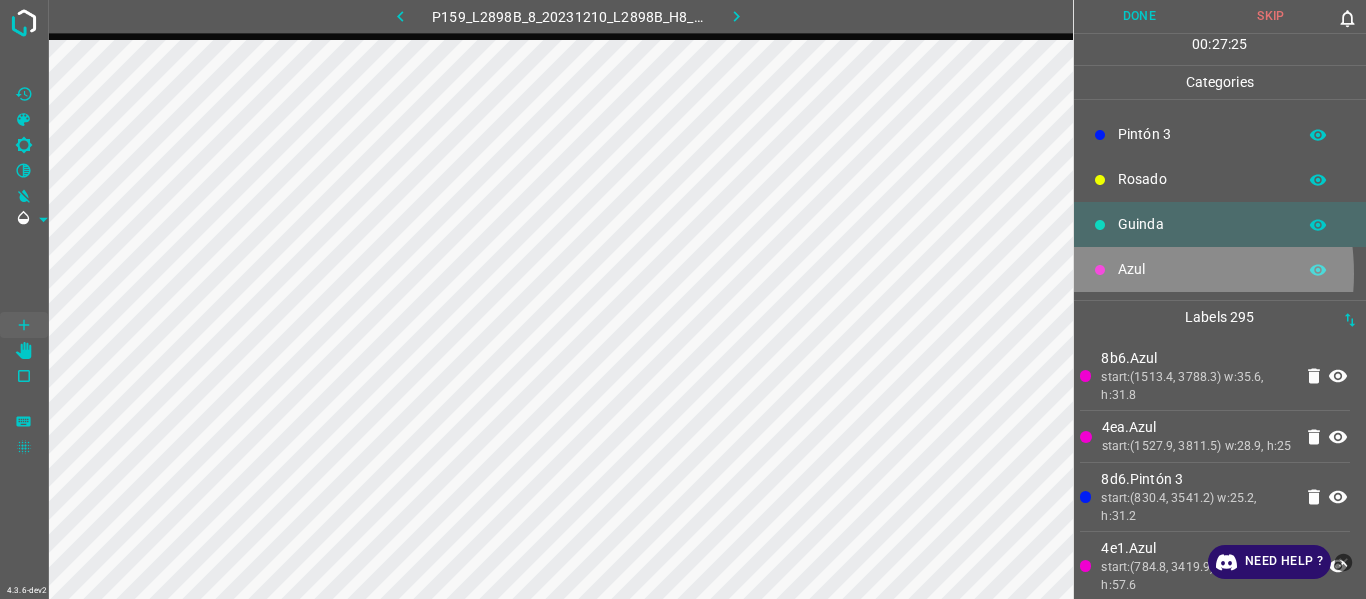 drag, startPoint x: 1120, startPoint y: 273, endPoint x: 1110, endPoint y: 277, distance: 10.770329 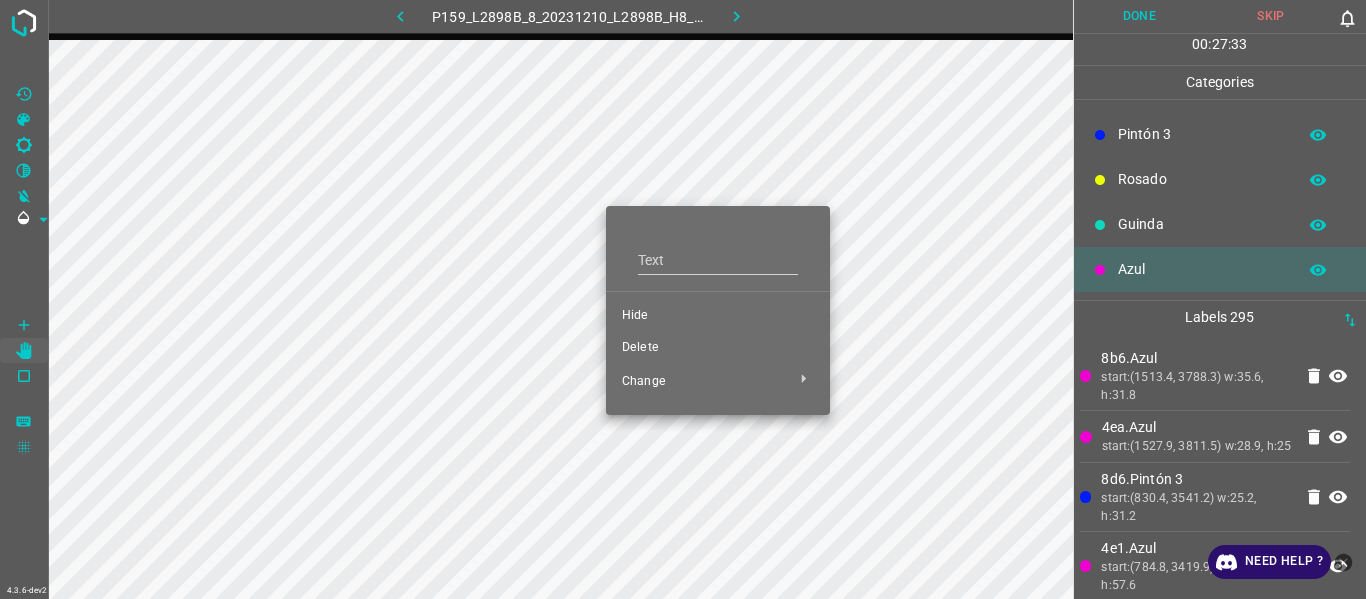click on "Hide" at bounding box center [718, 316] 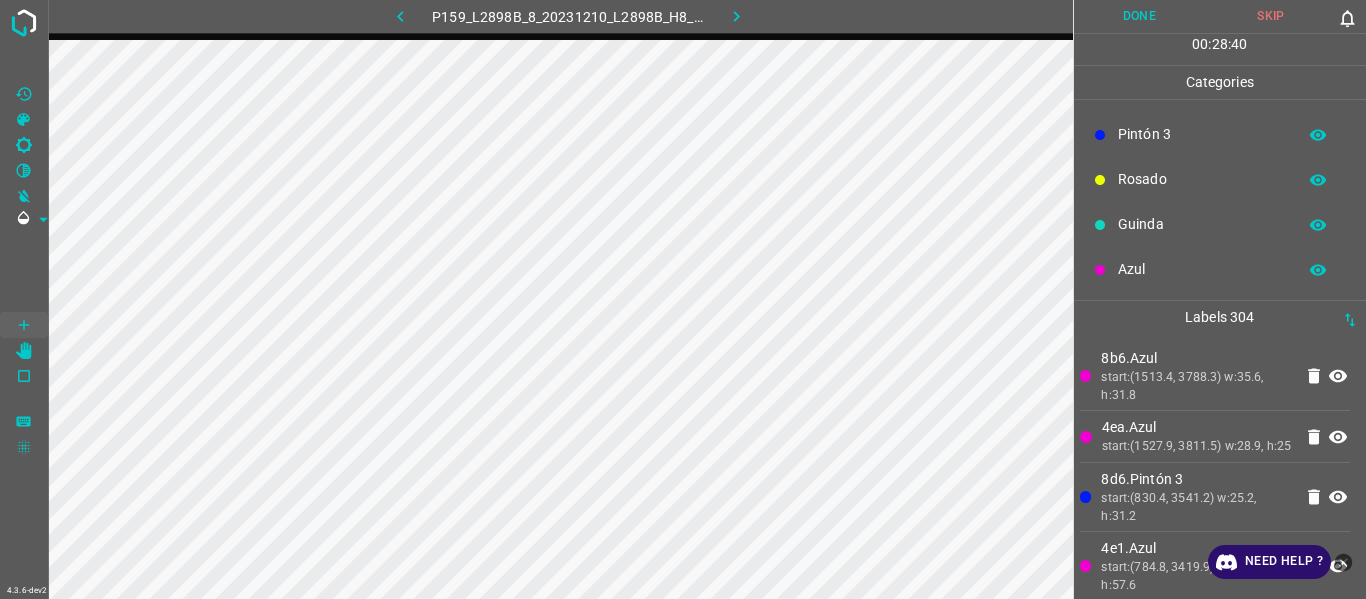 click on "Azul" at bounding box center [1220, 269] 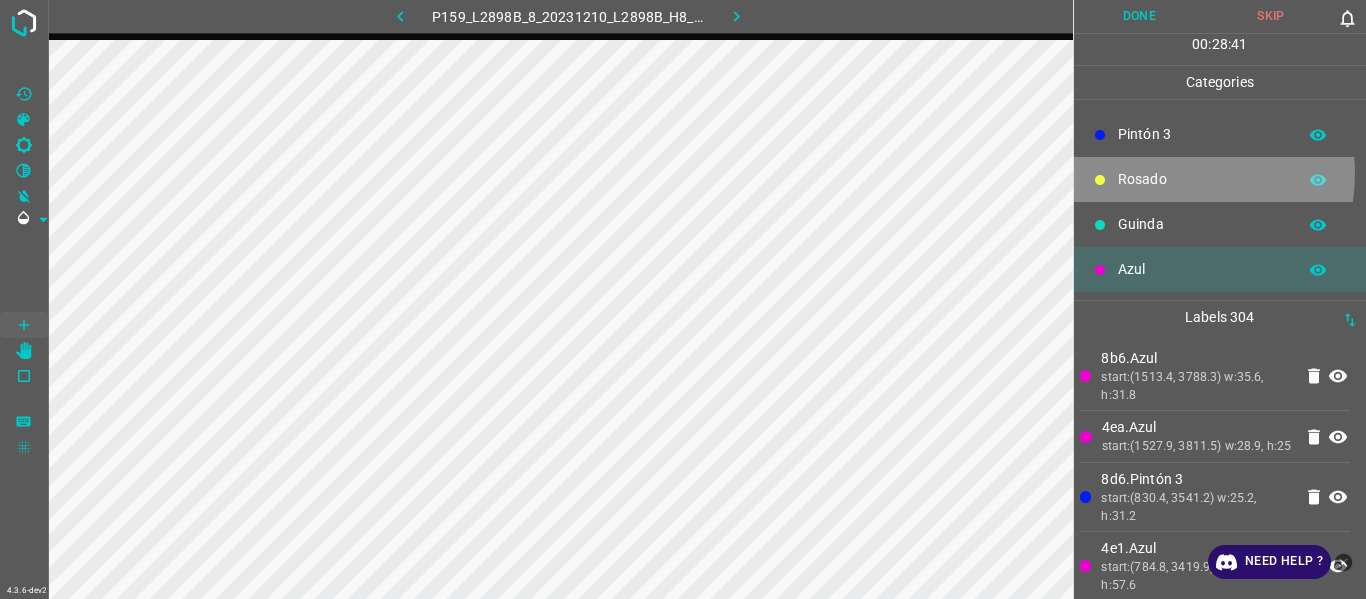 click on "Rosado" at bounding box center [1202, 179] 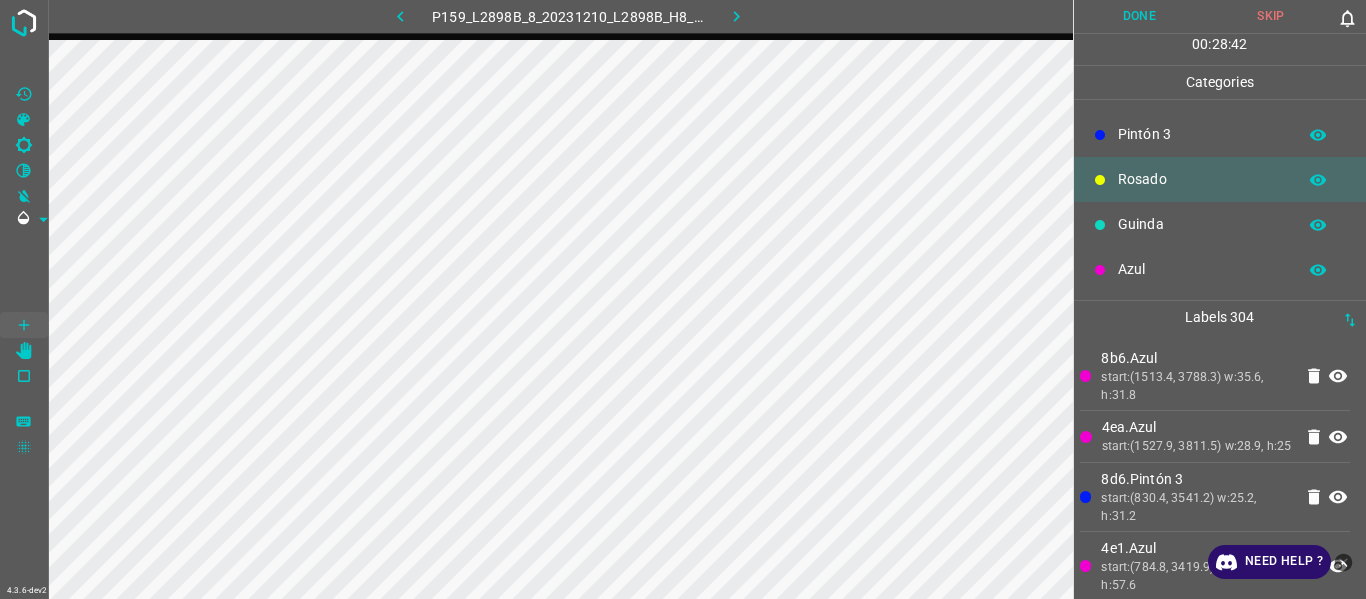 click on "Guinda" at bounding box center [1202, 224] 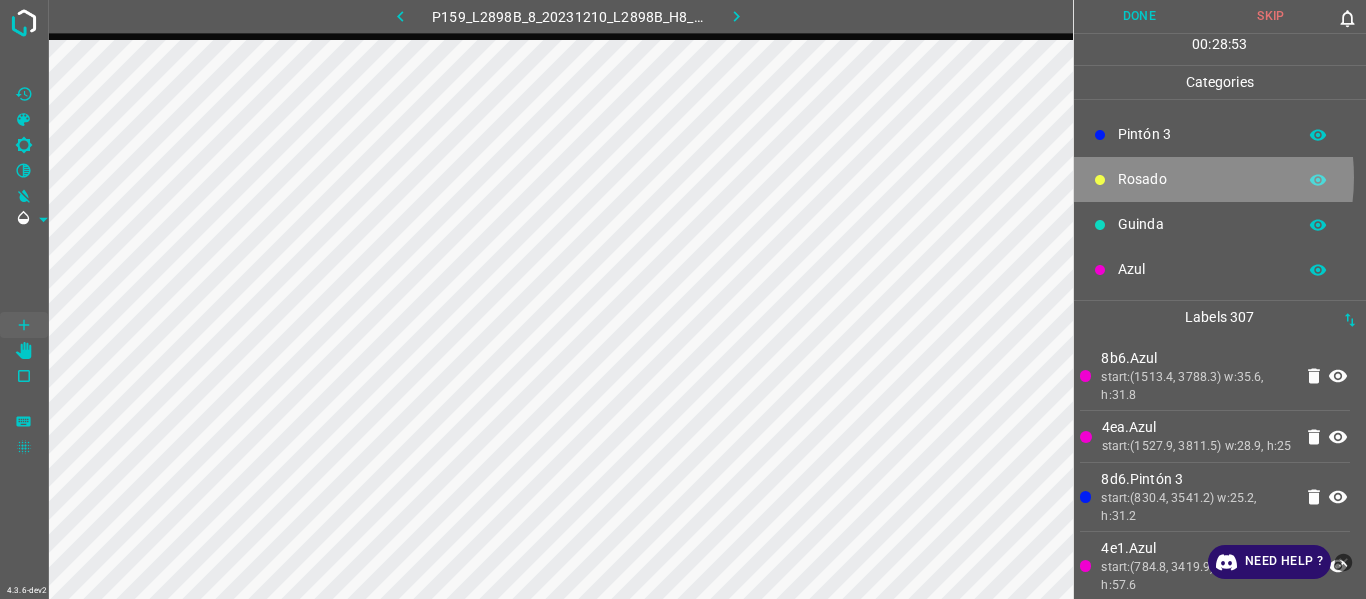 drag, startPoint x: 1148, startPoint y: 177, endPoint x: 1138, endPoint y: 181, distance: 10.770329 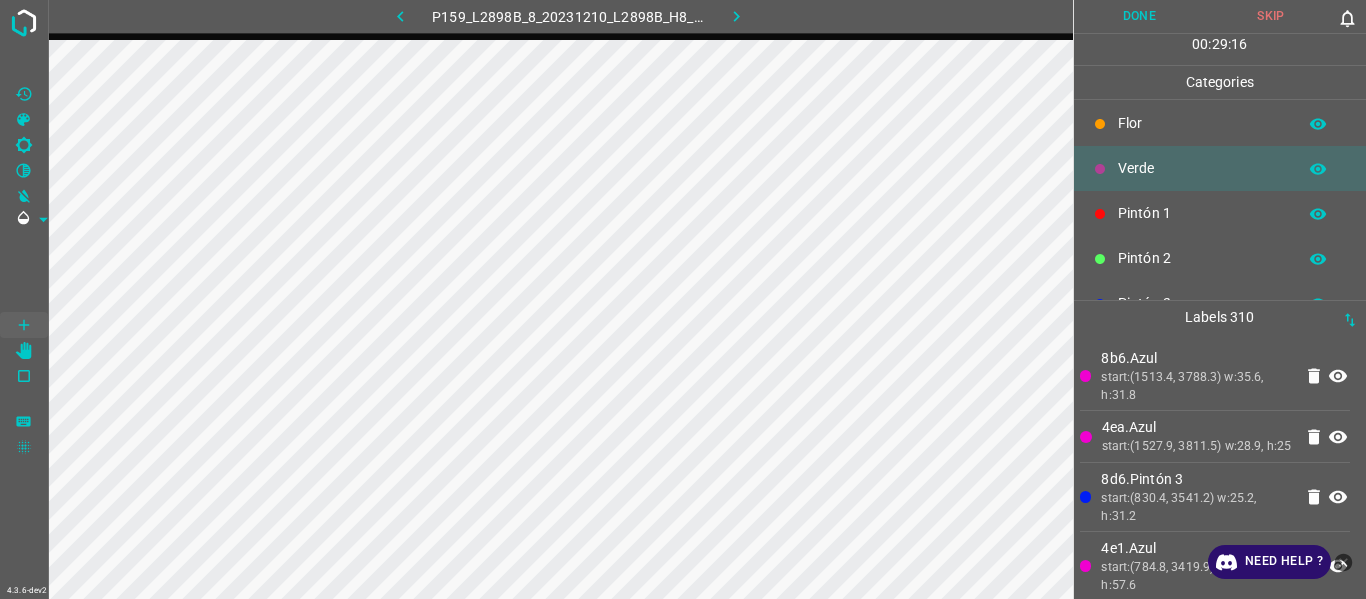 scroll, scrollTop: 0, scrollLeft: 0, axis: both 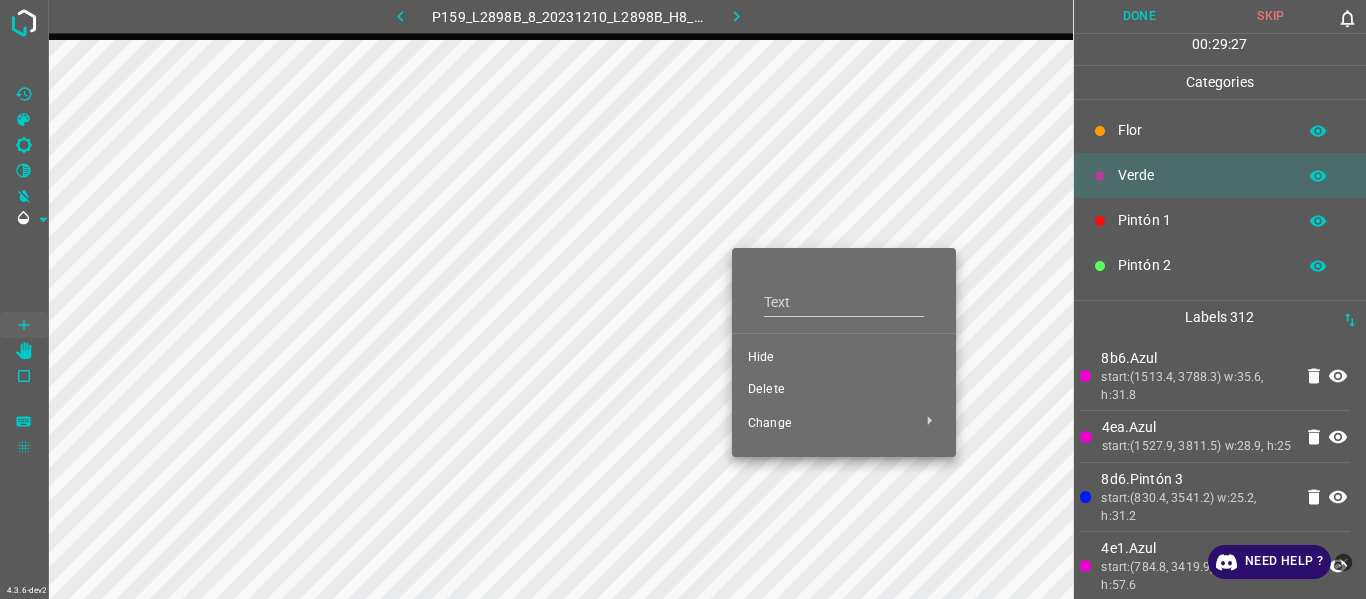 drag, startPoint x: 760, startPoint y: 355, endPoint x: 744, endPoint y: 269, distance: 87.47571 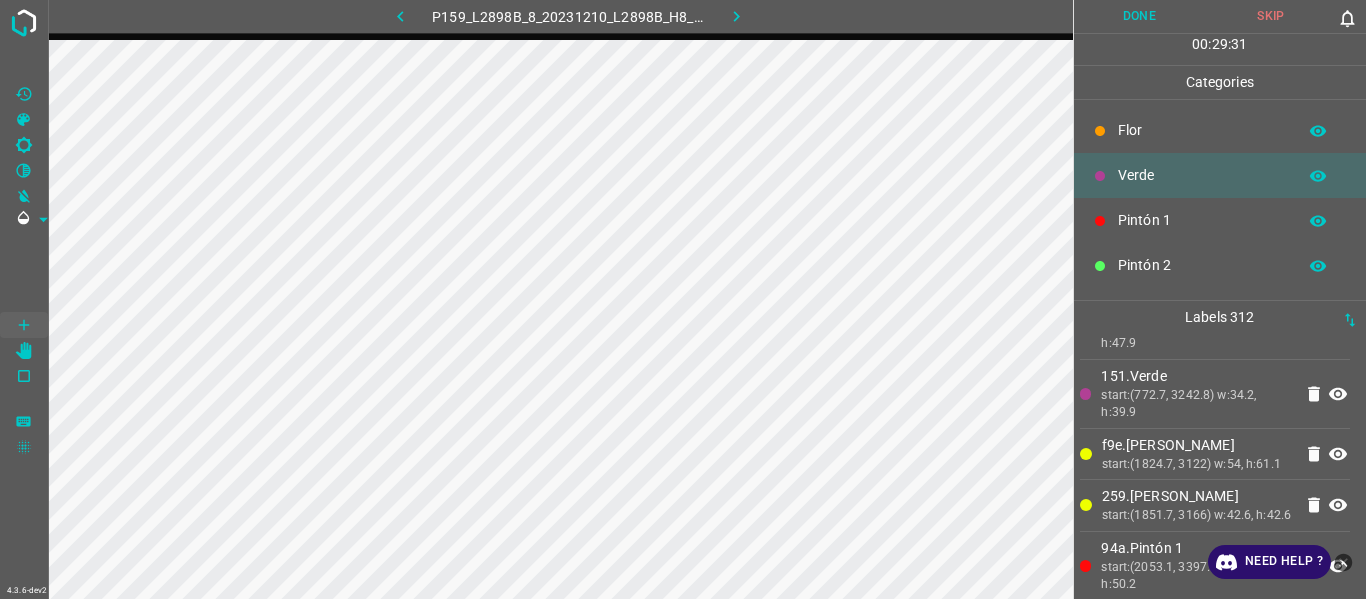 scroll, scrollTop: 21044, scrollLeft: 0, axis: vertical 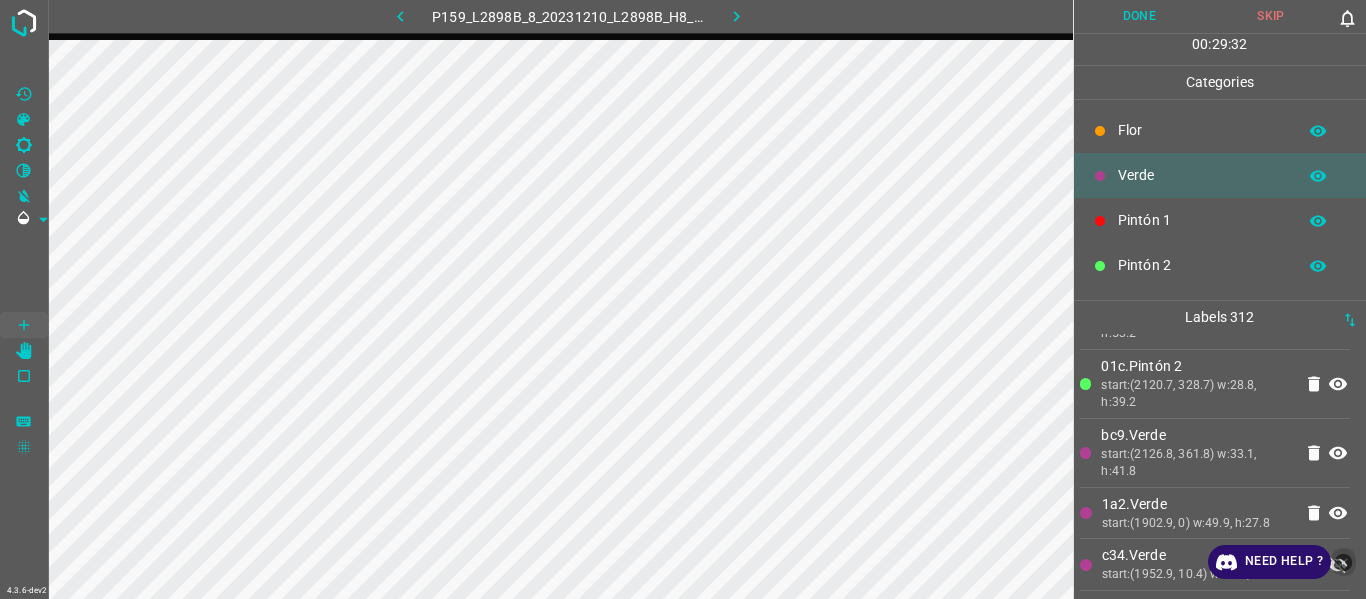 click 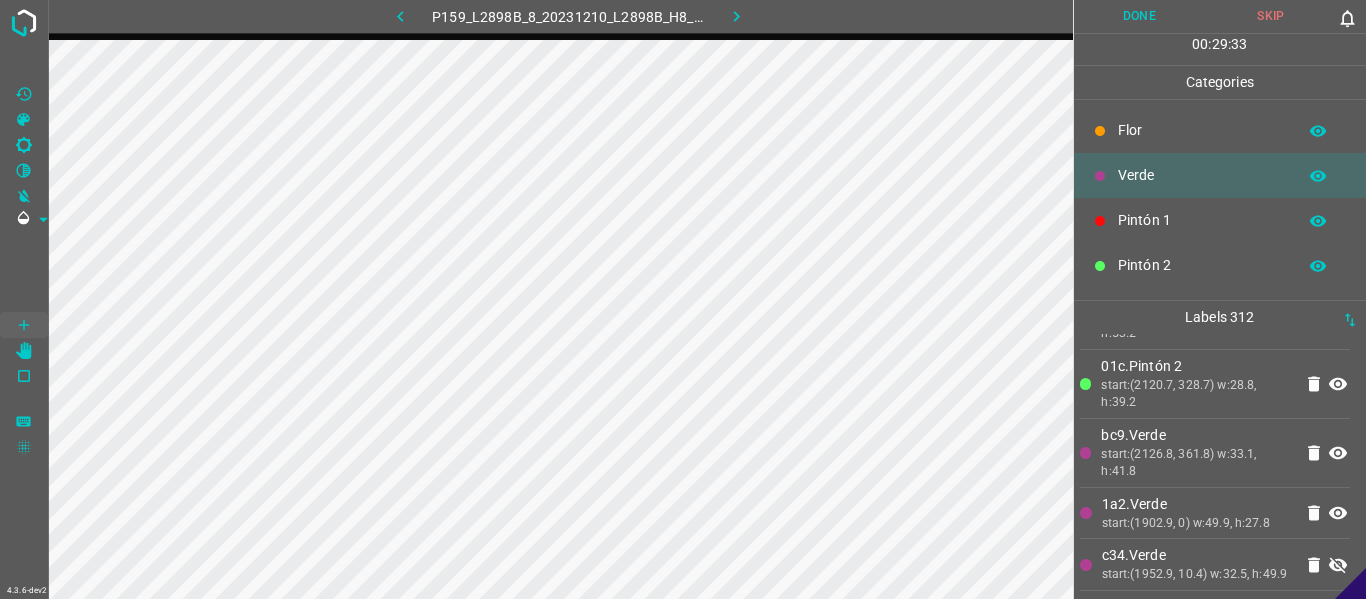 click 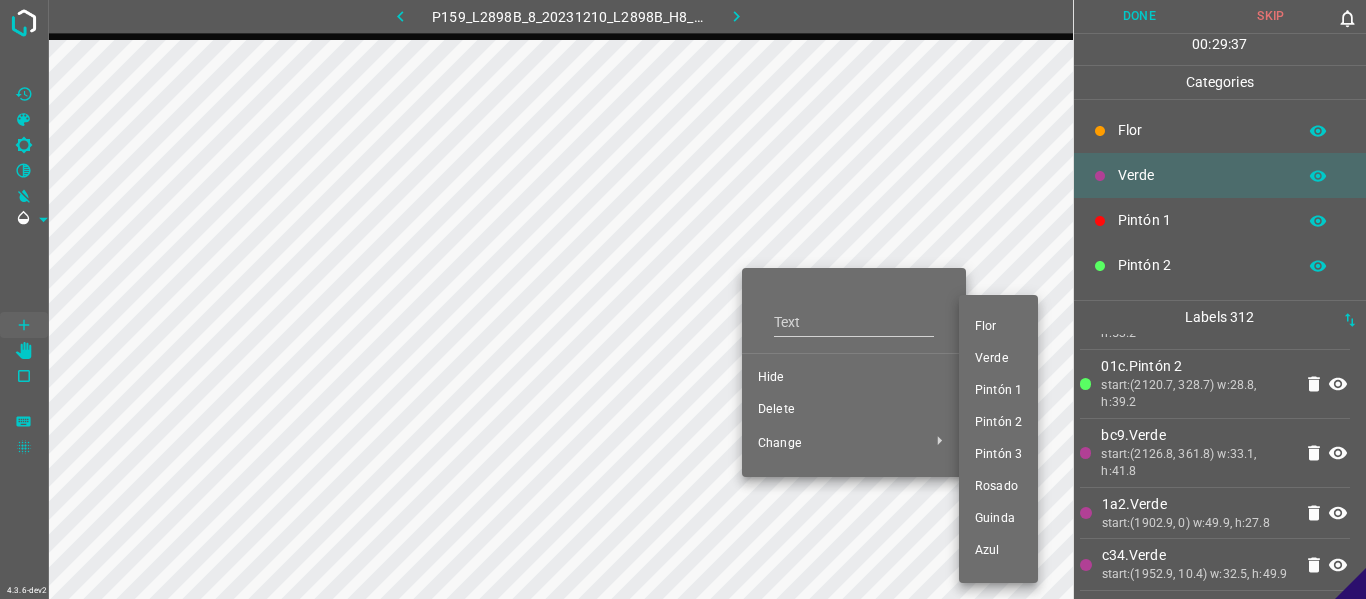 click on "Pintón 1" at bounding box center (998, 391) 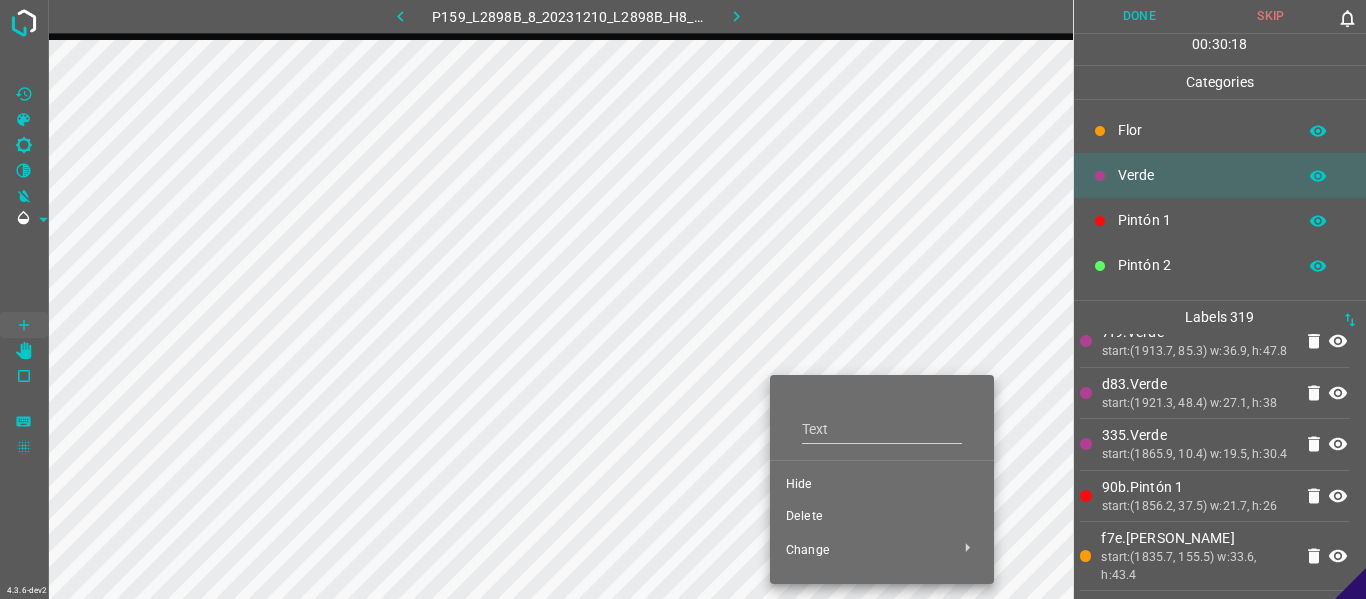 click on "Delete" at bounding box center [882, 517] 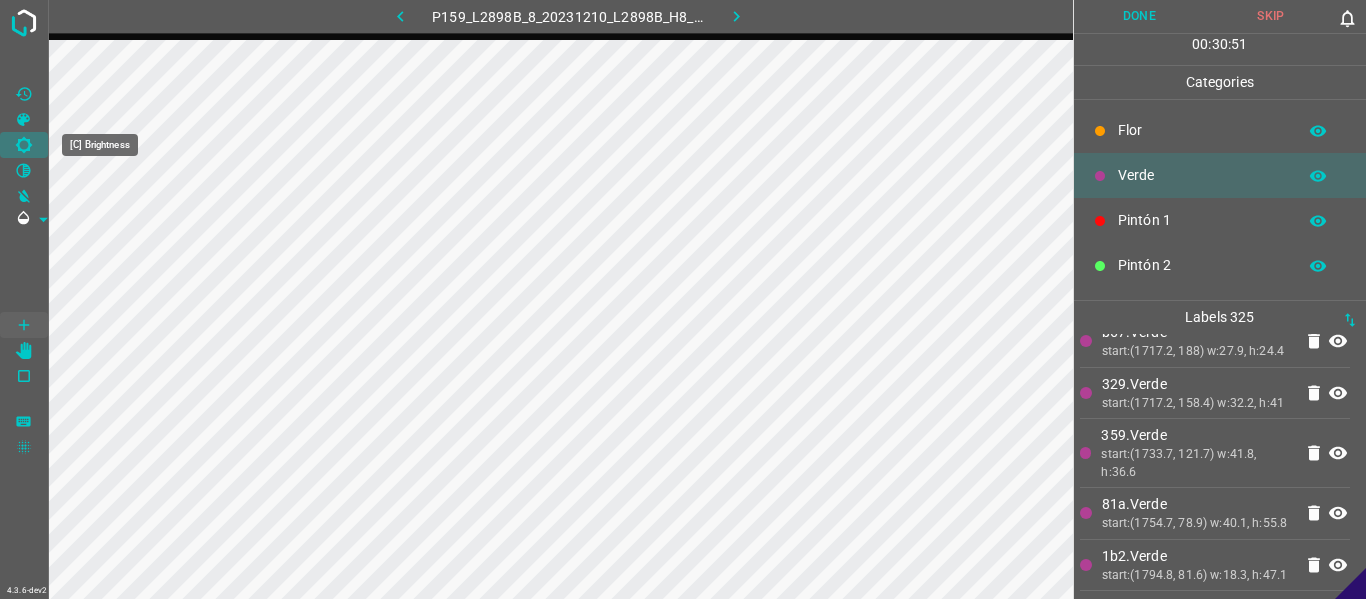 click 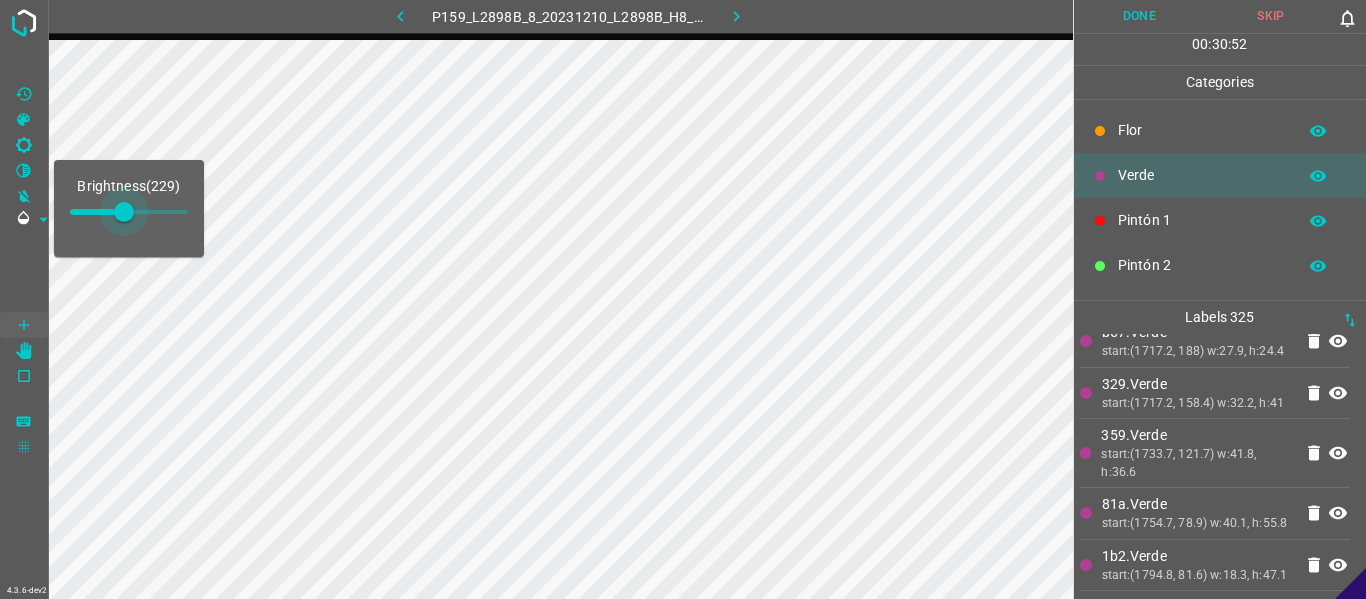 type on "229" 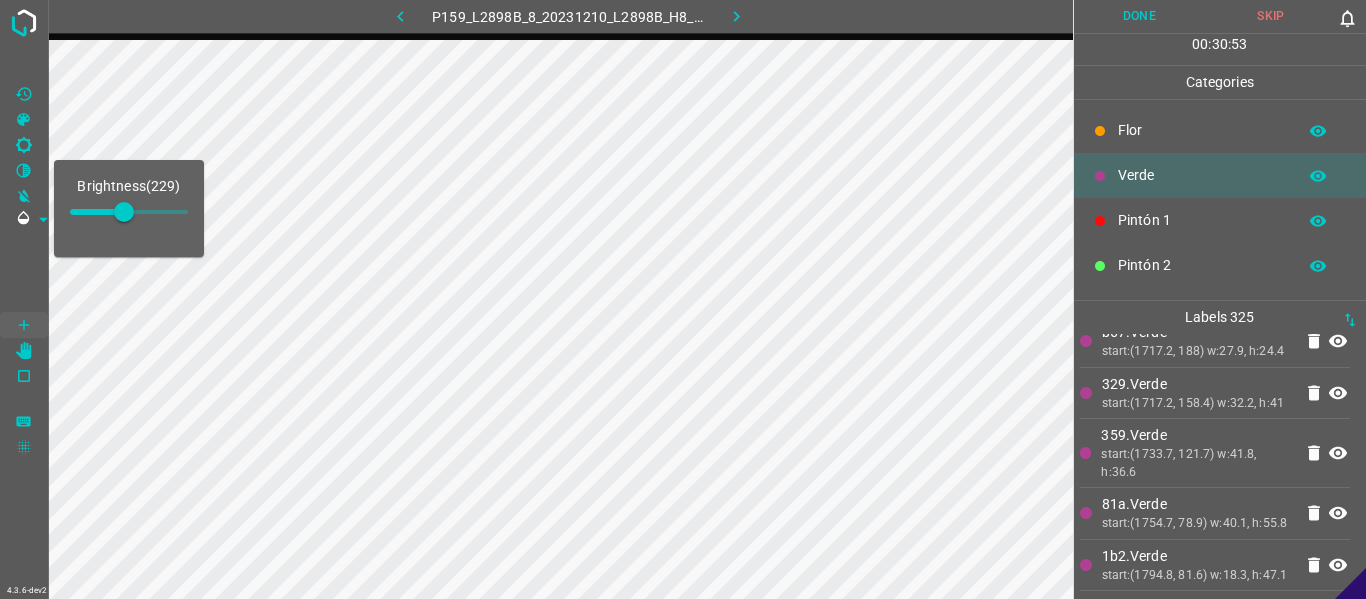 click on "Pintón 1" at bounding box center [1220, 220] 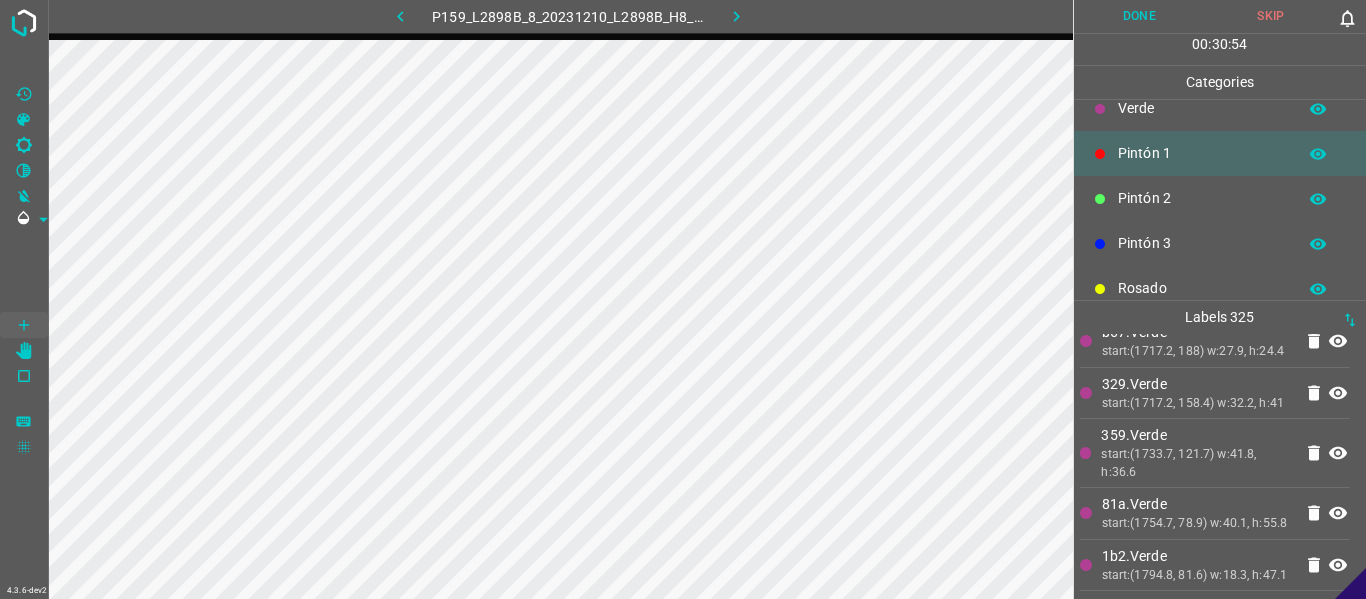 scroll, scrollTop: 176, scrollLeft: 0, axis: vertical 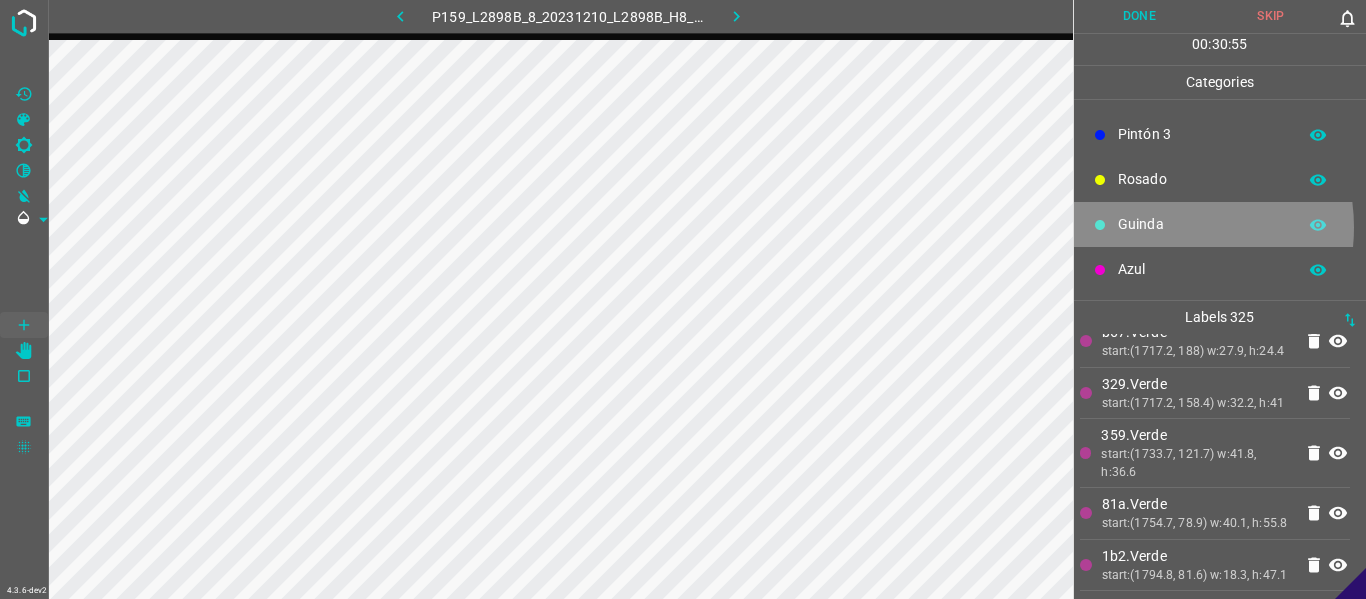 click on "Guinda" at bounding box center [1202, 224] 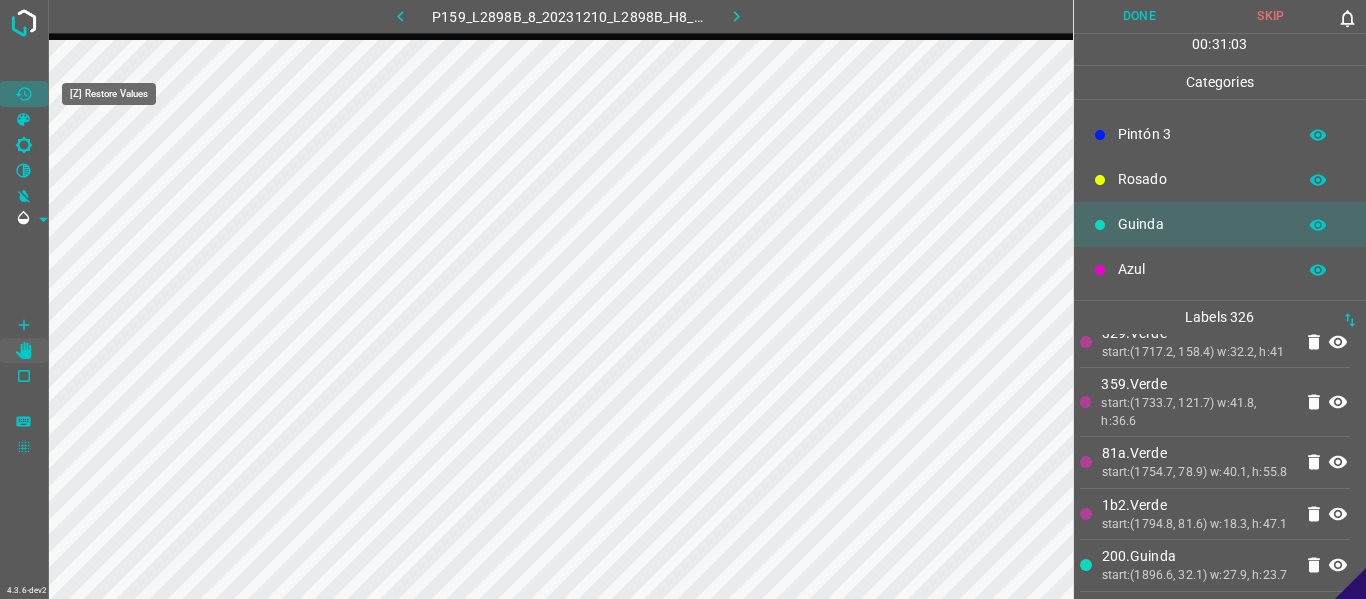 click at bounding box center [24, 94] 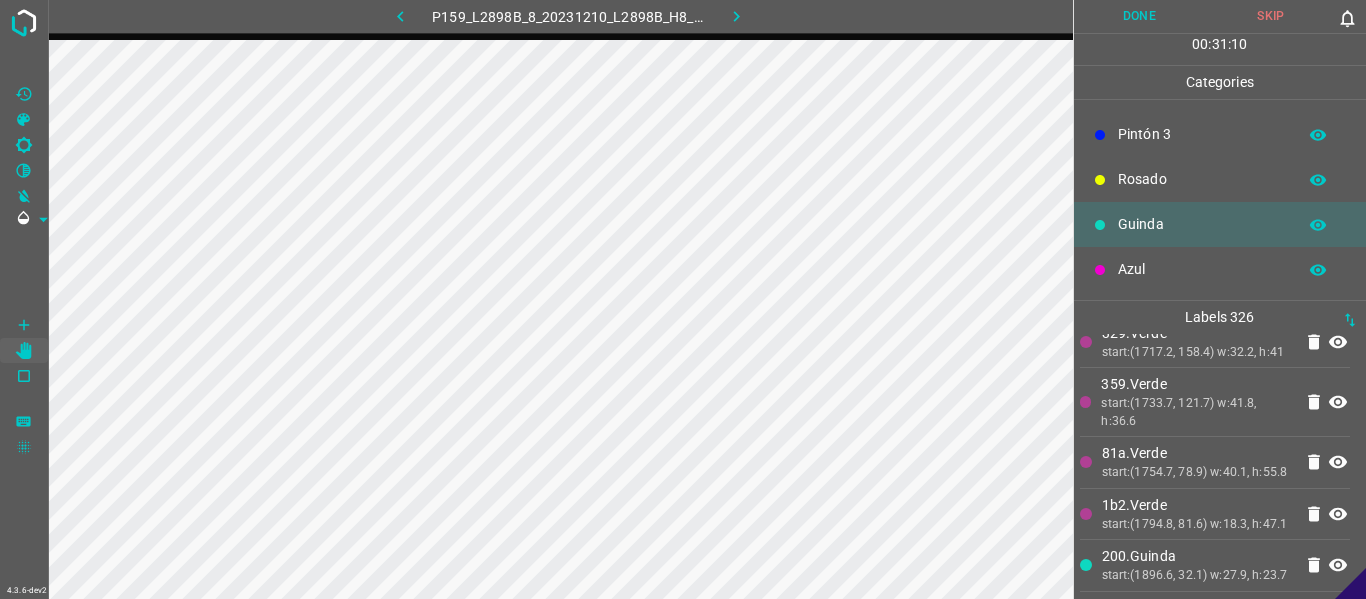 click at bounding box center (24, 94) 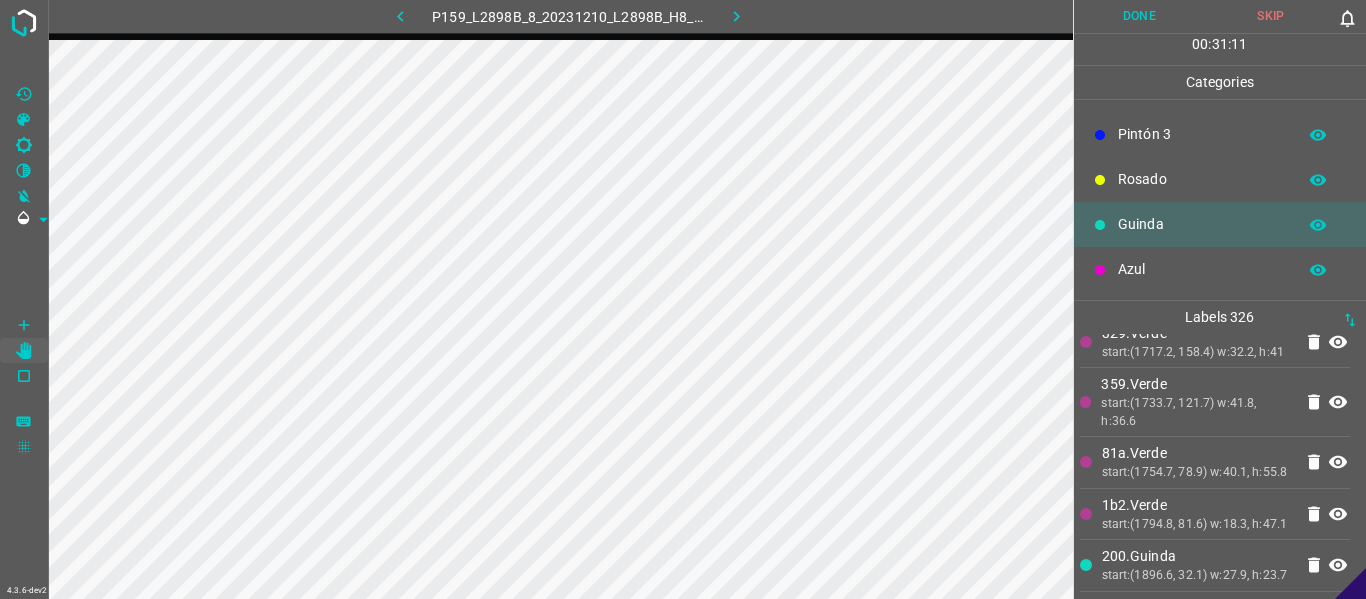 click at bounding box center [24, 94] 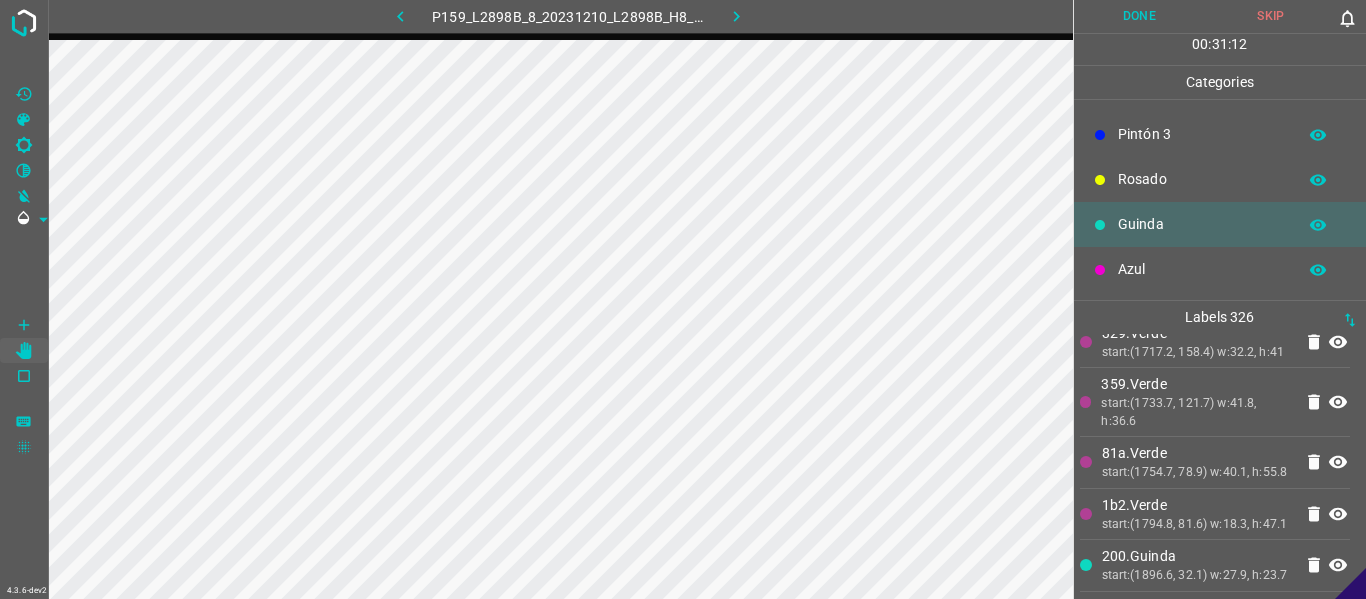 click at bounding box center (24, 94) 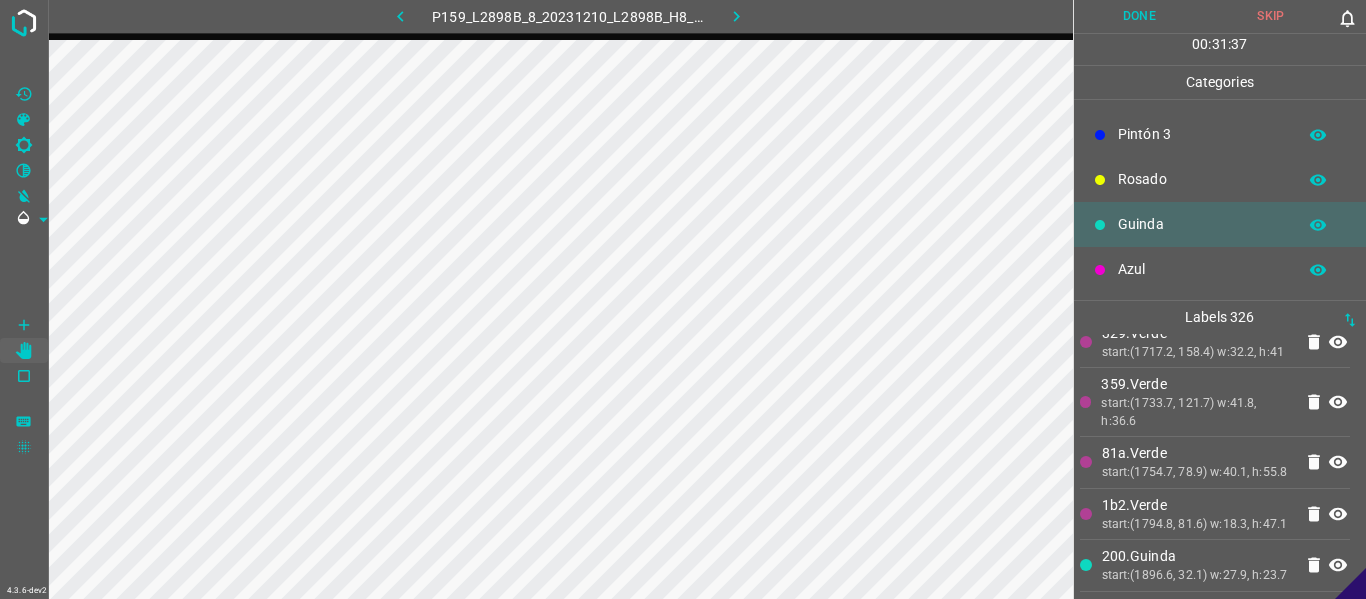 click on "start:(2120.7, 328.7)
w:28.8, h:39.2" at bounding box center (1196, -379) 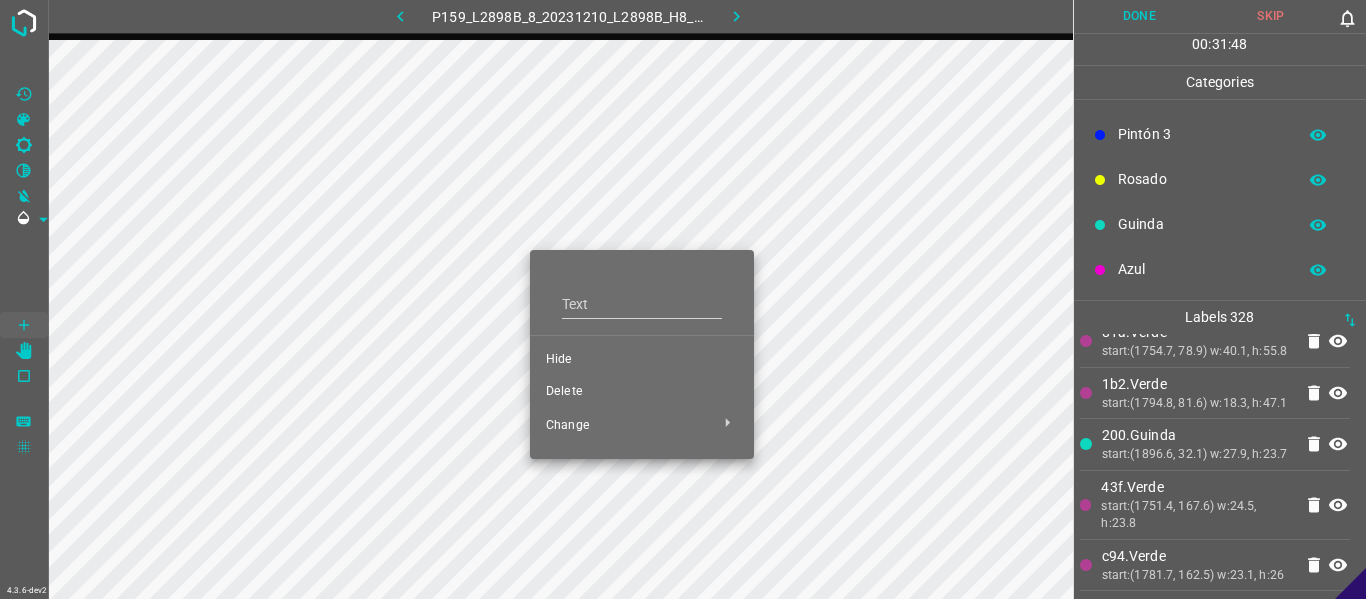 click on "Hide" at bounding box center (642, 360) 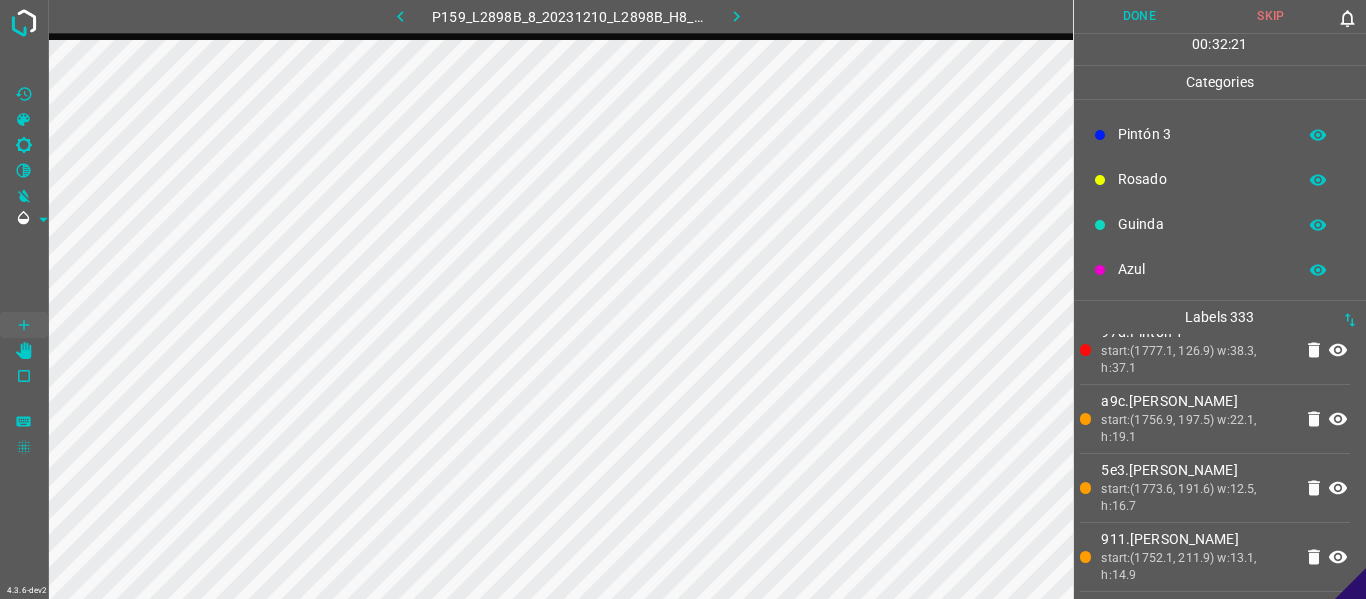 click on "Rosado" at bounding box center [1220, 179] 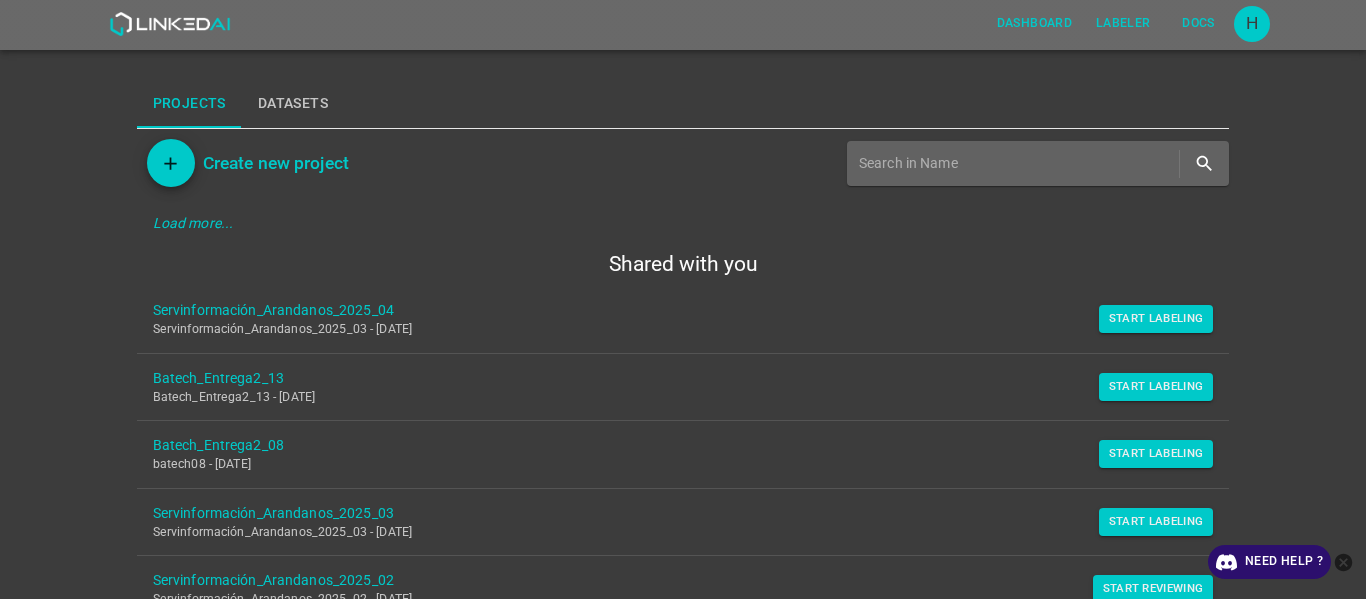 scroll, scrollTop: 0, scrollLeft: 0, axis: both 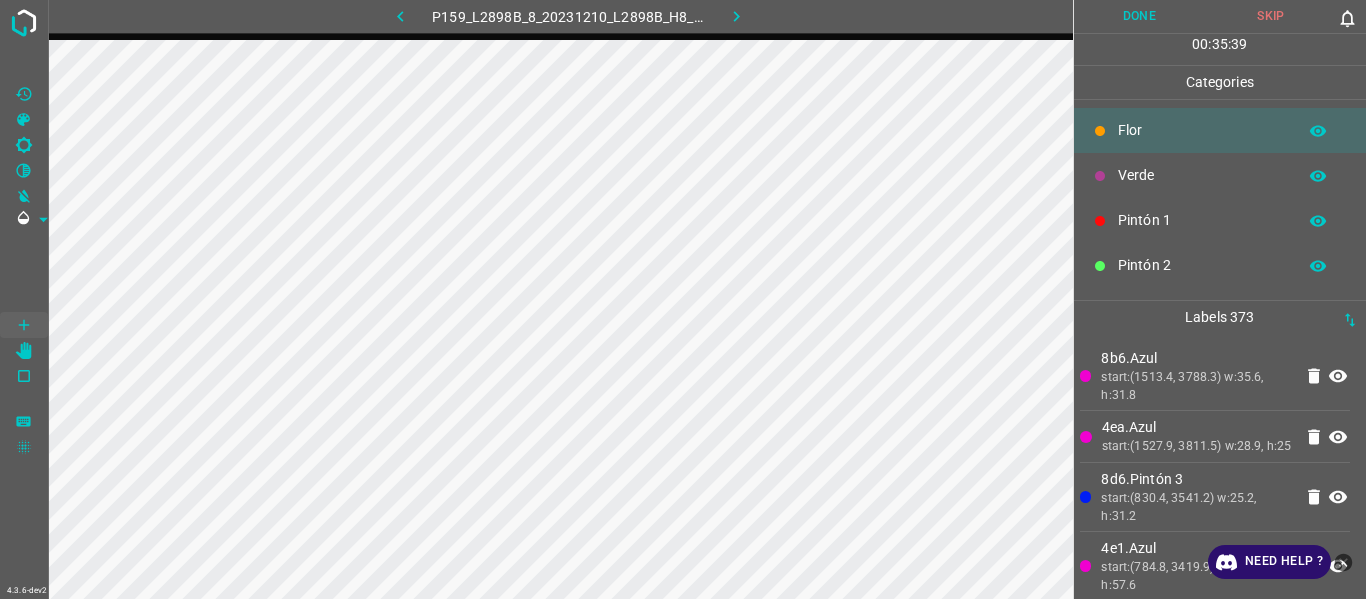click on "8b6.Azul
start:(1513.4, 3788.3)
w:35.6, h:31.8
4ea.Azul
start:(1527.9, 3811.5)
w:28.9, h:25
8d6.Pintón 3
start:(830.4, 3541.2)
w:25.2, h:31.2
4e1.Azul
start:(784.8, 3419.9)
w:44.4, h:57.6
282.Azul
start:(748.8, 3452.4)
w:54, h:49.2
6c8.Pintón 3
start:(325.2, 3587.3)
w:21.6, h:27.4
e1f.Verde
start:(786.4, 3213.1)
w:38.8, h:47.9
3f2.Verde
start:(806.9, 3238.2)
w:34.2, h:47.9
151.Verde
start:(772.7, 3242.8)
w:34.2, h:39.9
f9e.[PERSON_NAME]
start:(1824.7, 3122)
w:54, h:61.1
259.[PERSON_NAME]
start:(1851.7, 3166)
w:42.6, h:42.6
94a.Pintón 1
start:(2053.1, 3397.4)
w:51.3, h:50.2
c2d.Pintón 1
start:(2094.2, 3432.9)
w:51.3, h:50.1
1b9.Pintón 1
start:(2069.1, 3444.2)
w:37.6, h:39.9
473.Pintón 1" at bounding box center (1215, 11710) 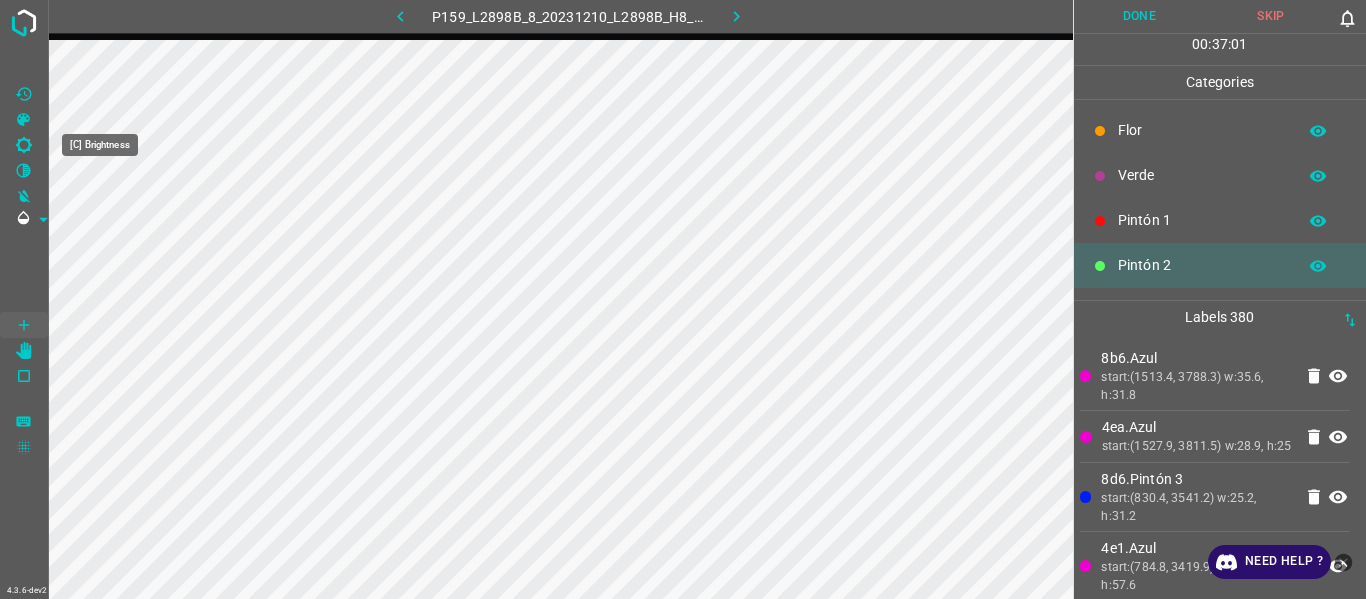 click 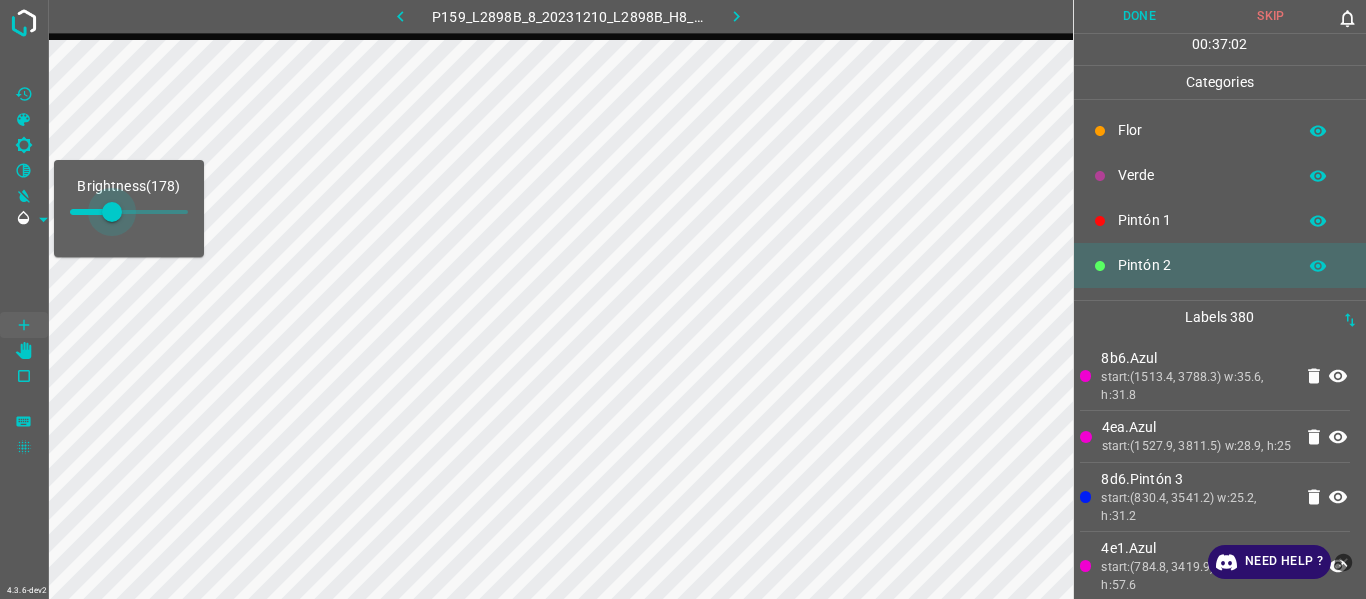drag, startPoint x: 88, startPoint y: 214, endPoint x: 122, endPoint y: 218, distance: 34.234486 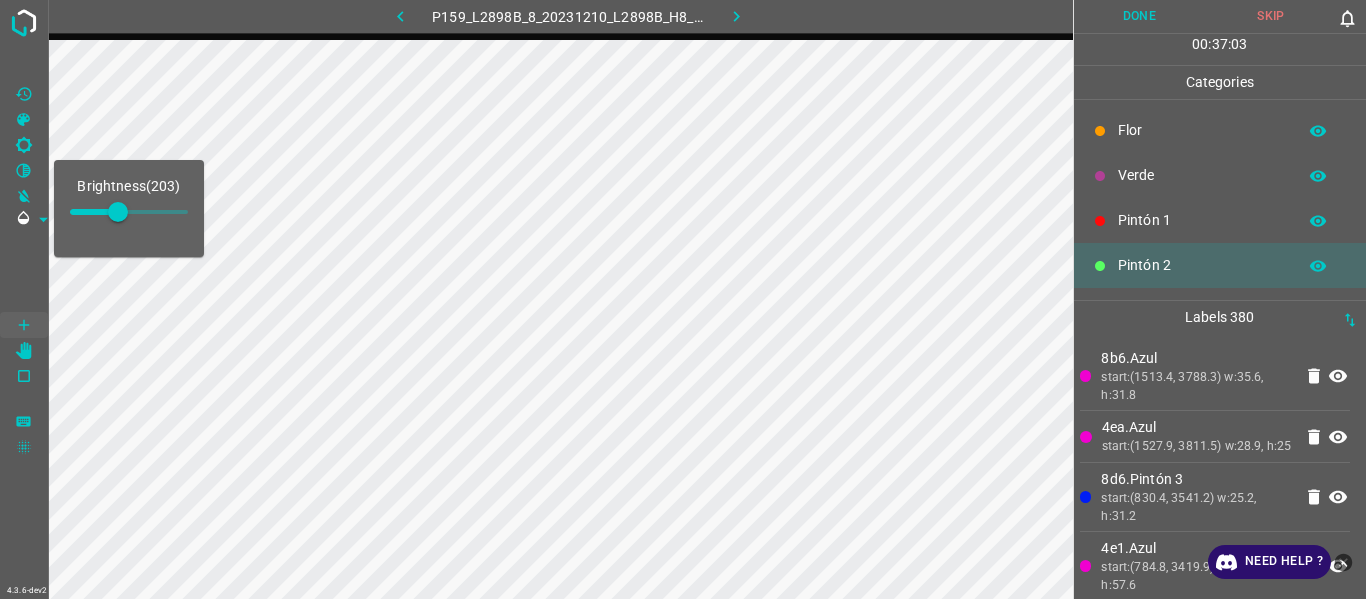 type on "220" 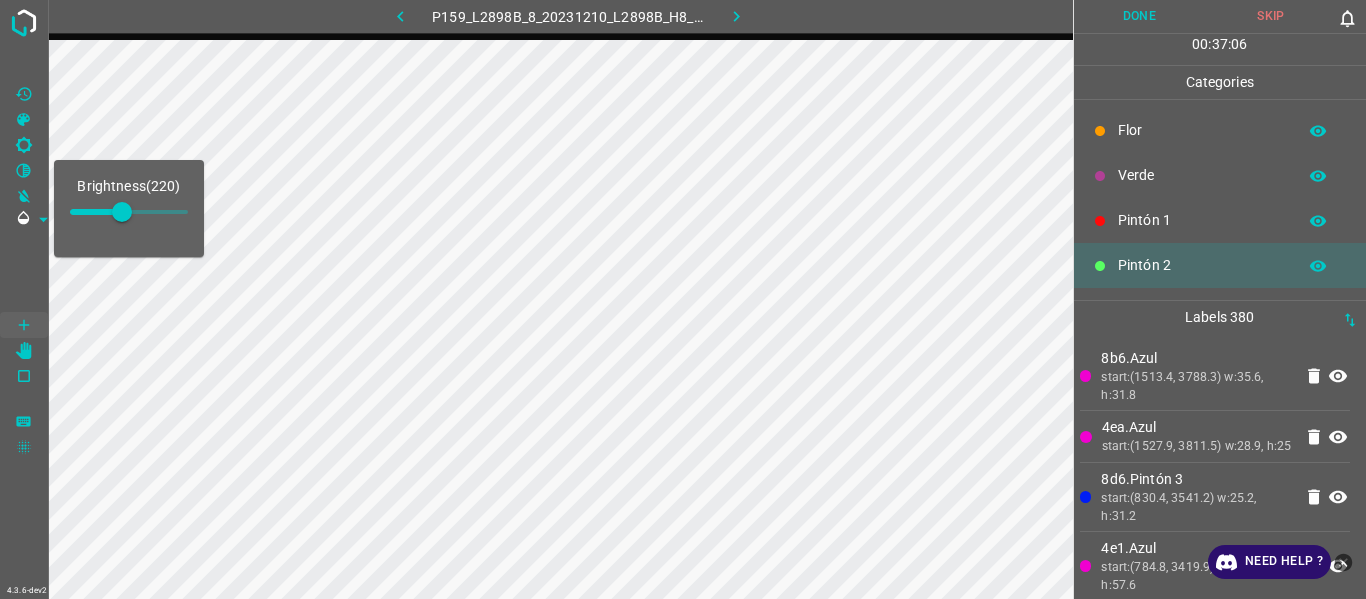 drag, startPoint x: 1126, startPoint y: 324, endPoint x: 1112, endPoint y: 326, distance: 14.142136 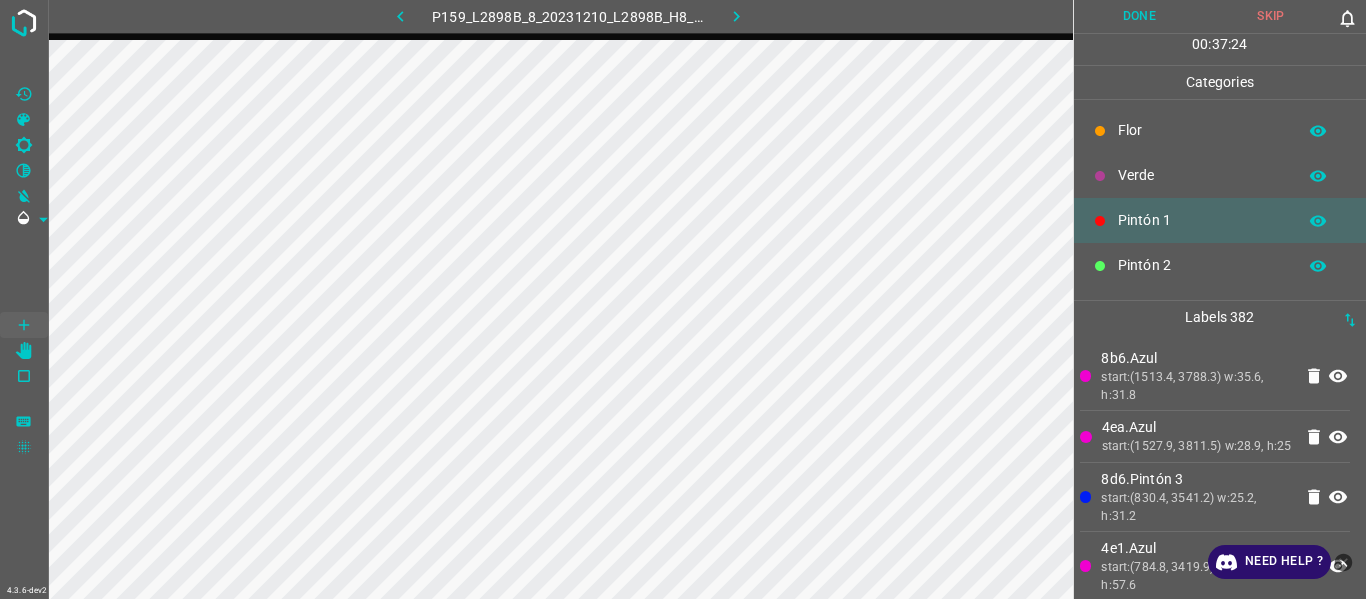 click 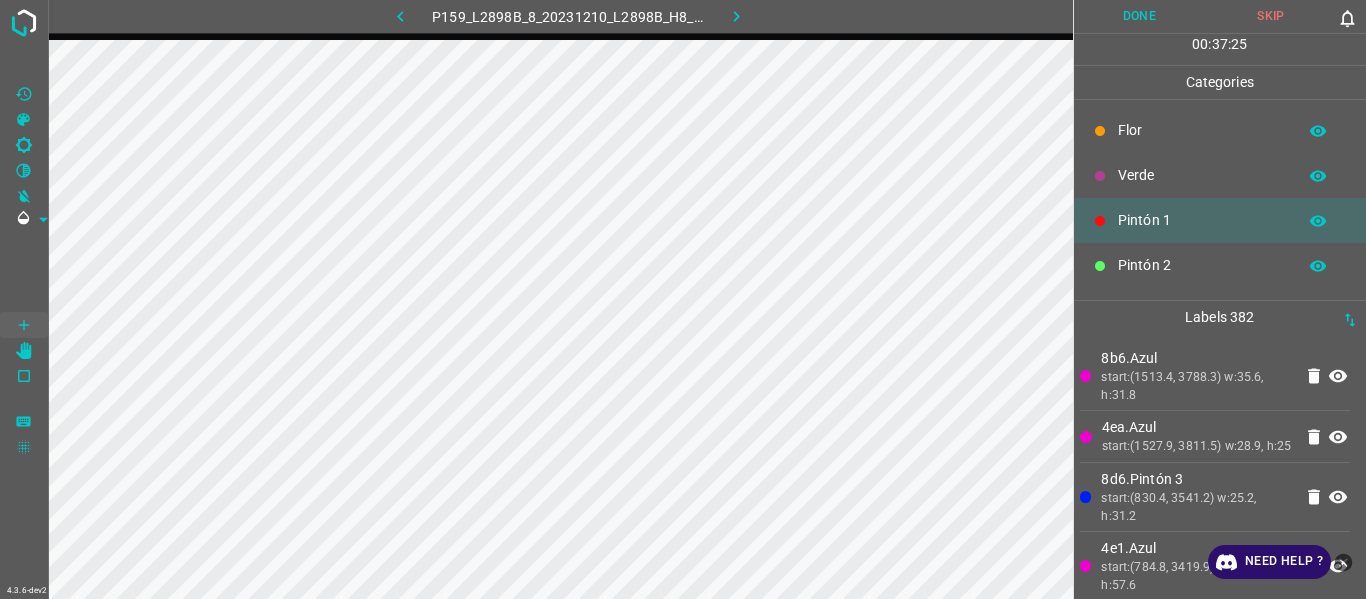 click 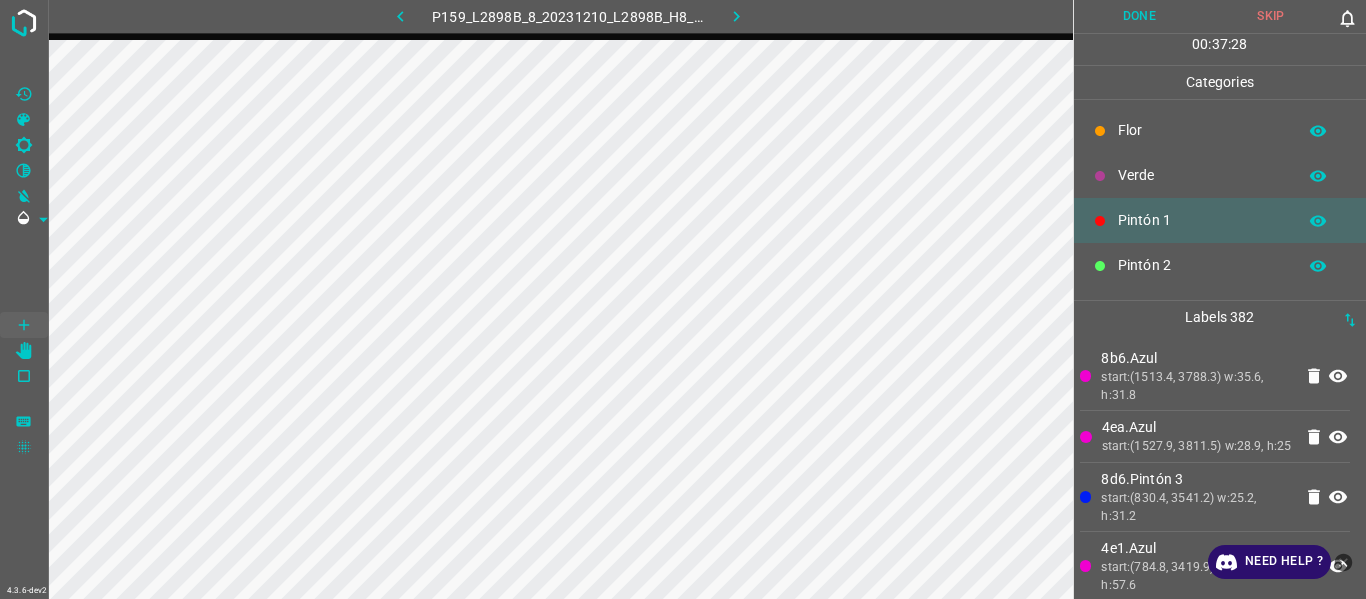 type 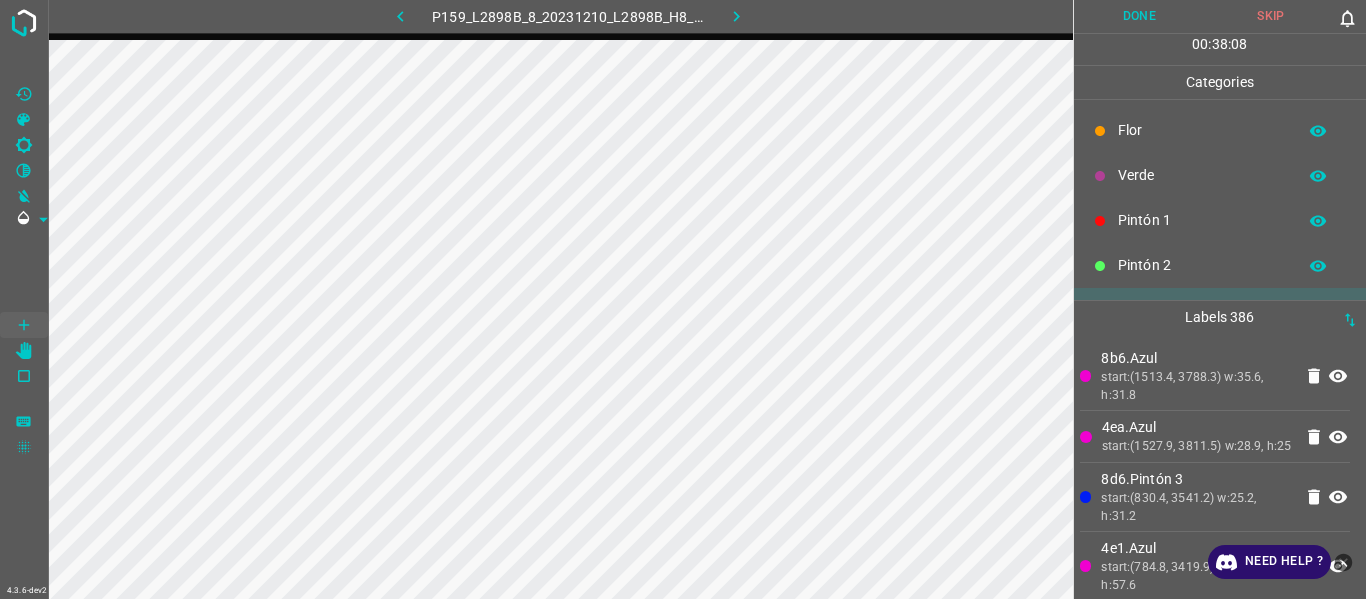 click on "start:(1513.4, 3788.3)
w:35.6, h:31.8" at bounding box center (1196, 386) 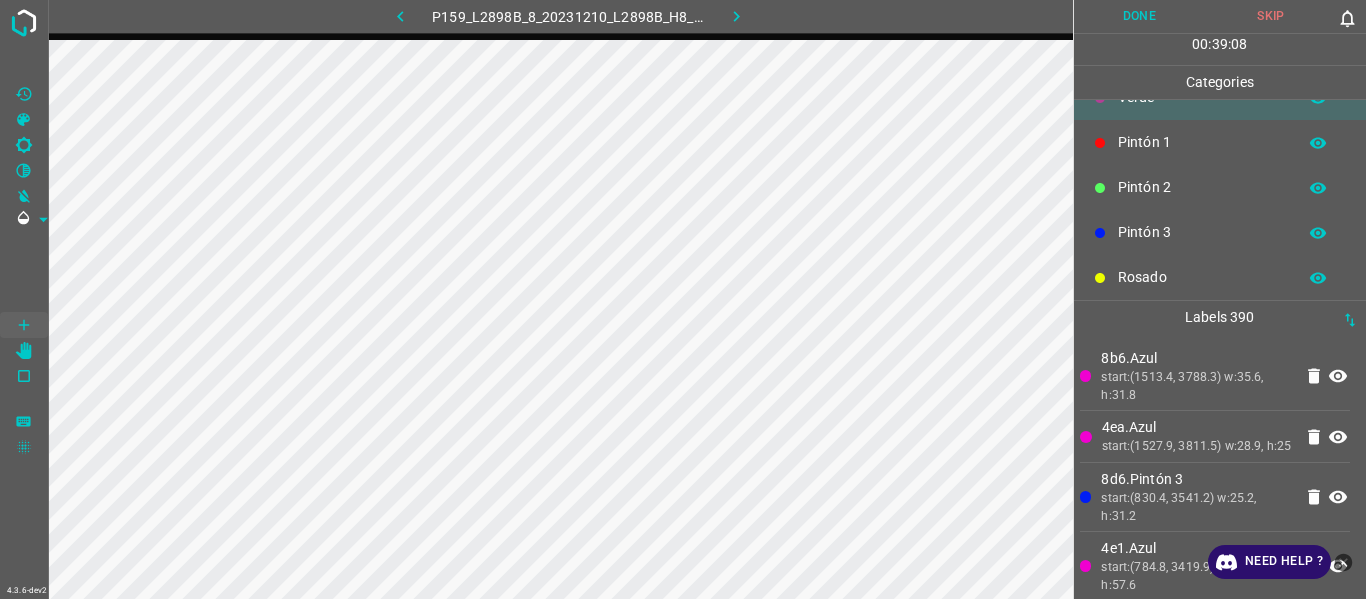 scroll, scrollTop: 176, scrollLeft: 0, axis: vertical 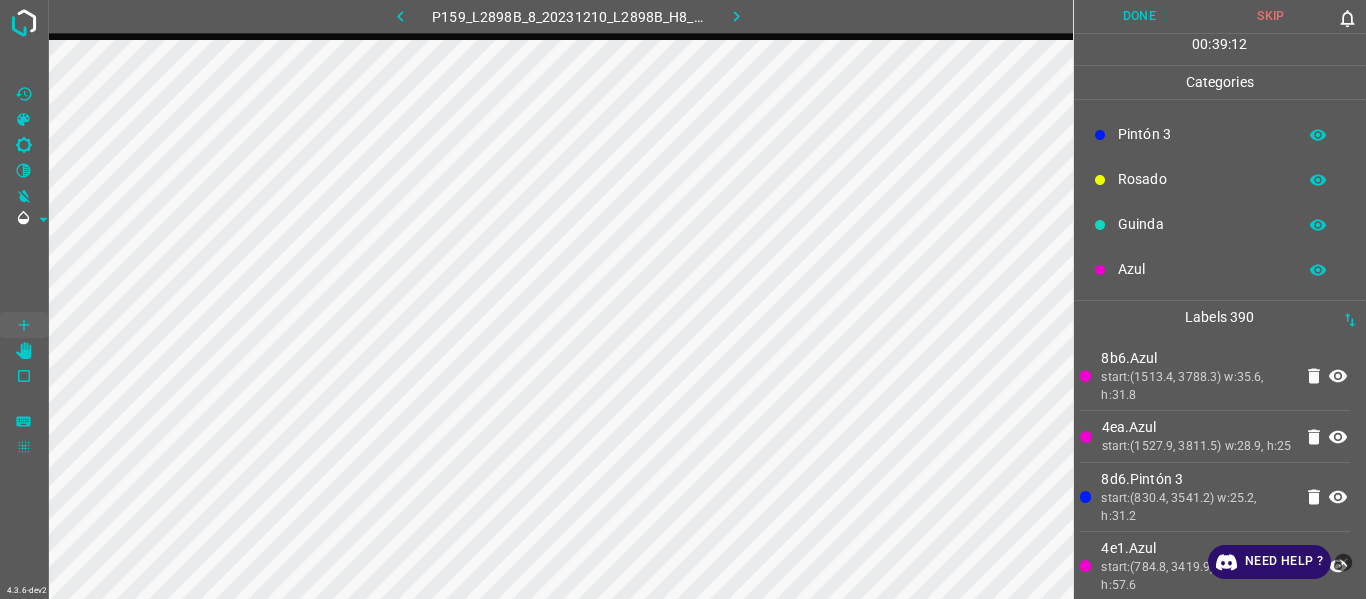 click on "4ea.Azul" at bounding box center (1197, 427) 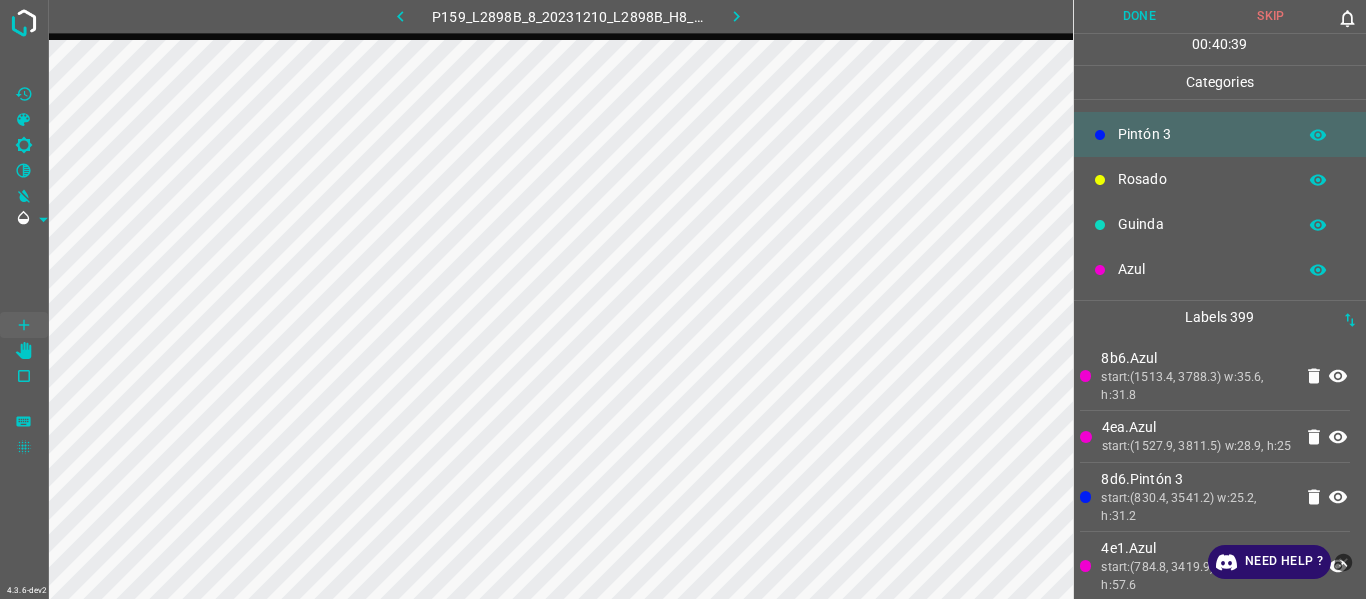 click on "8b6.Azul" at bounding box center (1196, 358) 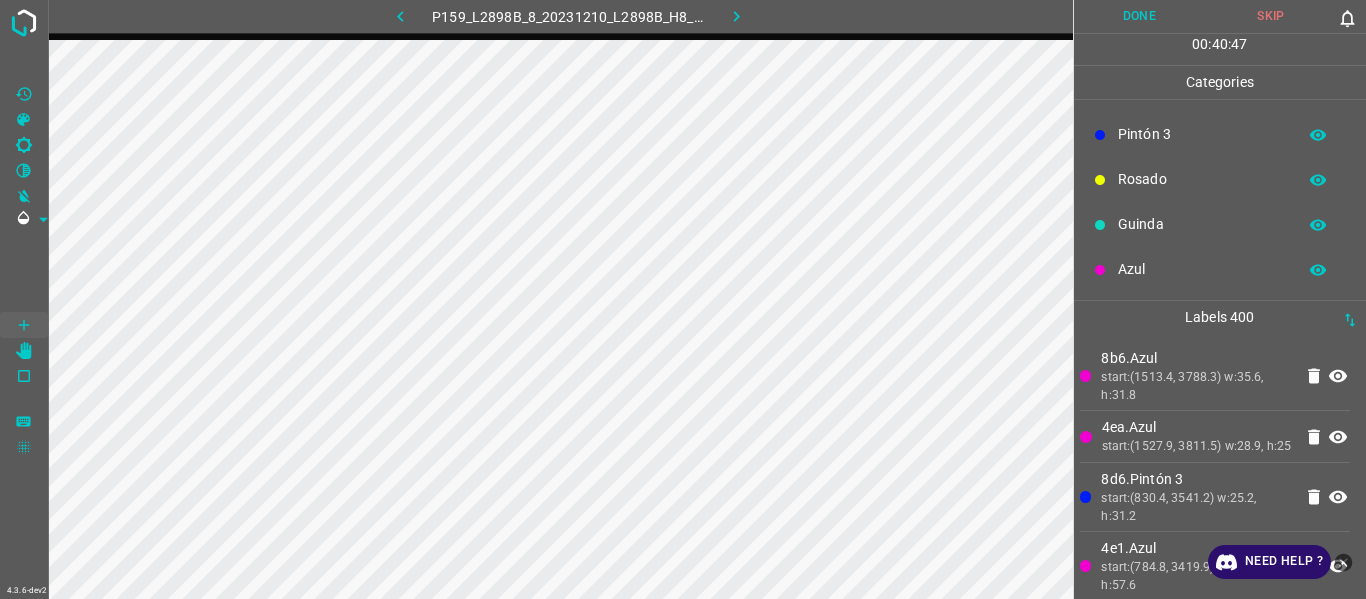 click on "Guinda" at bounding box center [1220, 224] 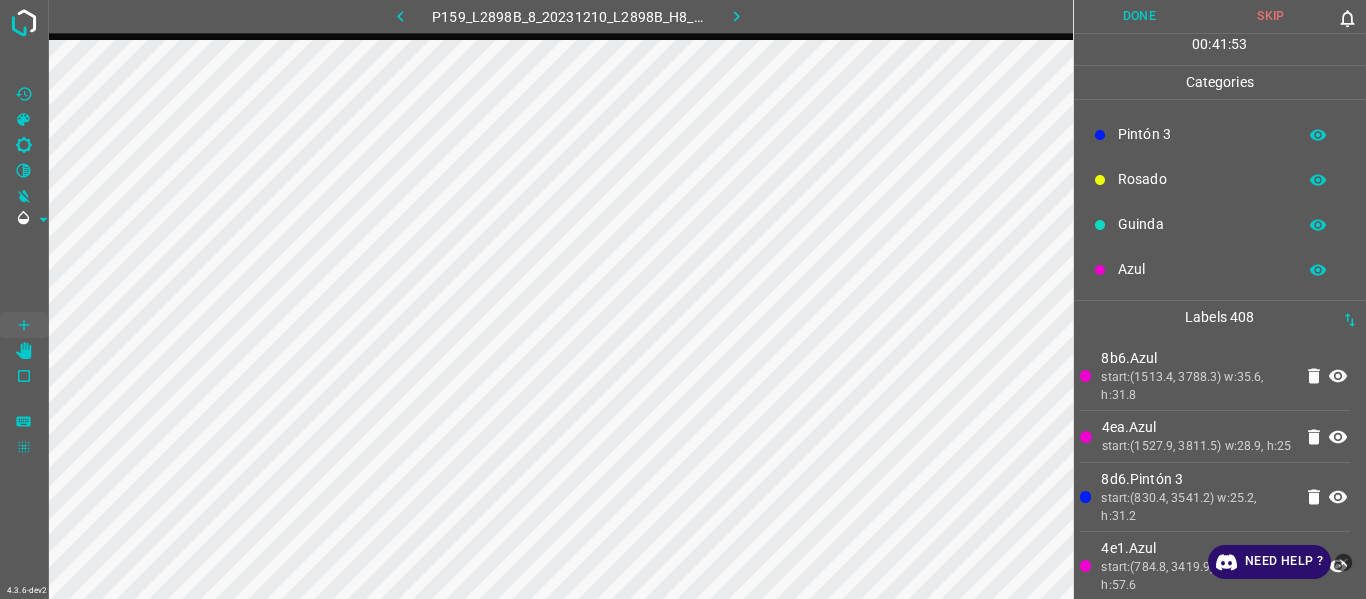 click on "Done" at bounding box center [1140, 16] 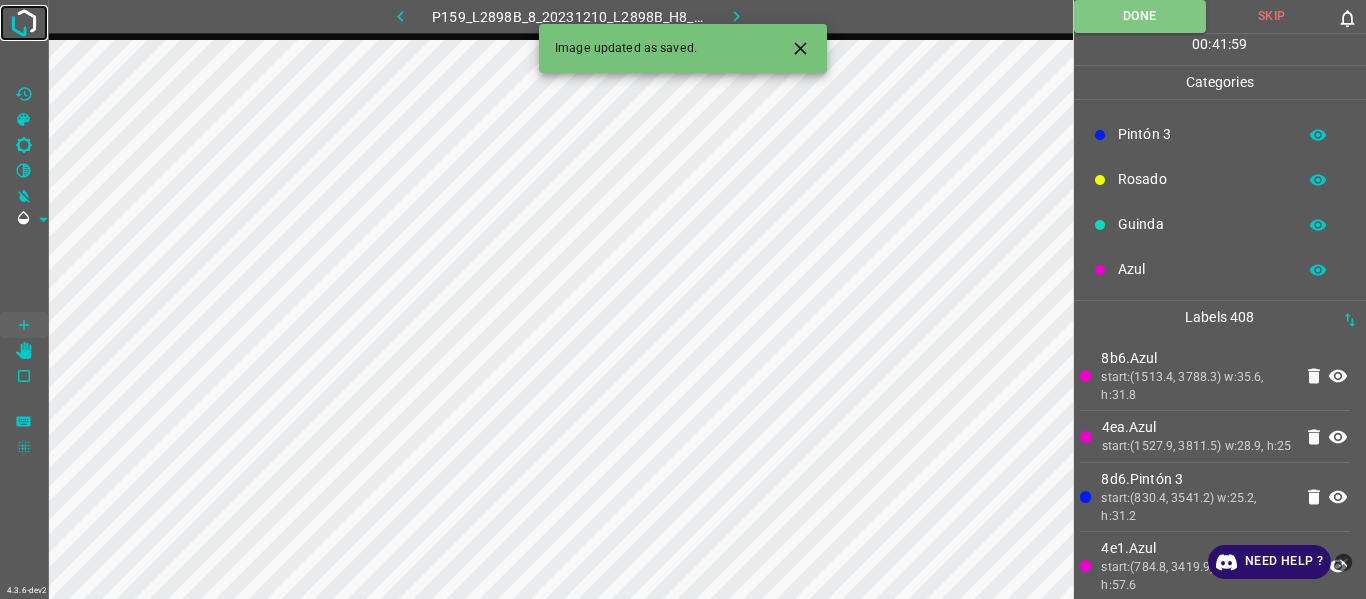 click at bounding box center [24, 23] 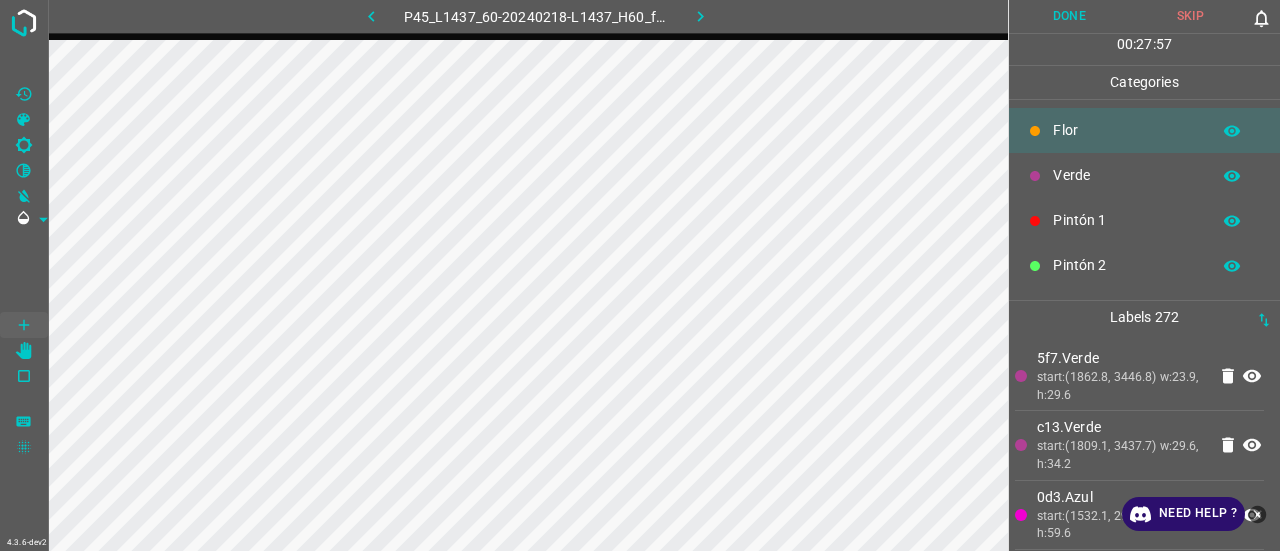 scroll, scrollTop: 0, scrollLeft: 0, axis: both 